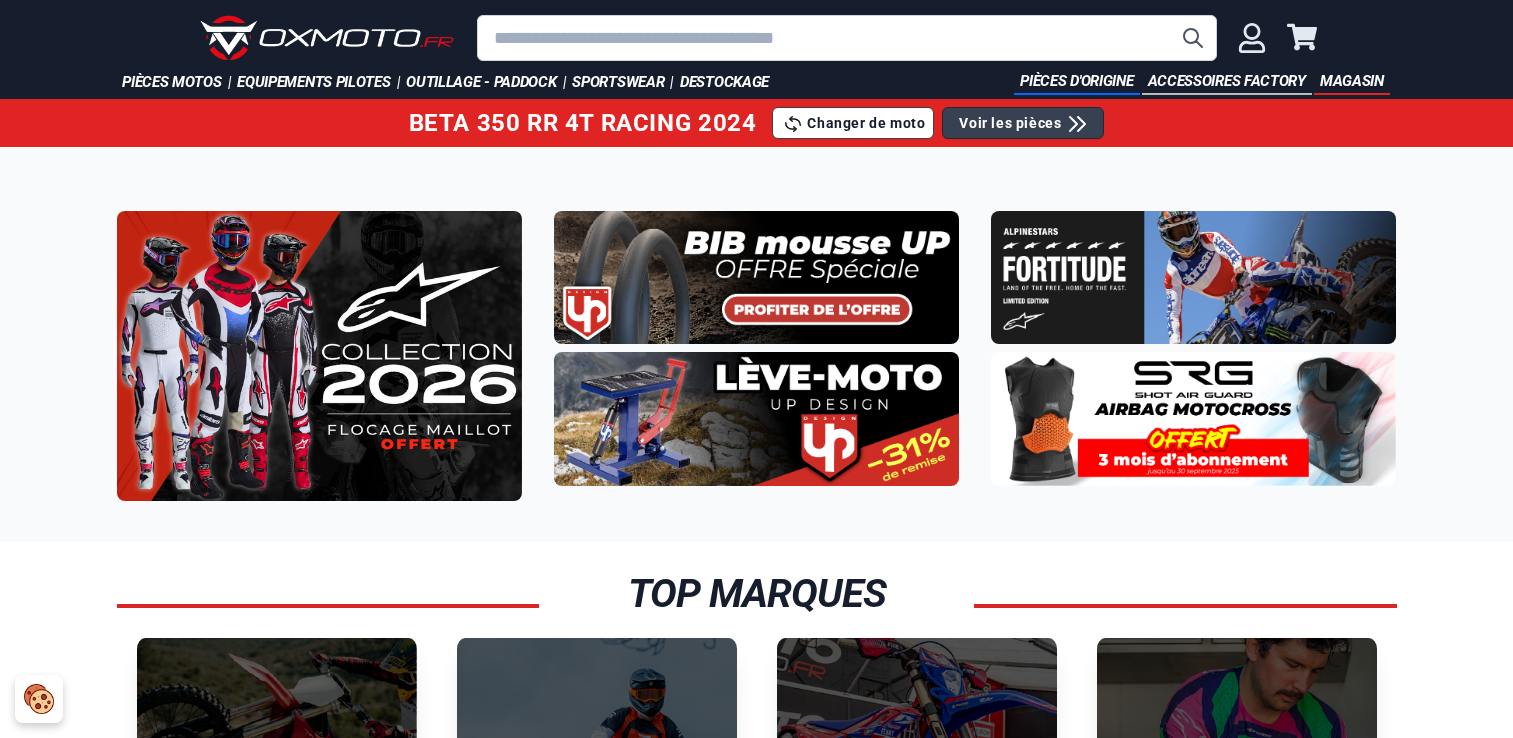 scroll, scrollTop: 0, scrollLeft: 0, axis: both 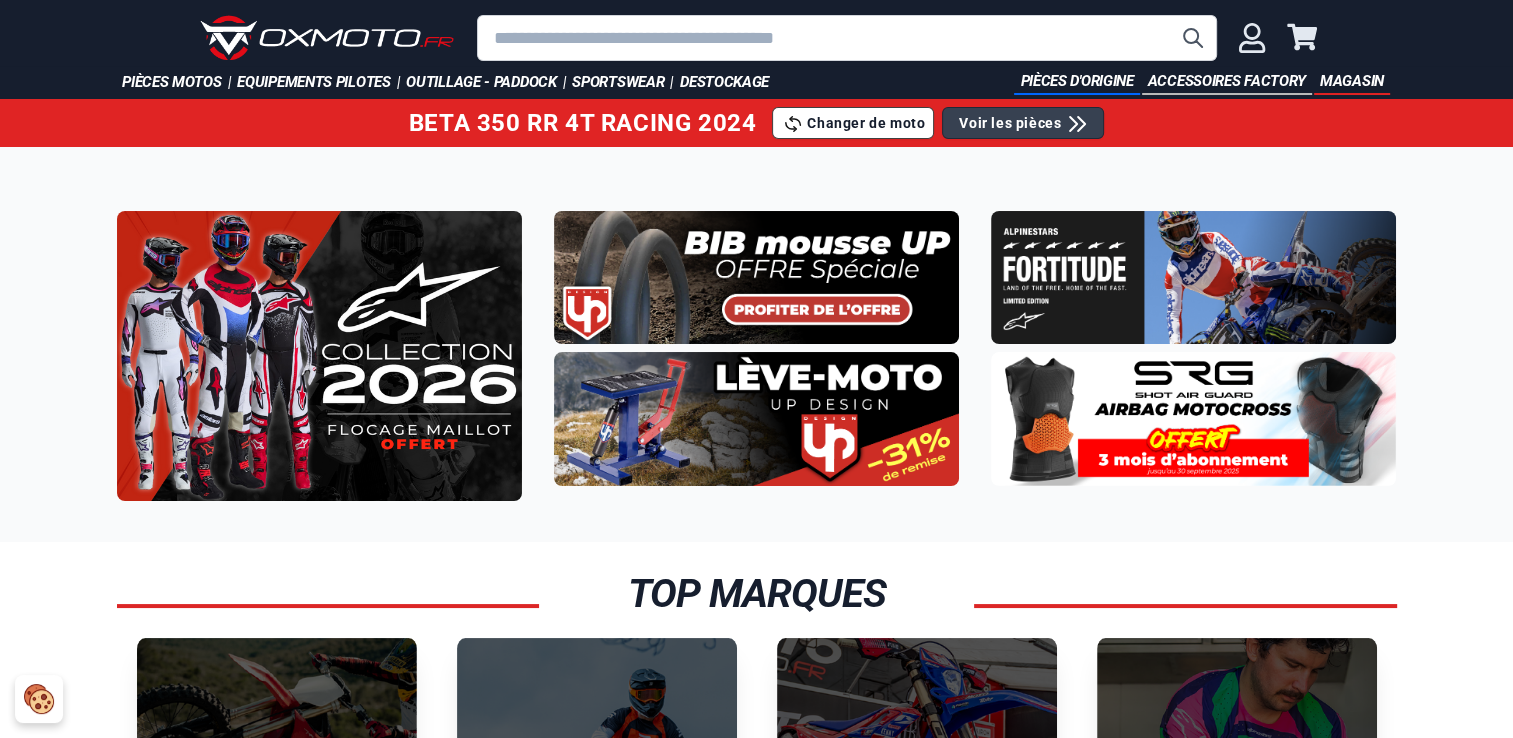 click at bounding box center [1193, 418] 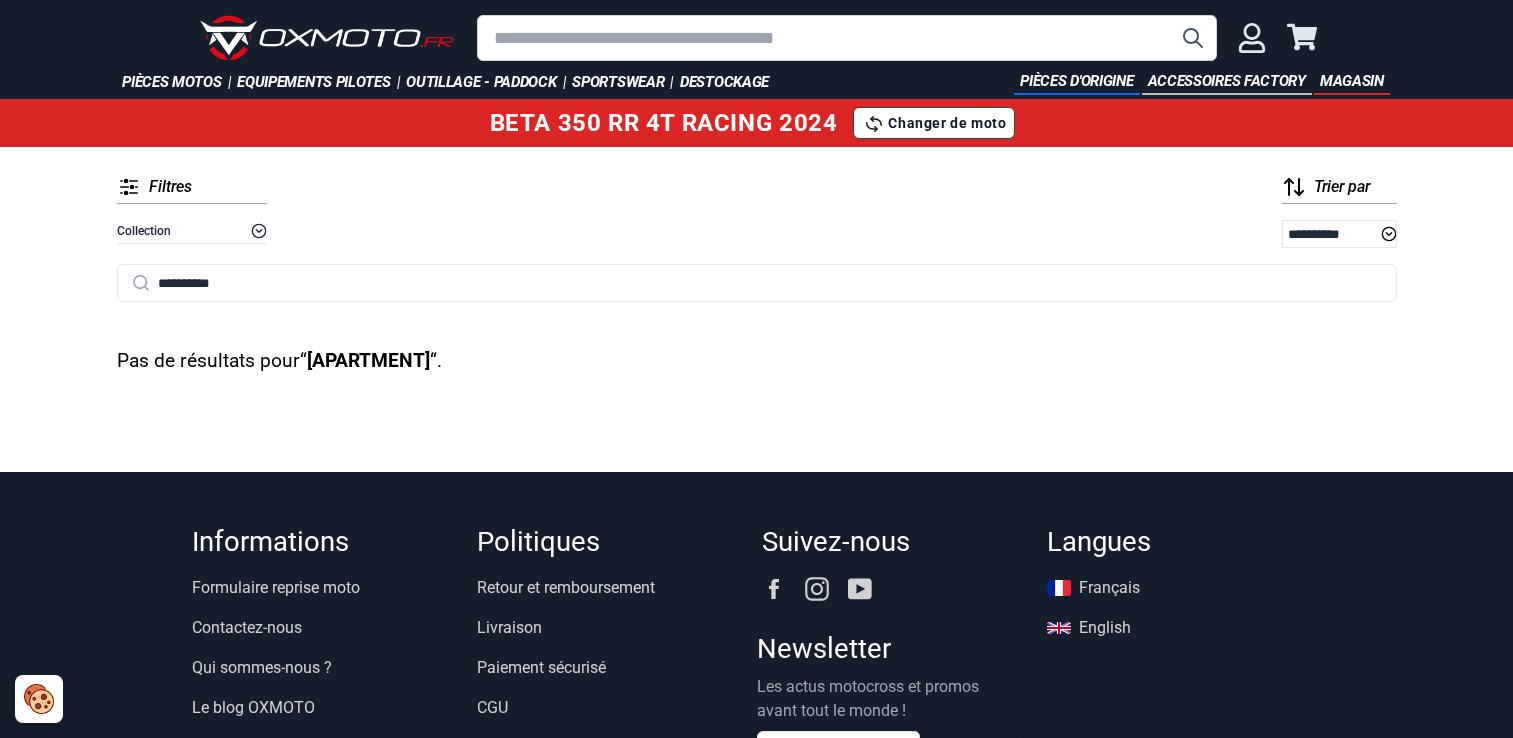 scroll, scrollTop: 0, scrollLeft: 0, axis: both 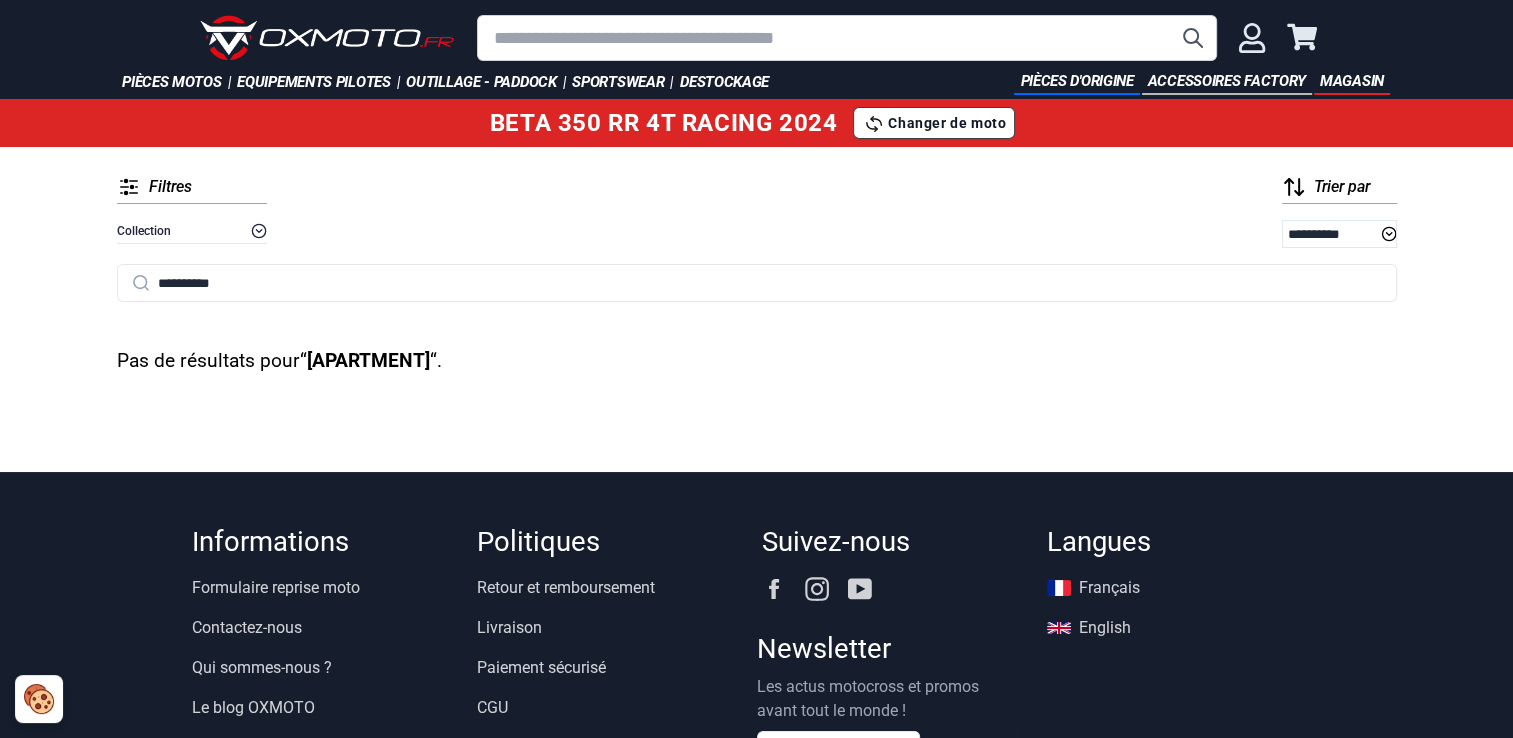click on "**********" at bounding box center [757, 283] 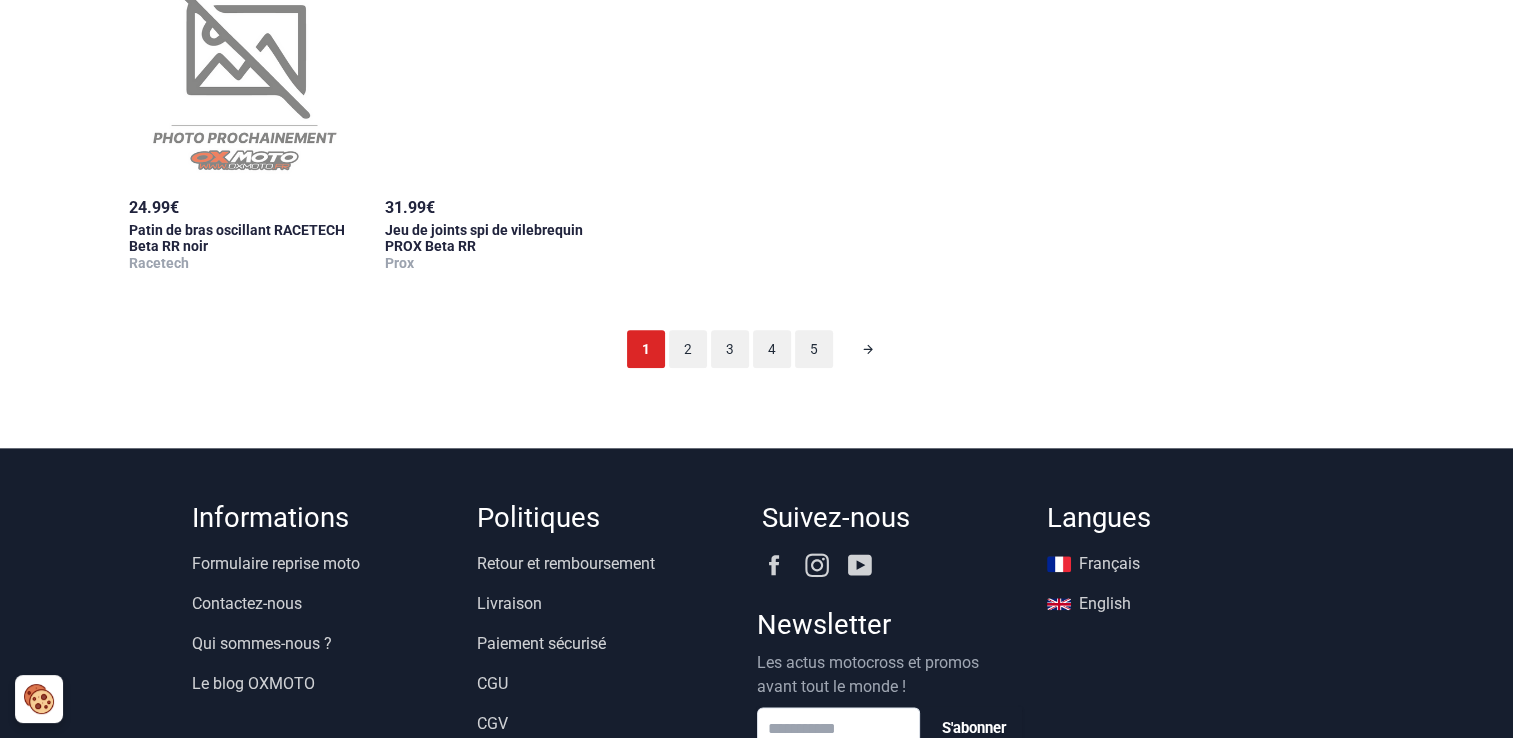 scroll, scrollTop: 2268, scrollLeft: 0, axis: vertical 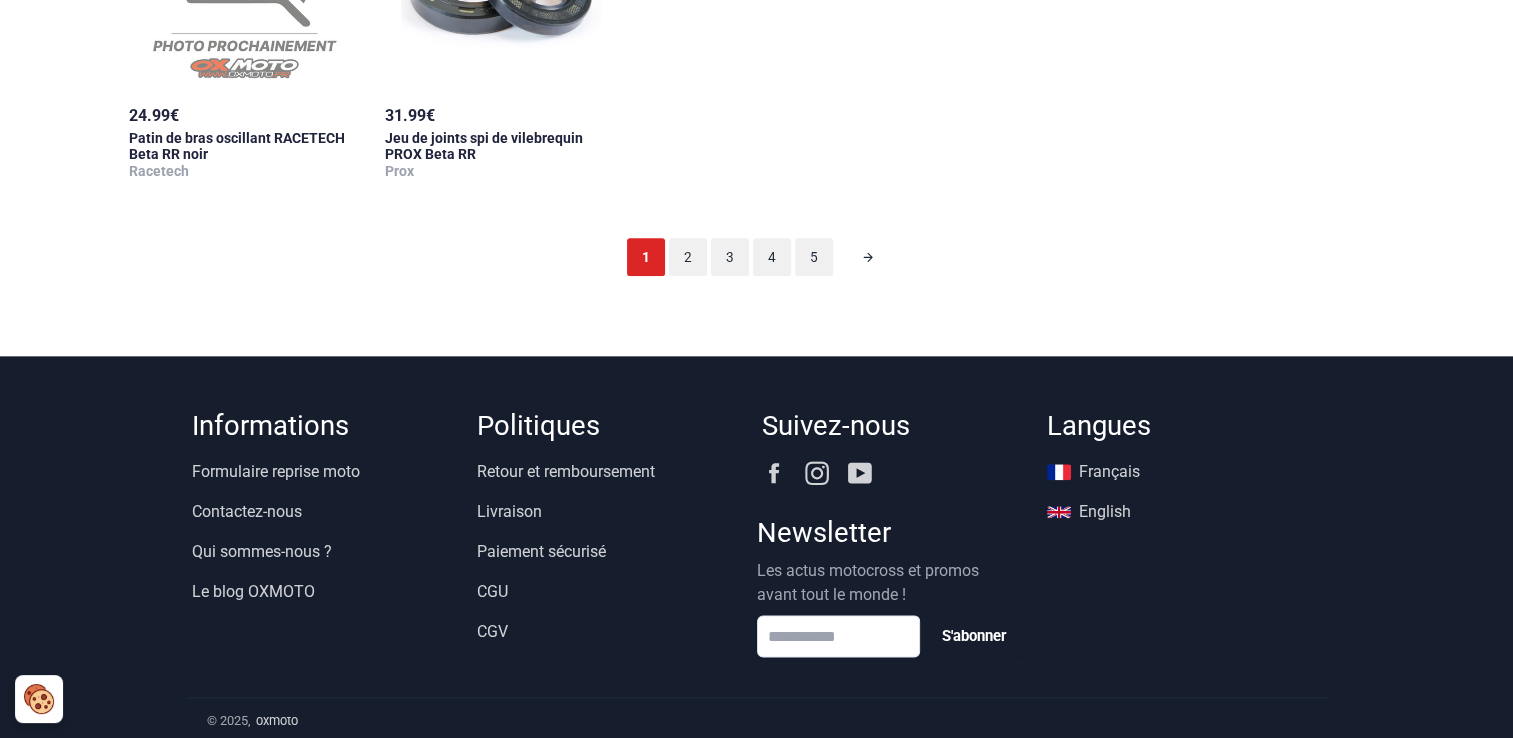 type 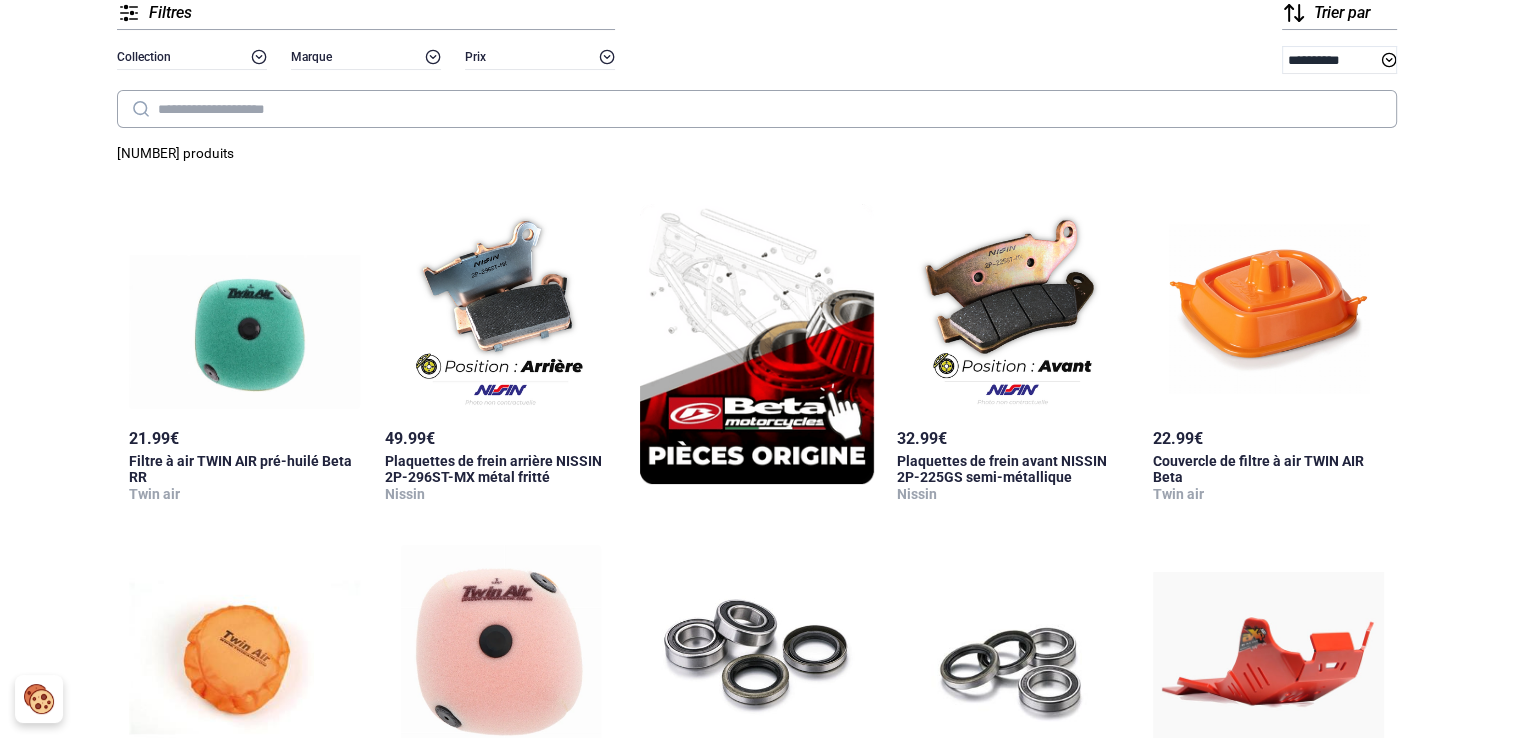 scroll, scrollTop: 0, scrollLeft: 0, axis: both 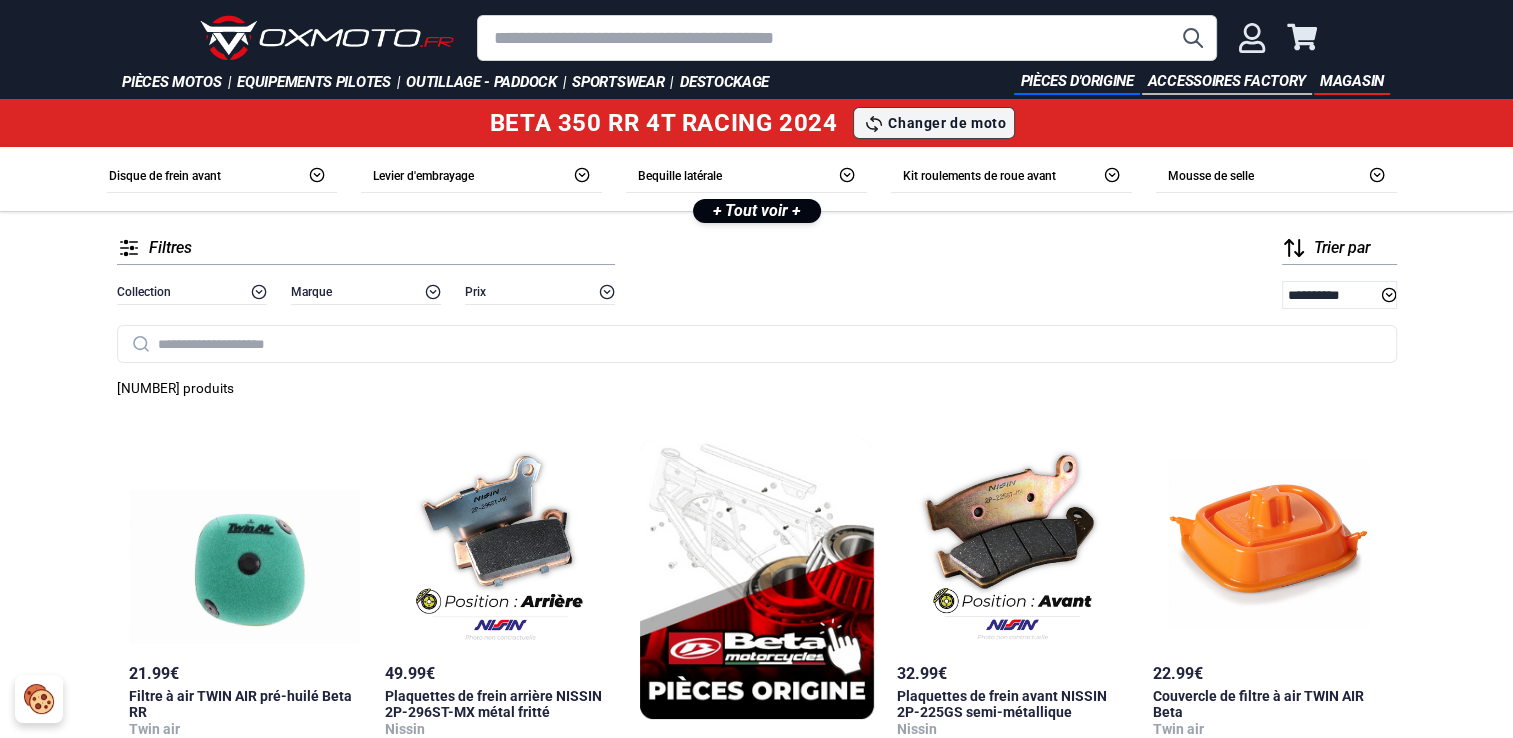 click on "Changer de moto" at bounding box center (947, 123) 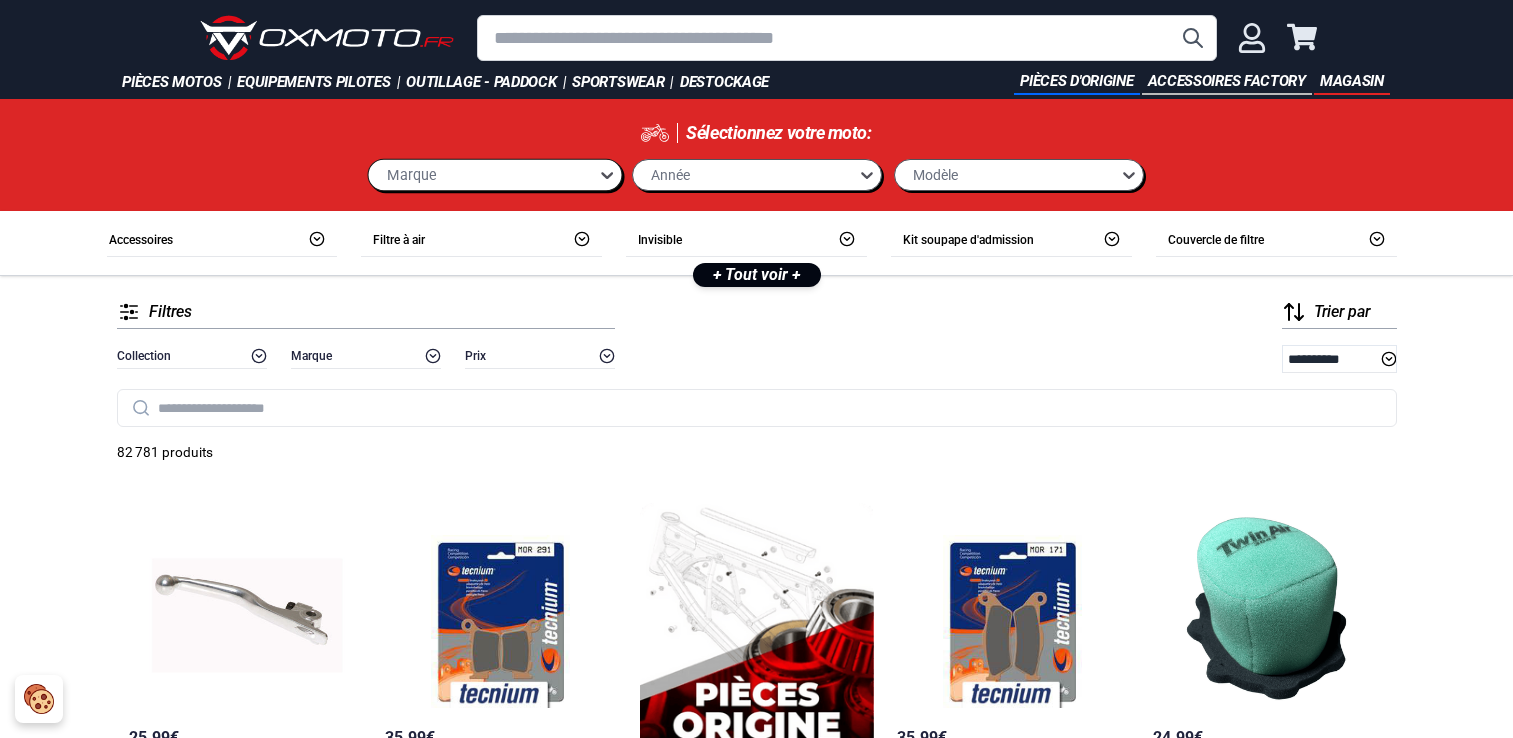 scroll, scrollTop: 0, scrollLeft: 0, axis: both 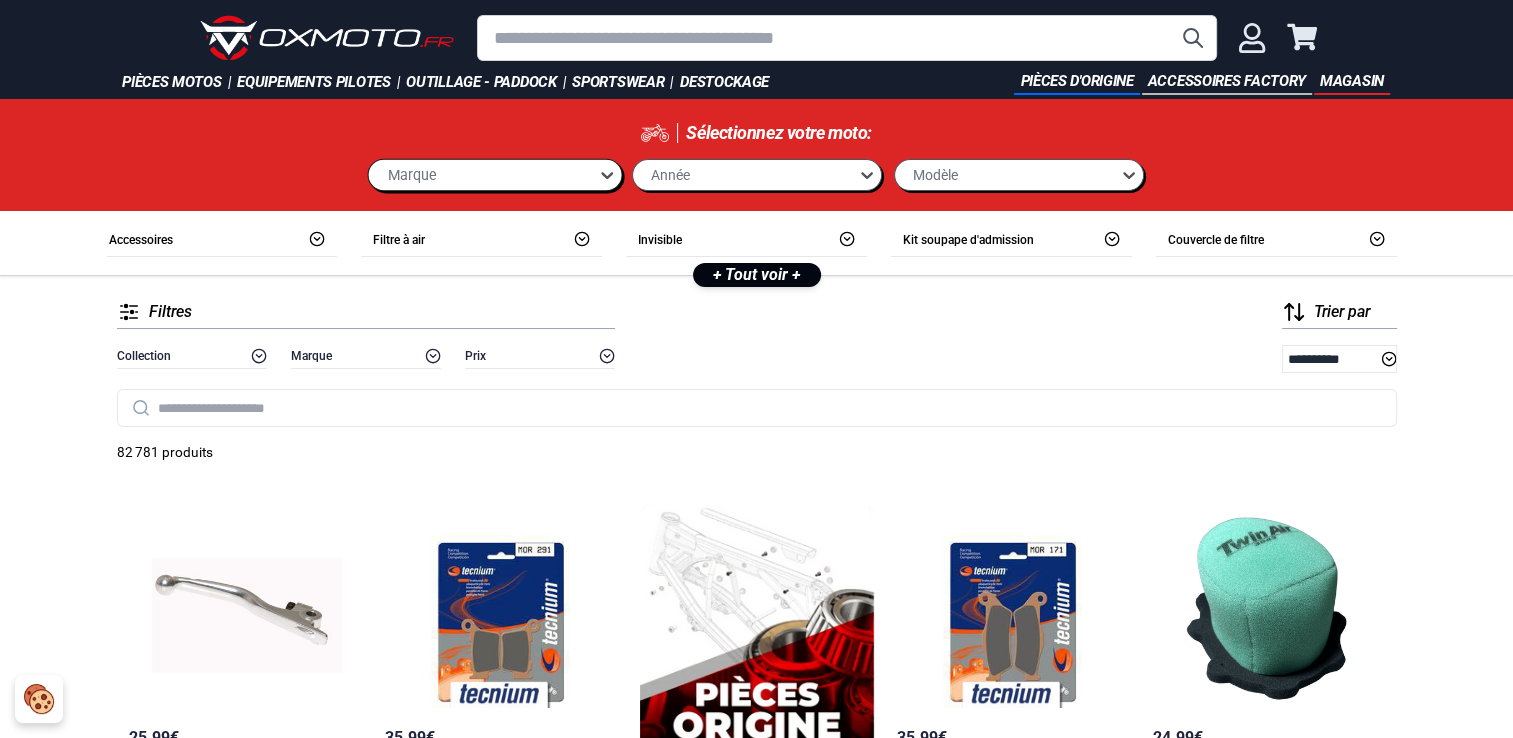 click on "Marque" at bounding box center [483, 174] 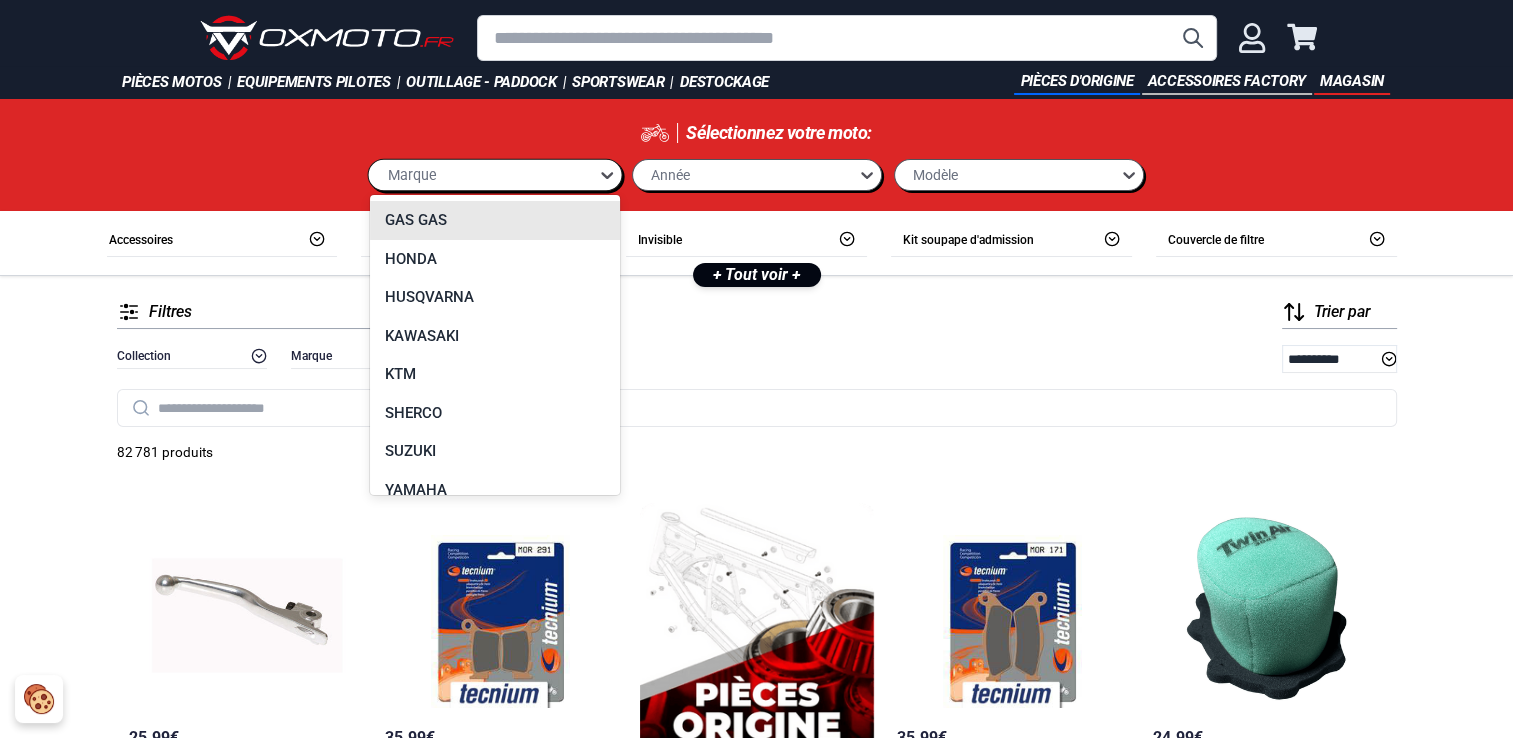 scroll, scrollTop: 100, scrollLeft: 0, axis: vertical 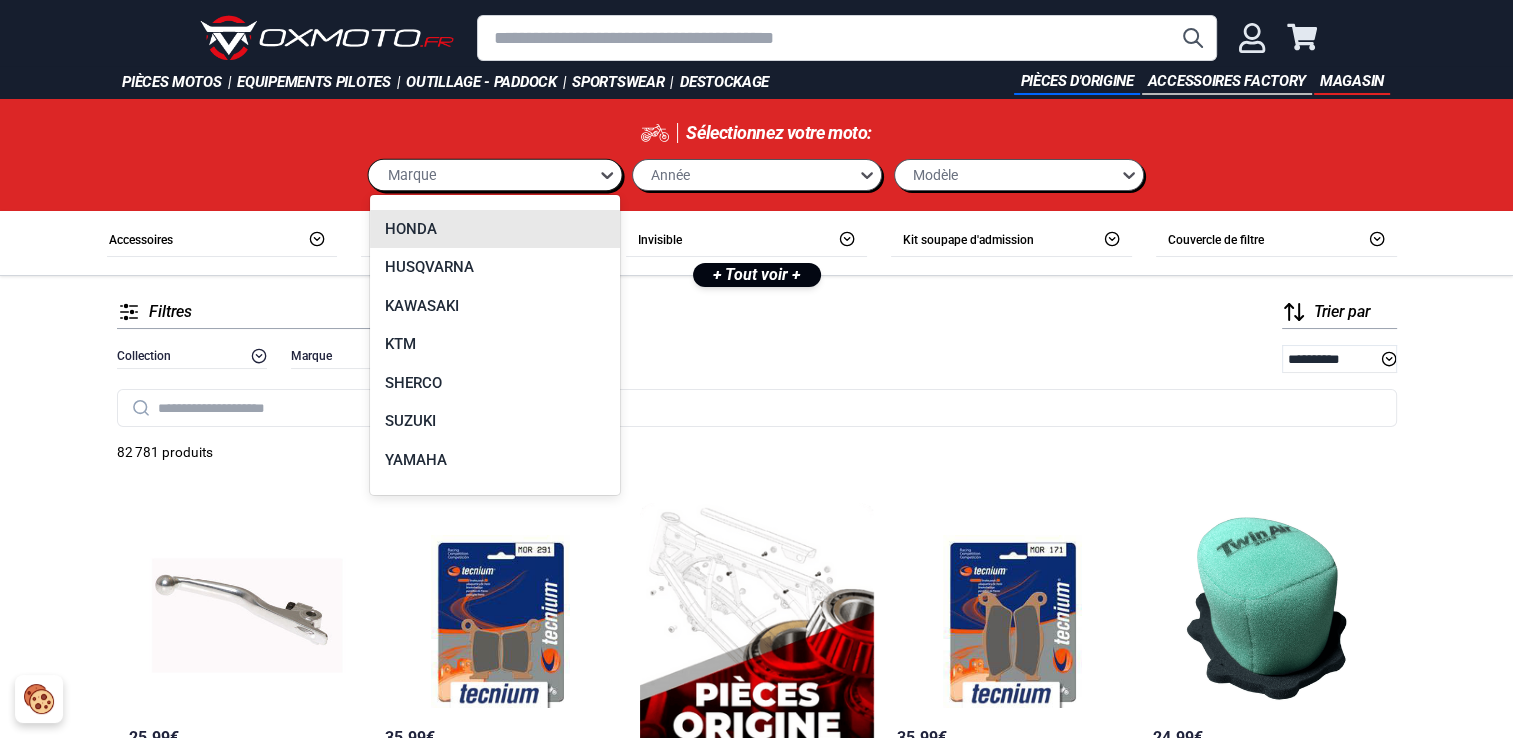 drag, startPoint x: 505, startPoint y: 237, endPoint x: 545, endPoint y: 219, distance: 43.863426 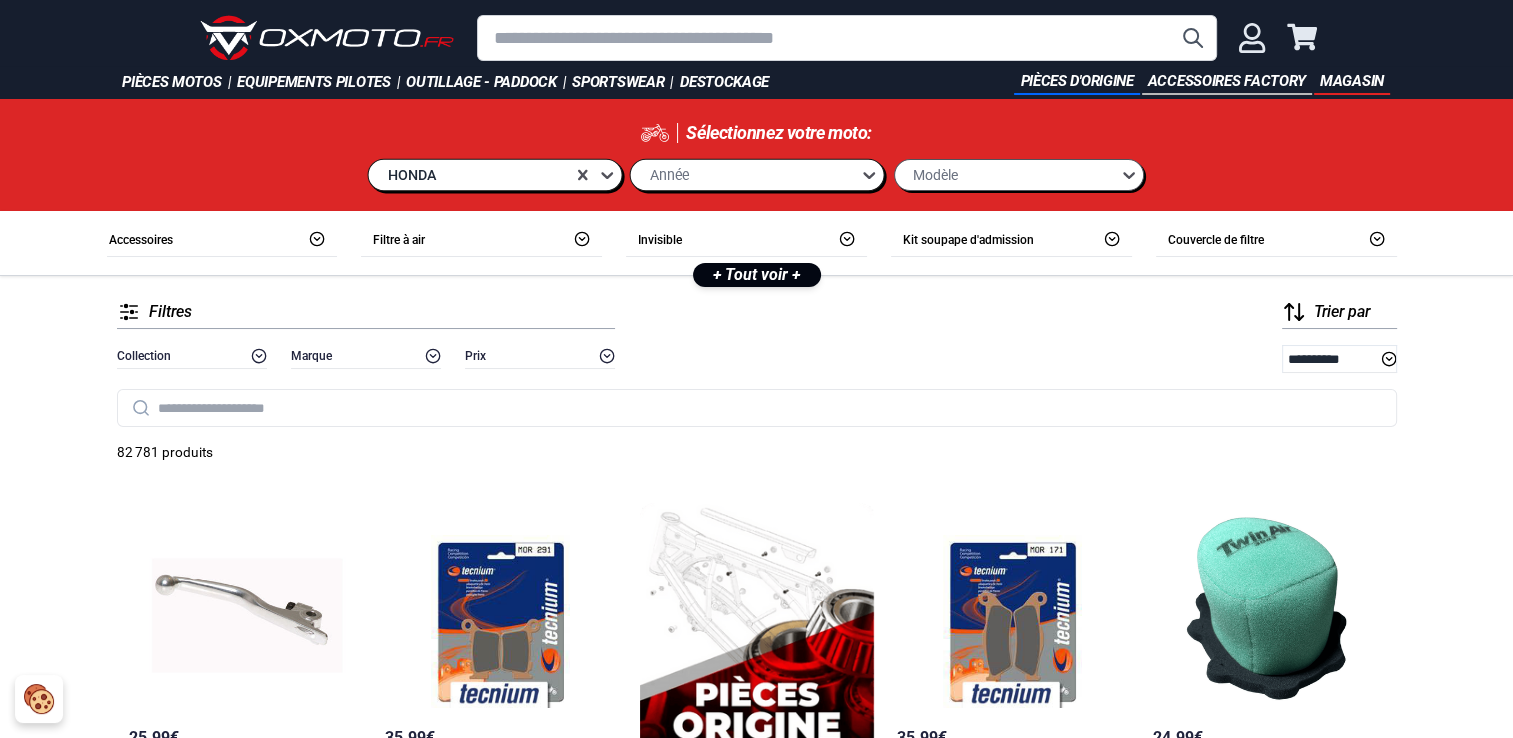 click on "Année" at bounding box center [745, 174] 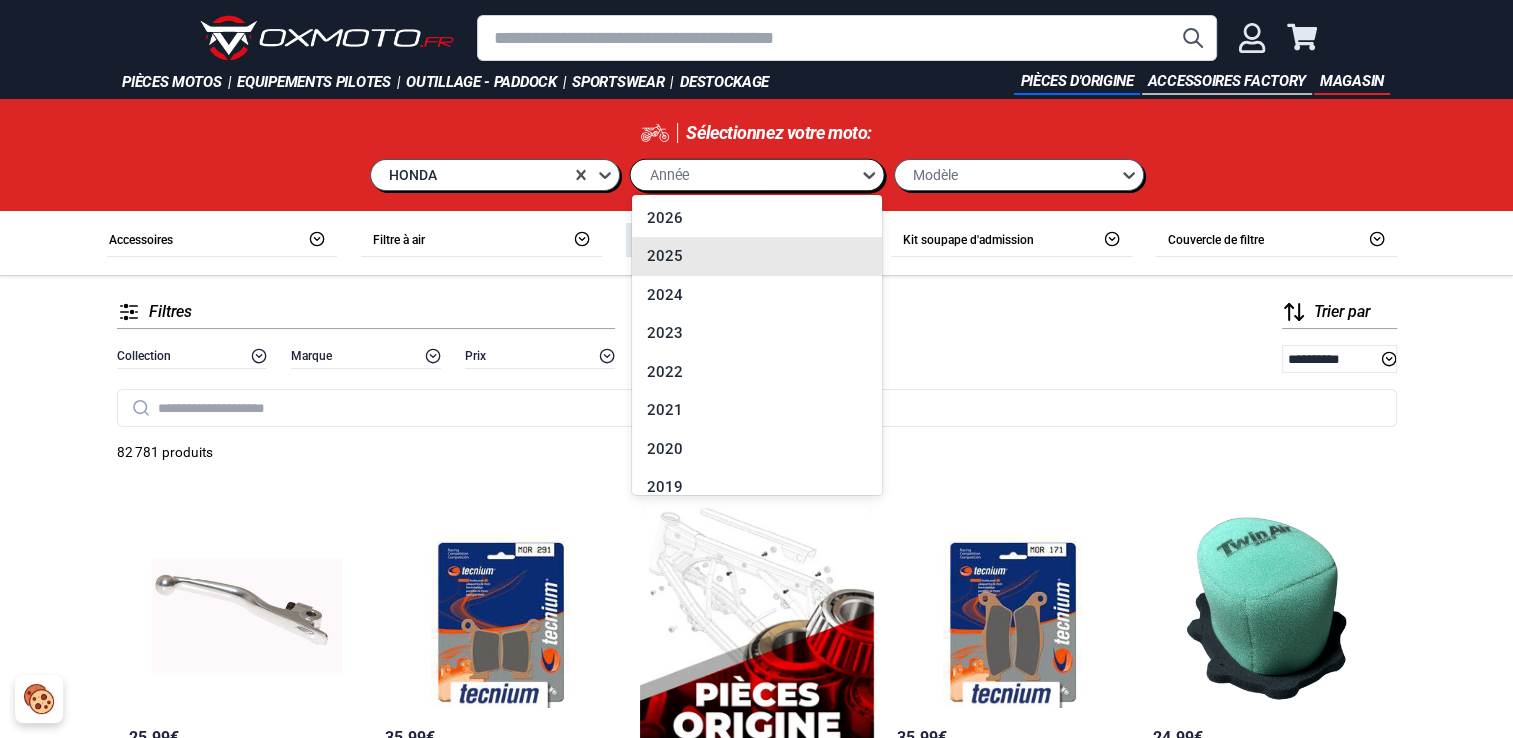 drag, startPoint x: 680, startPoint y: 259, endPoint x: 689, endPoint y: 253, distance: 10.816654 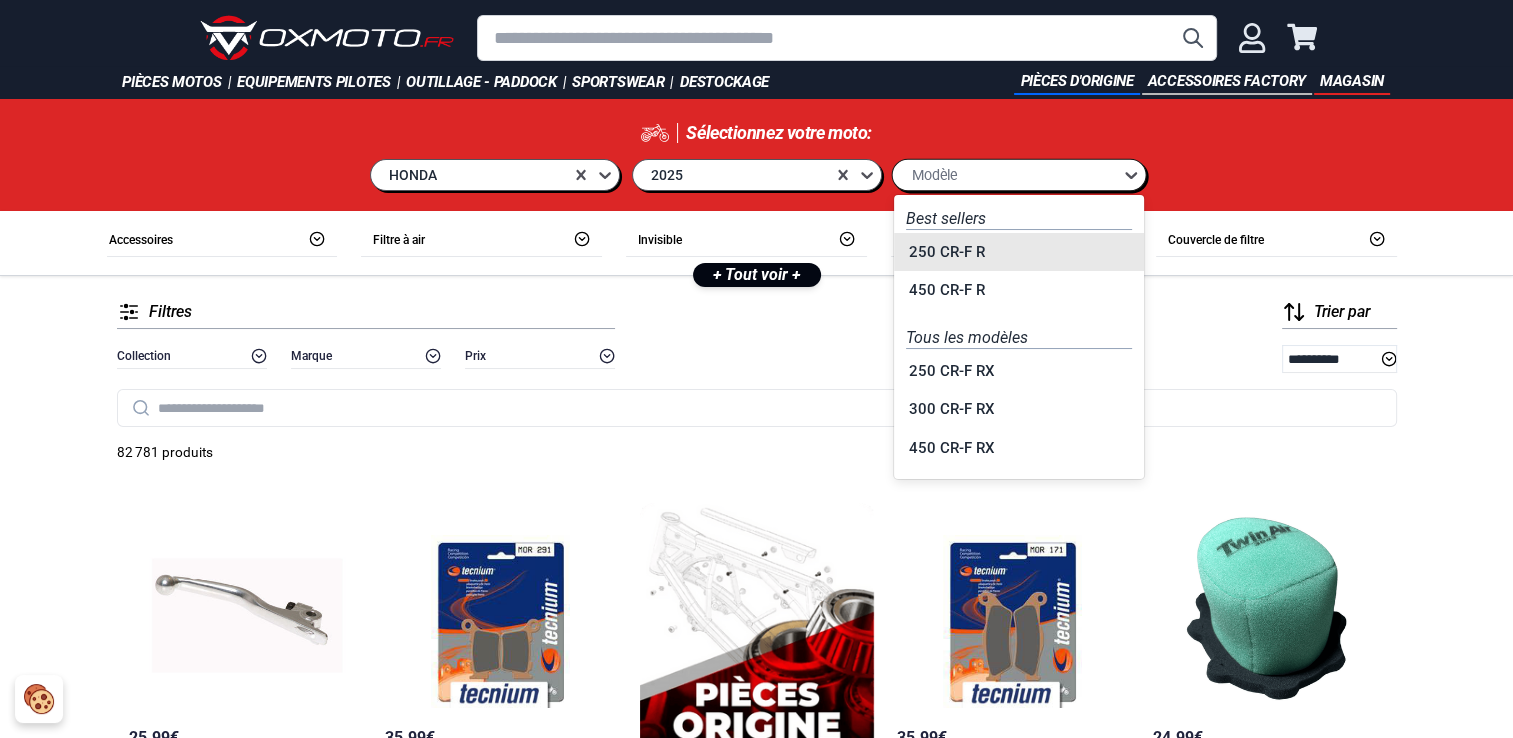 click on "Modèle" at bounding box center [934, 174] 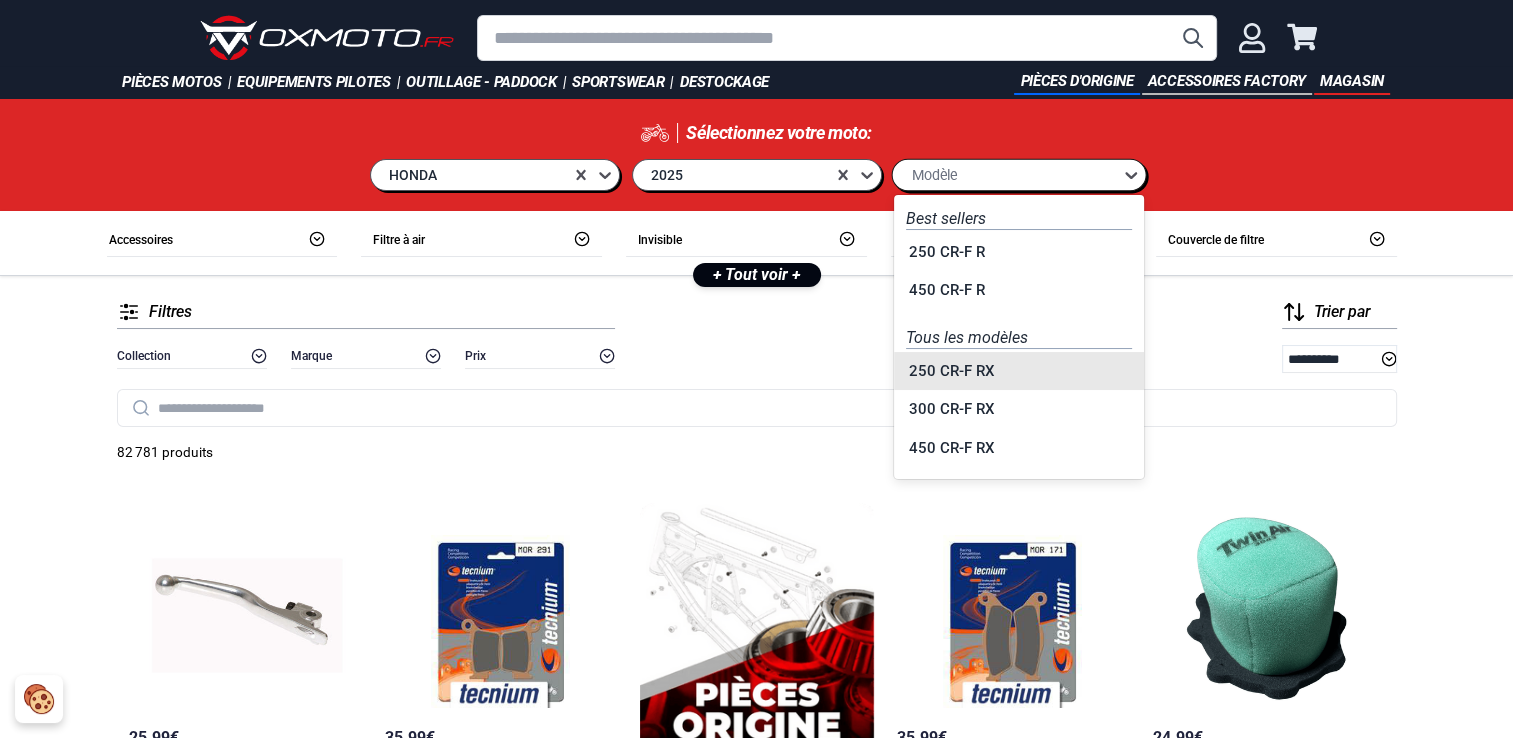 click on "250 CR-F RX" at bounding box center (1019, 371) 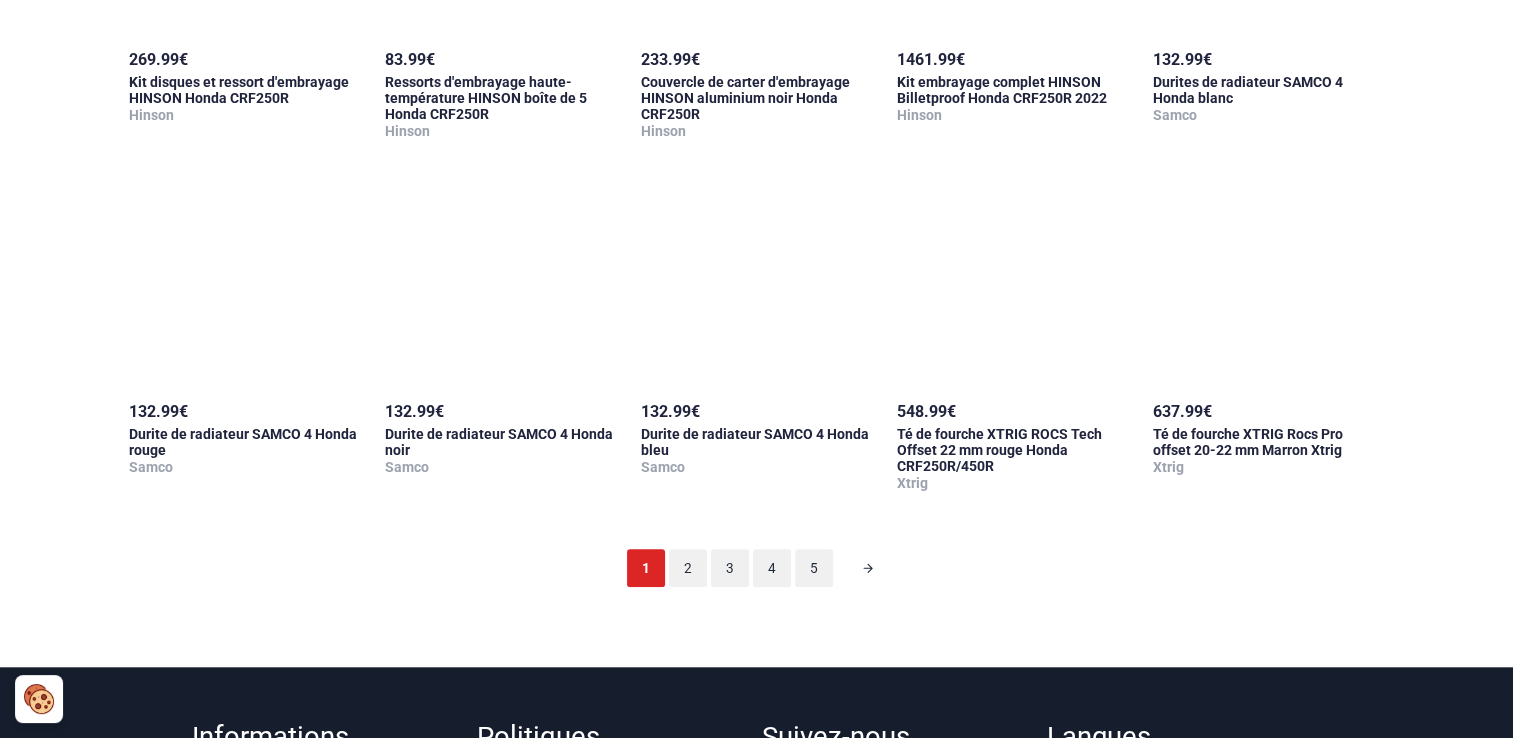 scroll, scrollTop: 1700, scrollLeft: 0, axis: vertical 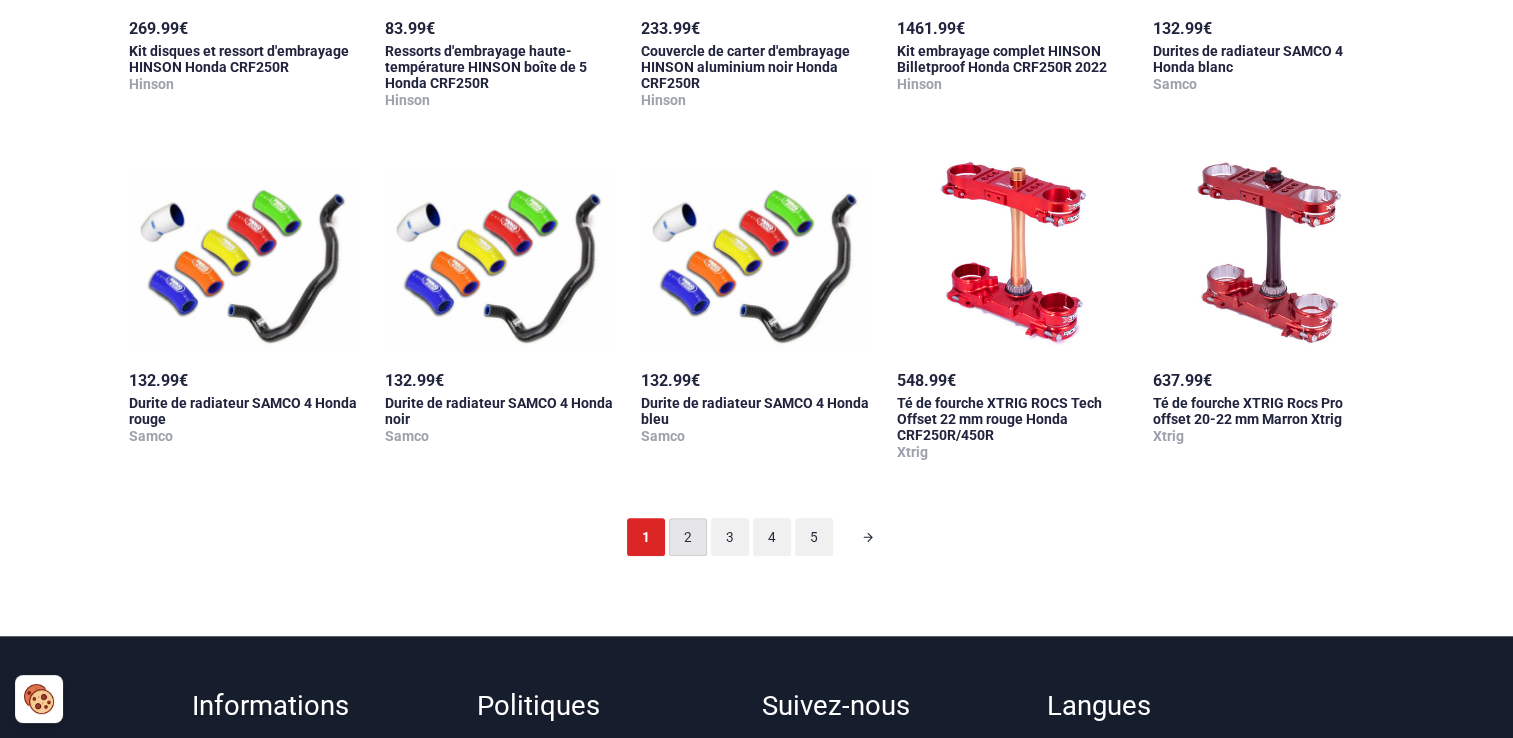click on "2" at bounding box center (688, 537) 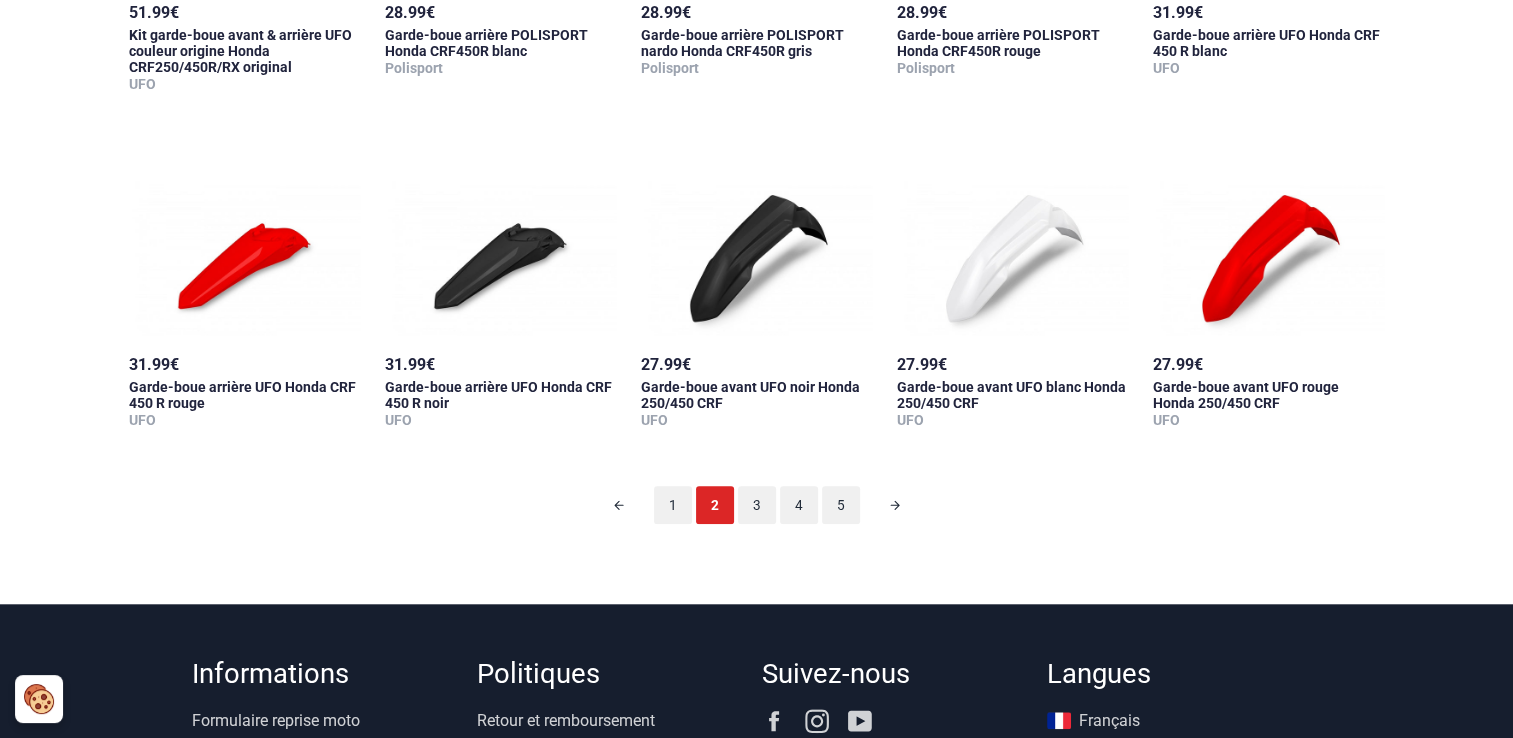 scroll, scrollTop: 98, scrollLeft: 0, axis: vertical 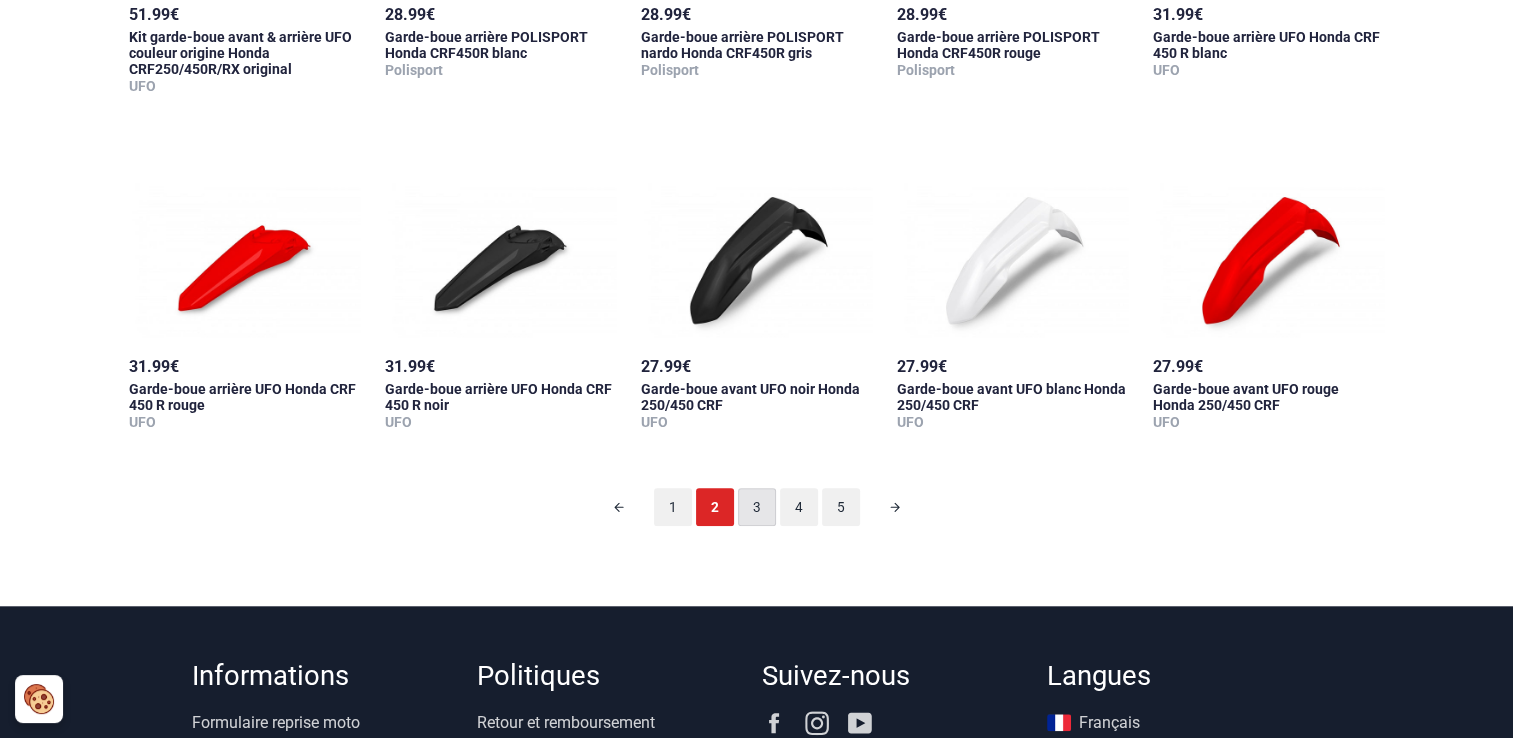 click on "3" at bounding box center (757, 507) 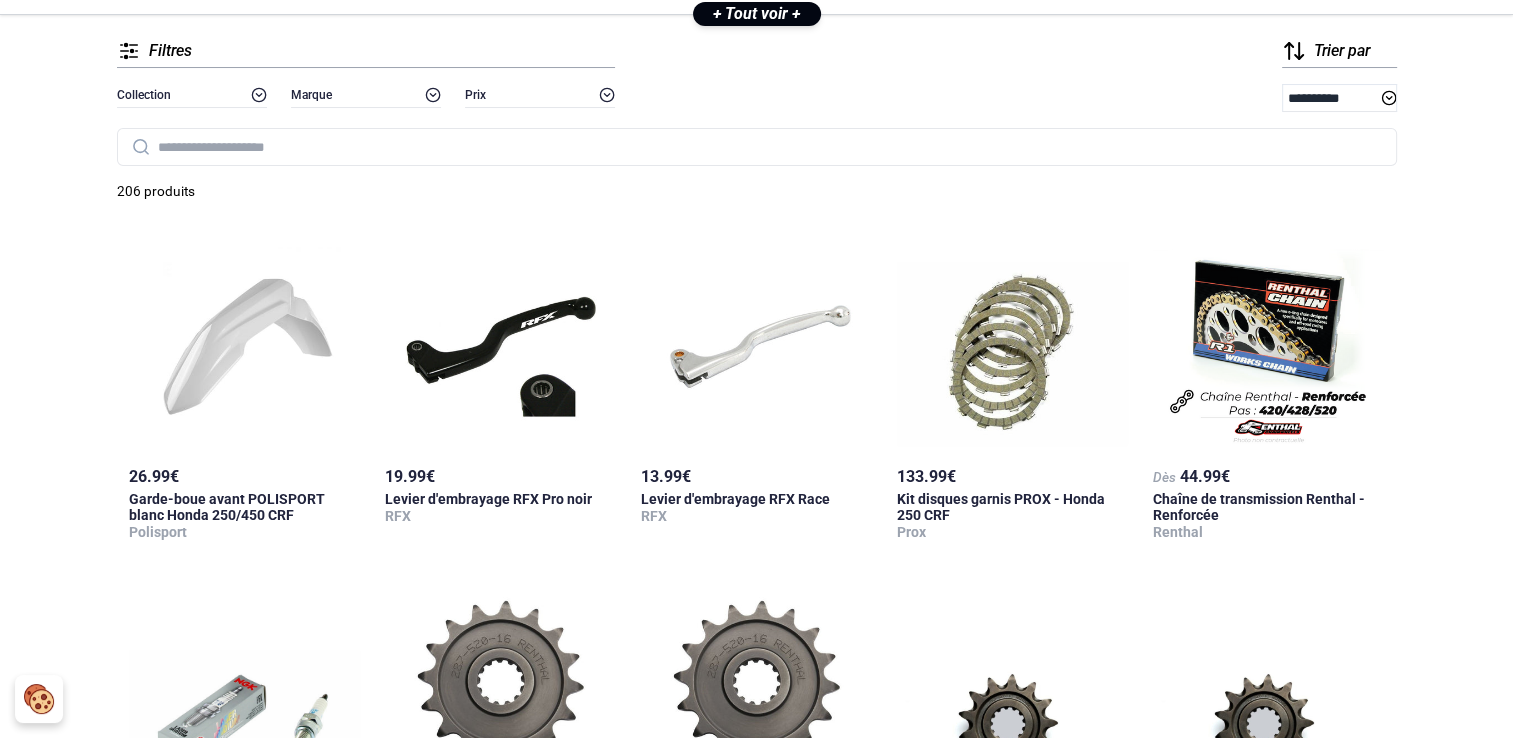 scroll, scrollTop: 198, scrollLeft: 0, axis: vertical 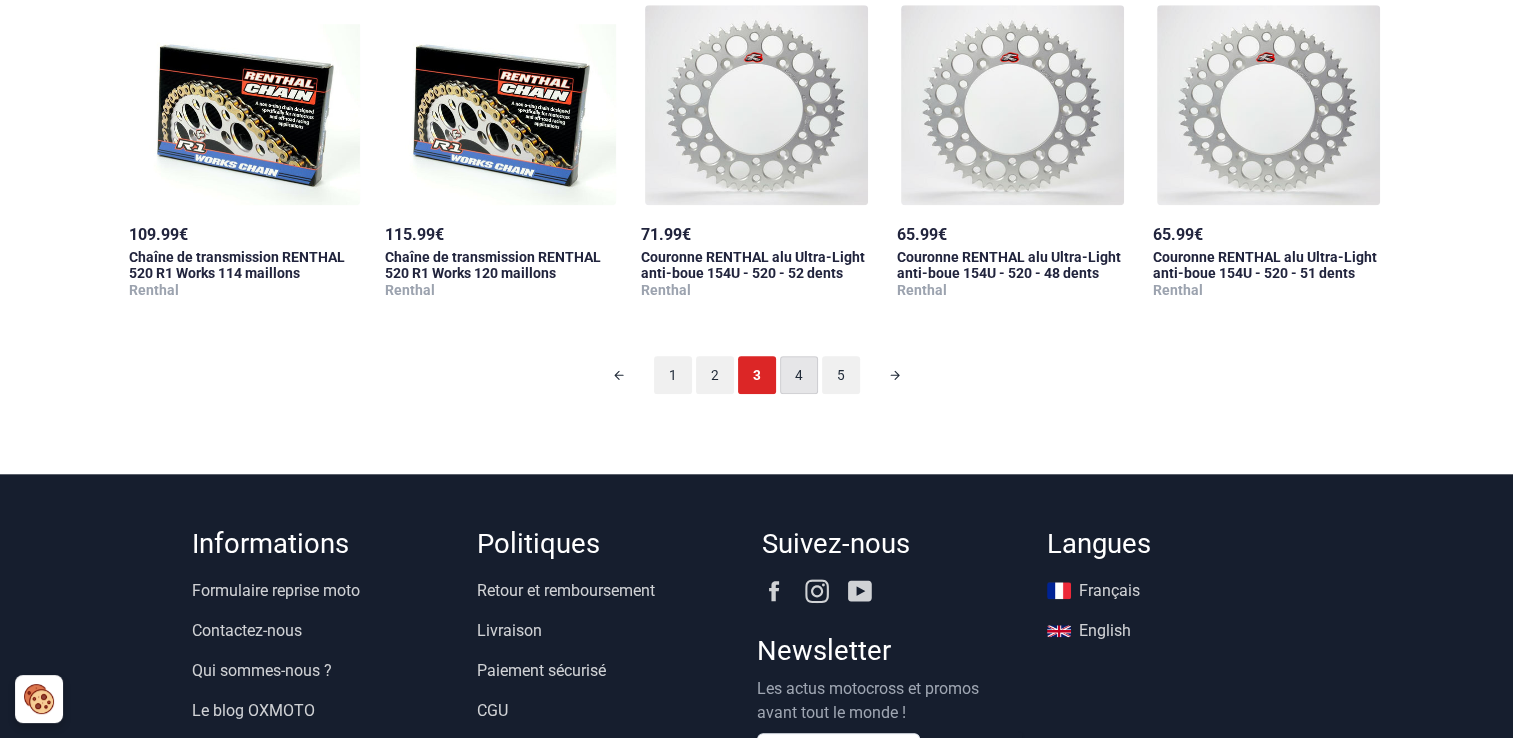 click on "4" at bounding box center (799, 375) 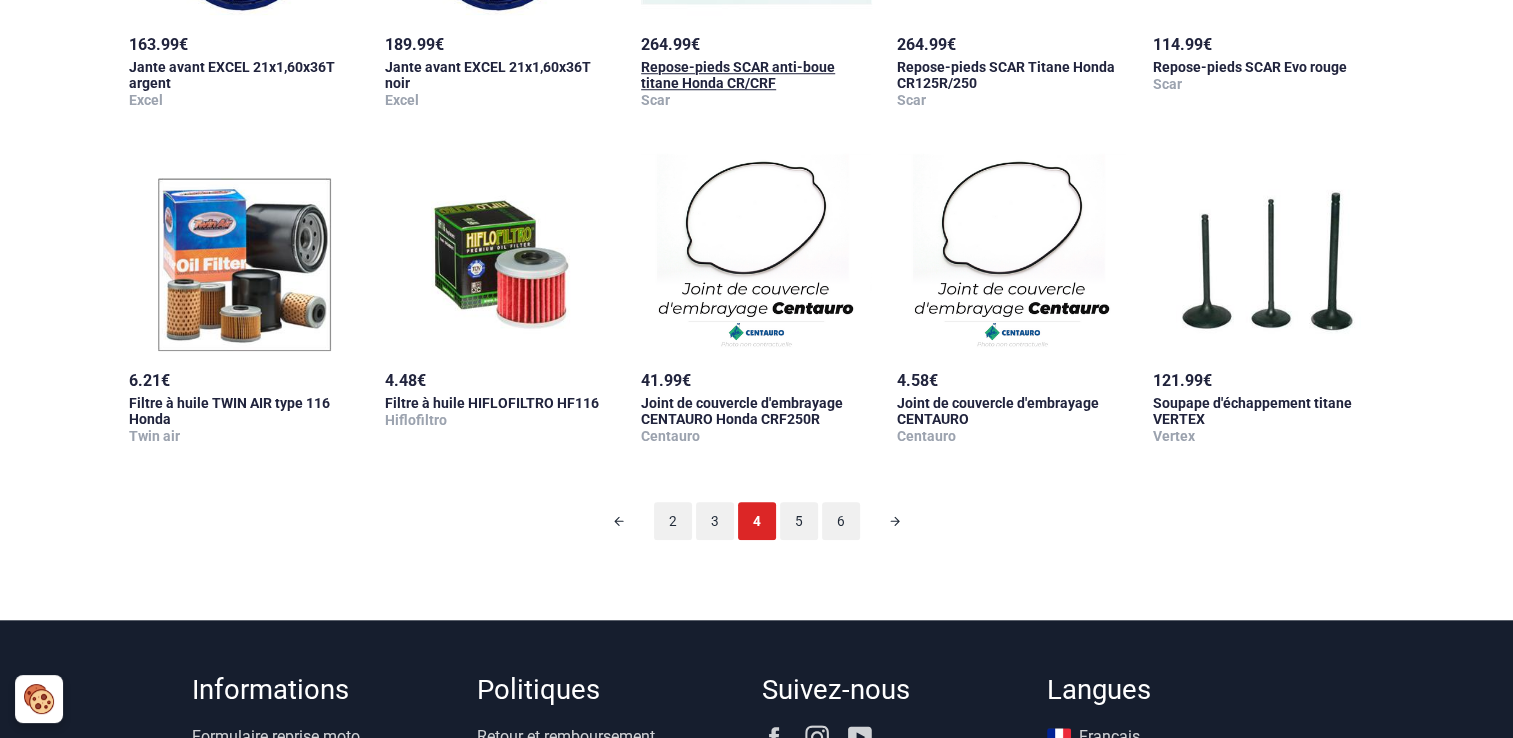 scroll, scrollTop: 1698, scrollLeft: 0, axis: vertical 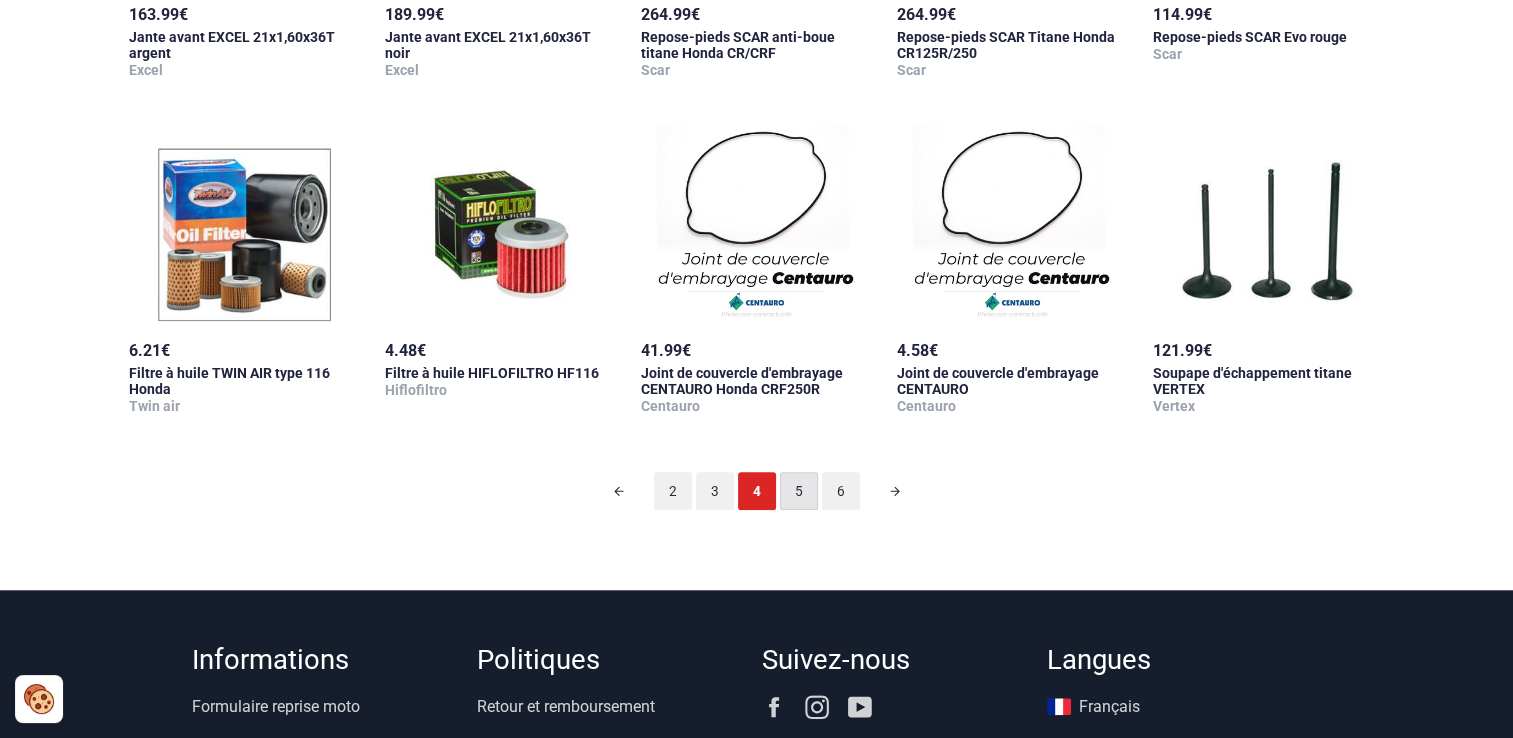 click on "5" at bounding box center (799, 491) 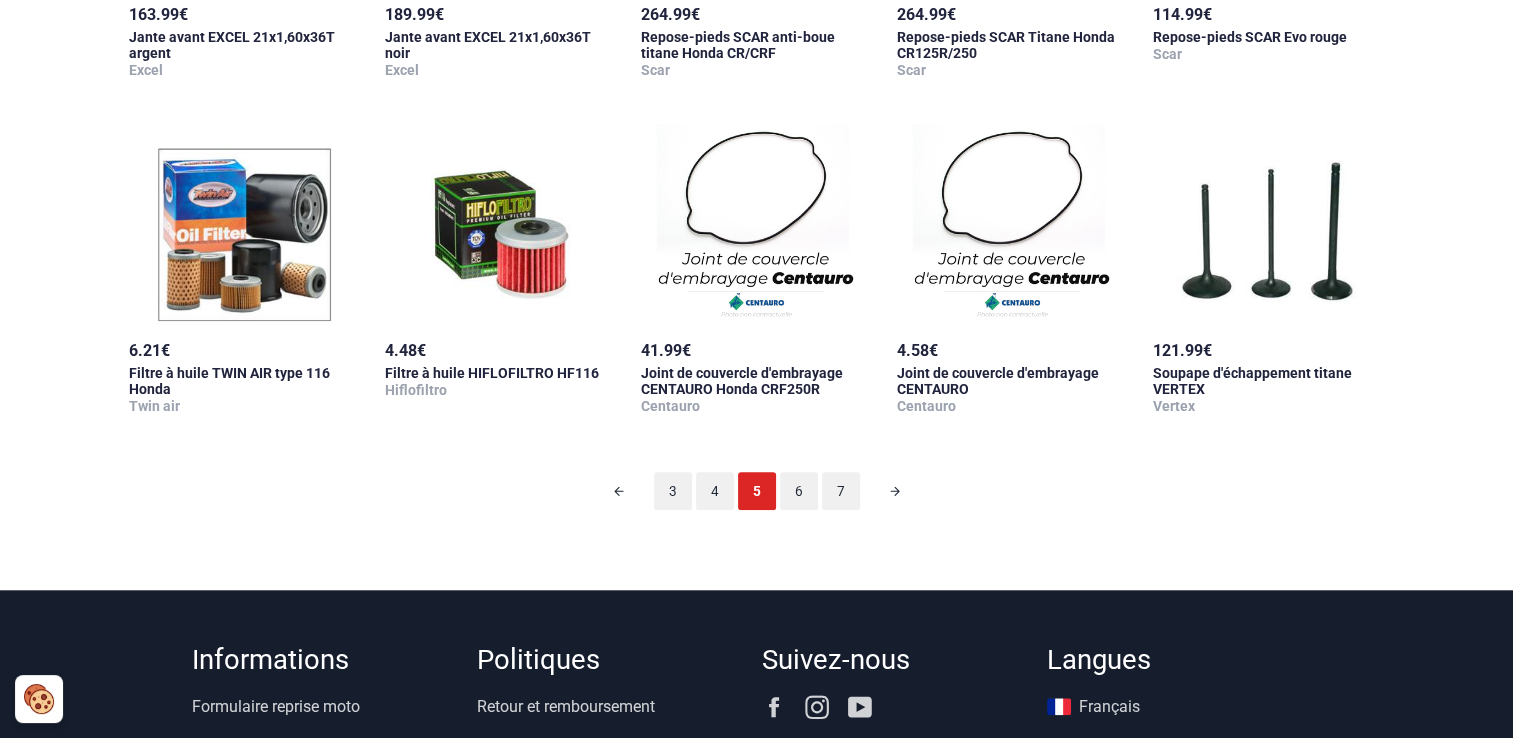 scroll, scrollTop: 98, scrollLeft: 0, axis: vertical 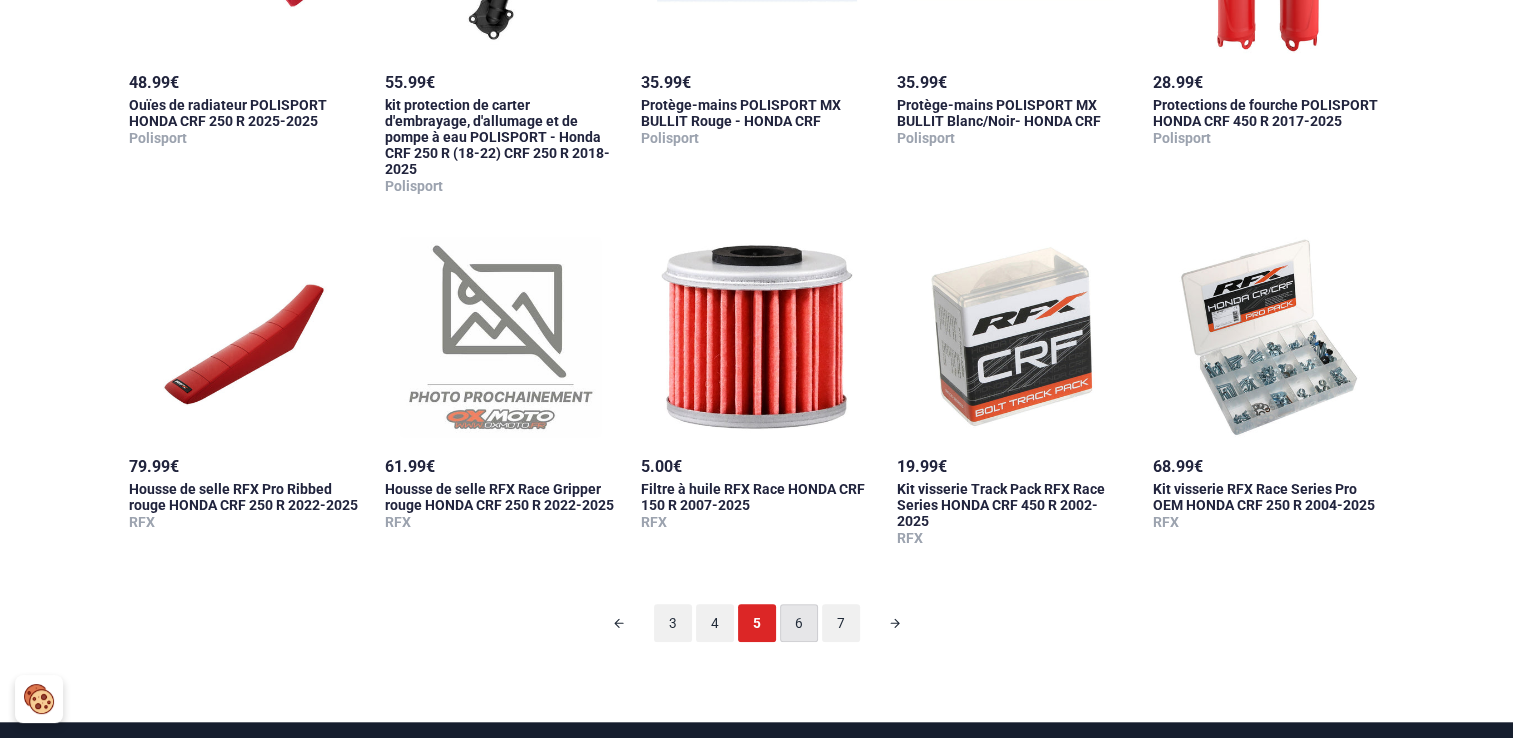 click on "6" at bounding box center [799, 623] 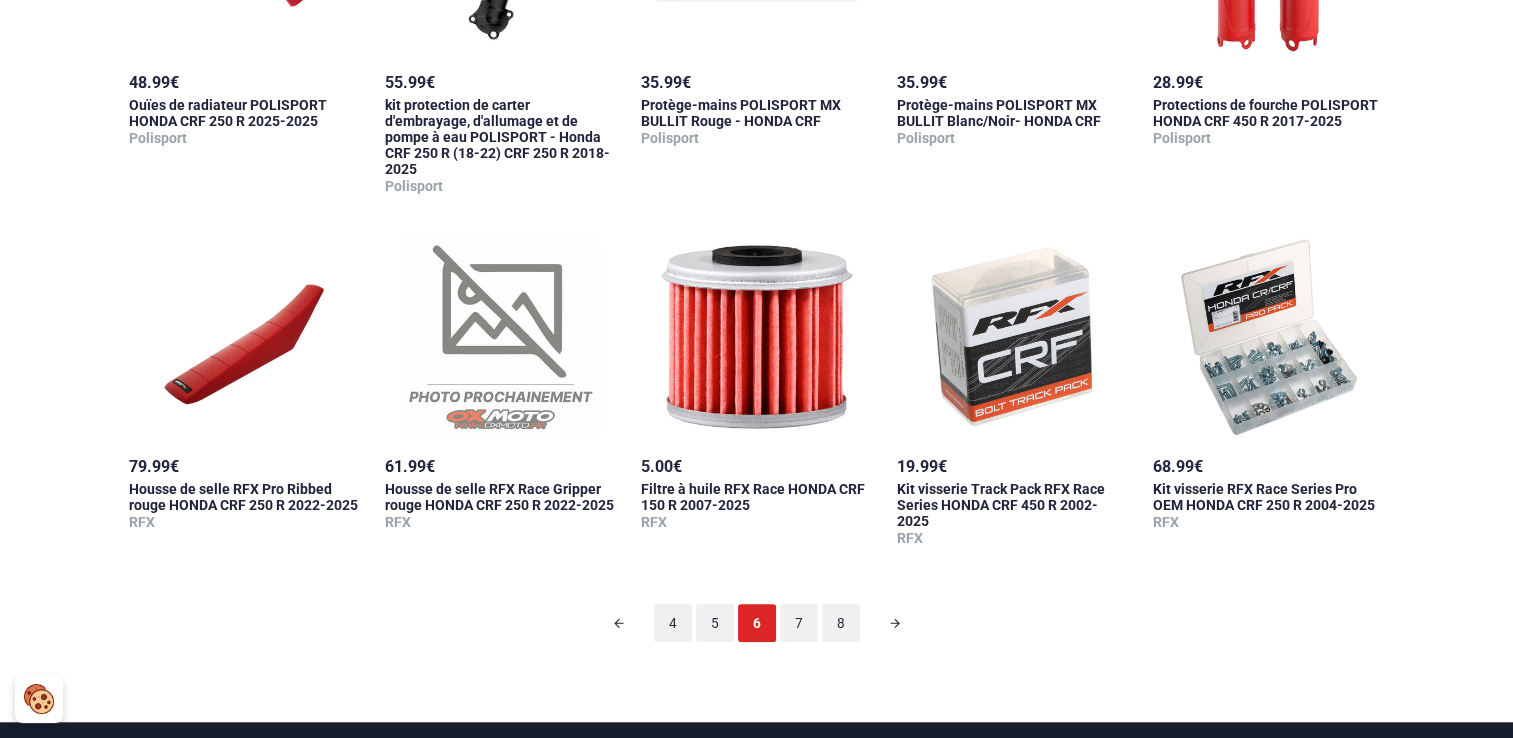 scroll, scrollTop: 98, scrollLeft: 0, axis: vertical 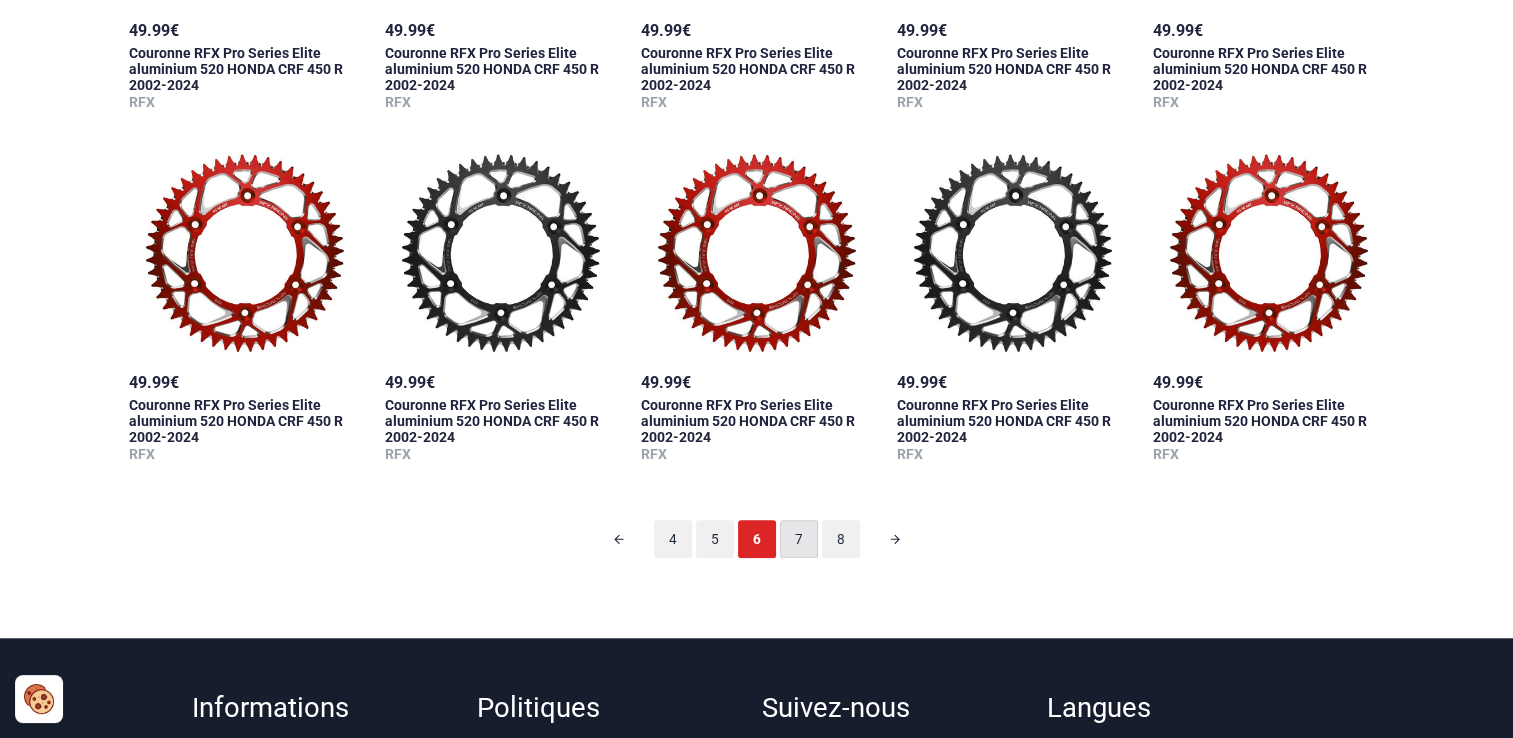 click on "7" at bounding box center [799, 539] 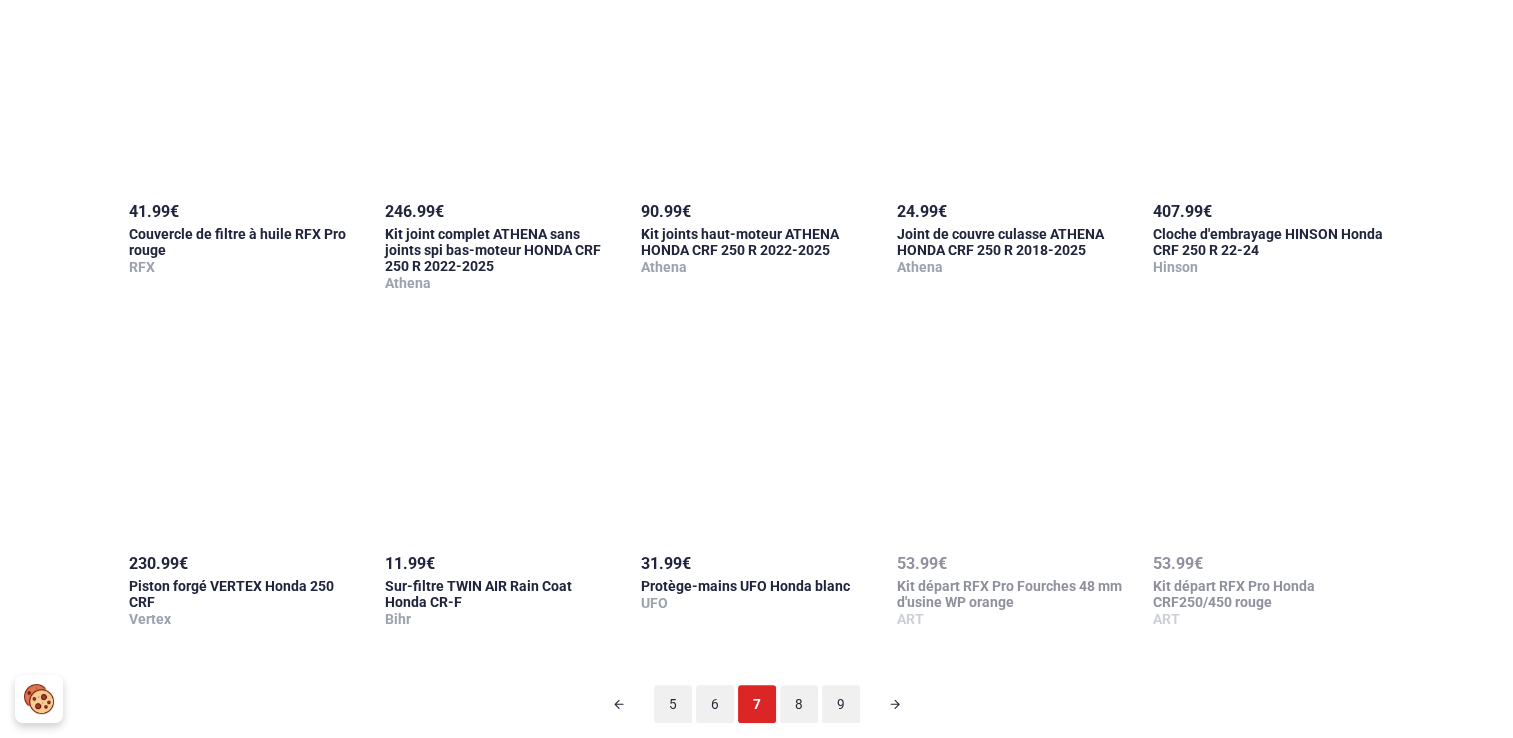scroll, scrollTop: 1598, scrollLeft: 0, axis: vertical 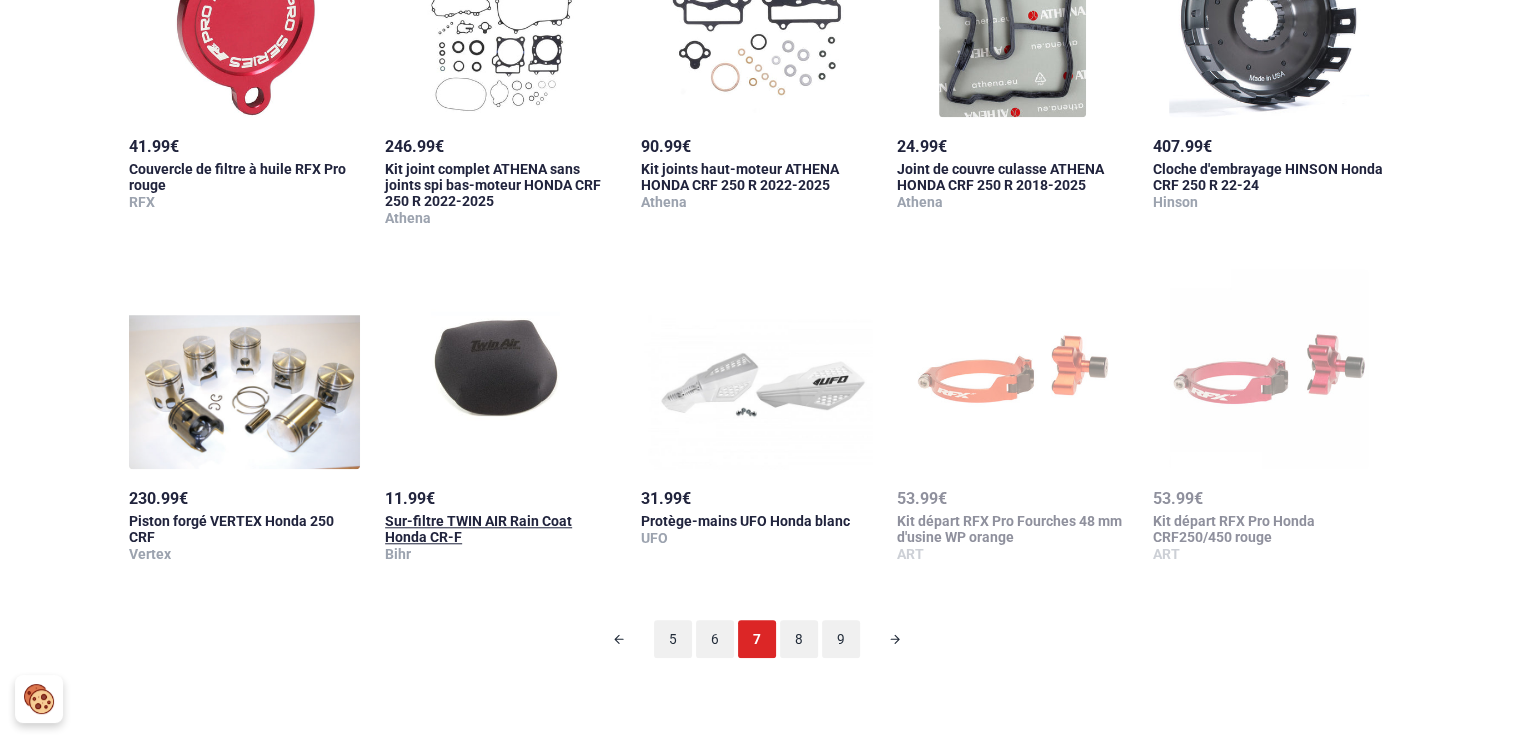 click at bounding box center [501, 369] 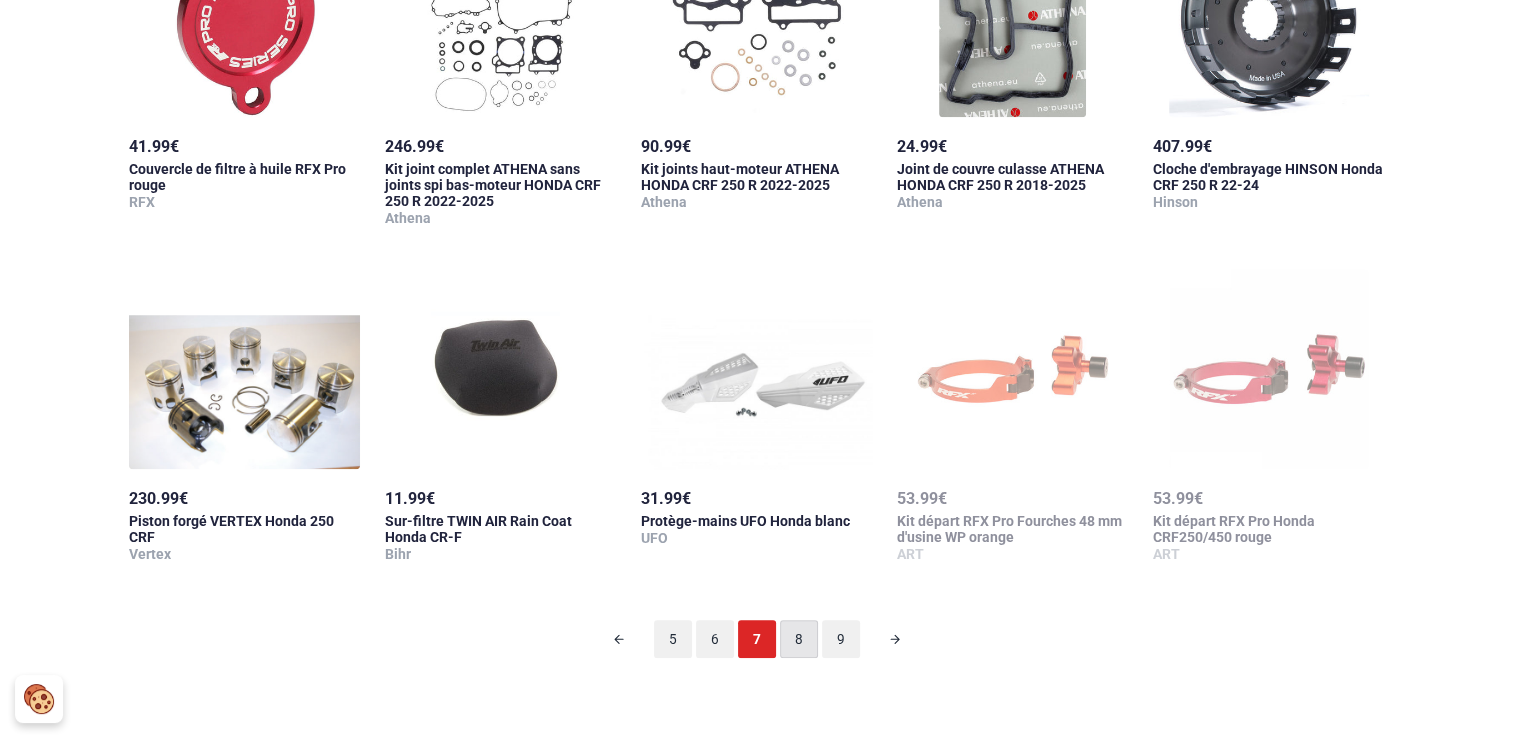 click on "8" at bounding box center [799, 639] 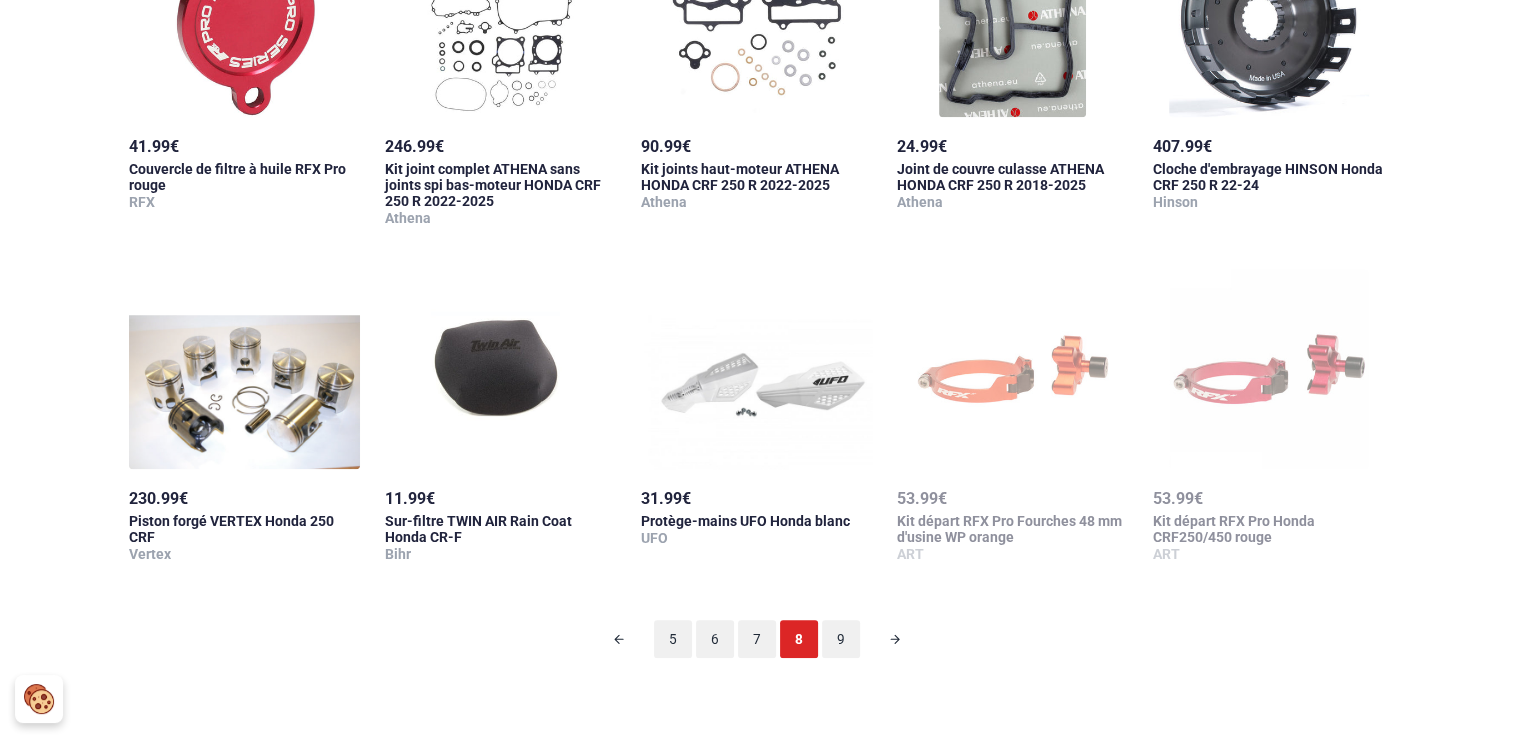 scroll, scrollTop: 98, scrollLeft: 0, axis: vertical 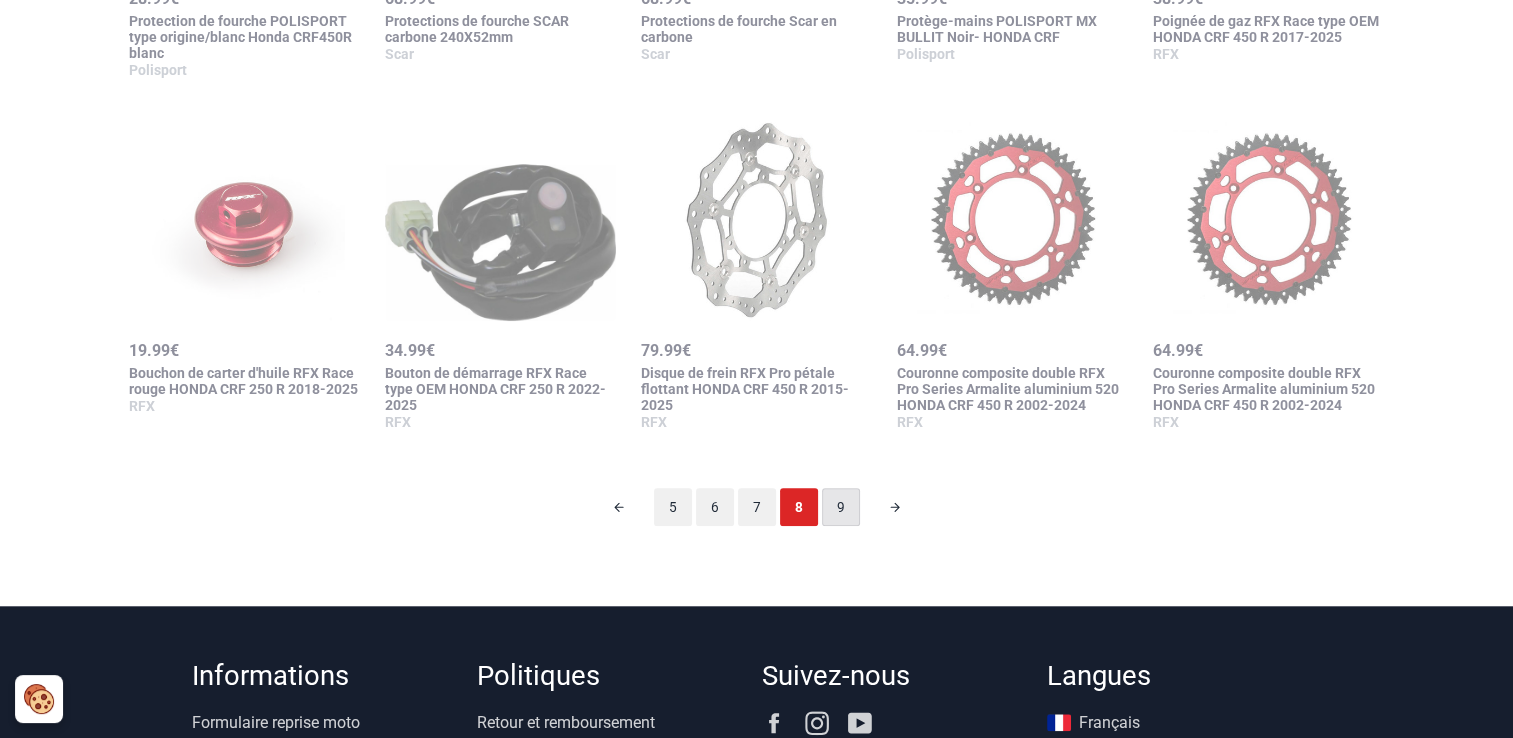 click on "9" at bounding box center (841, 507) 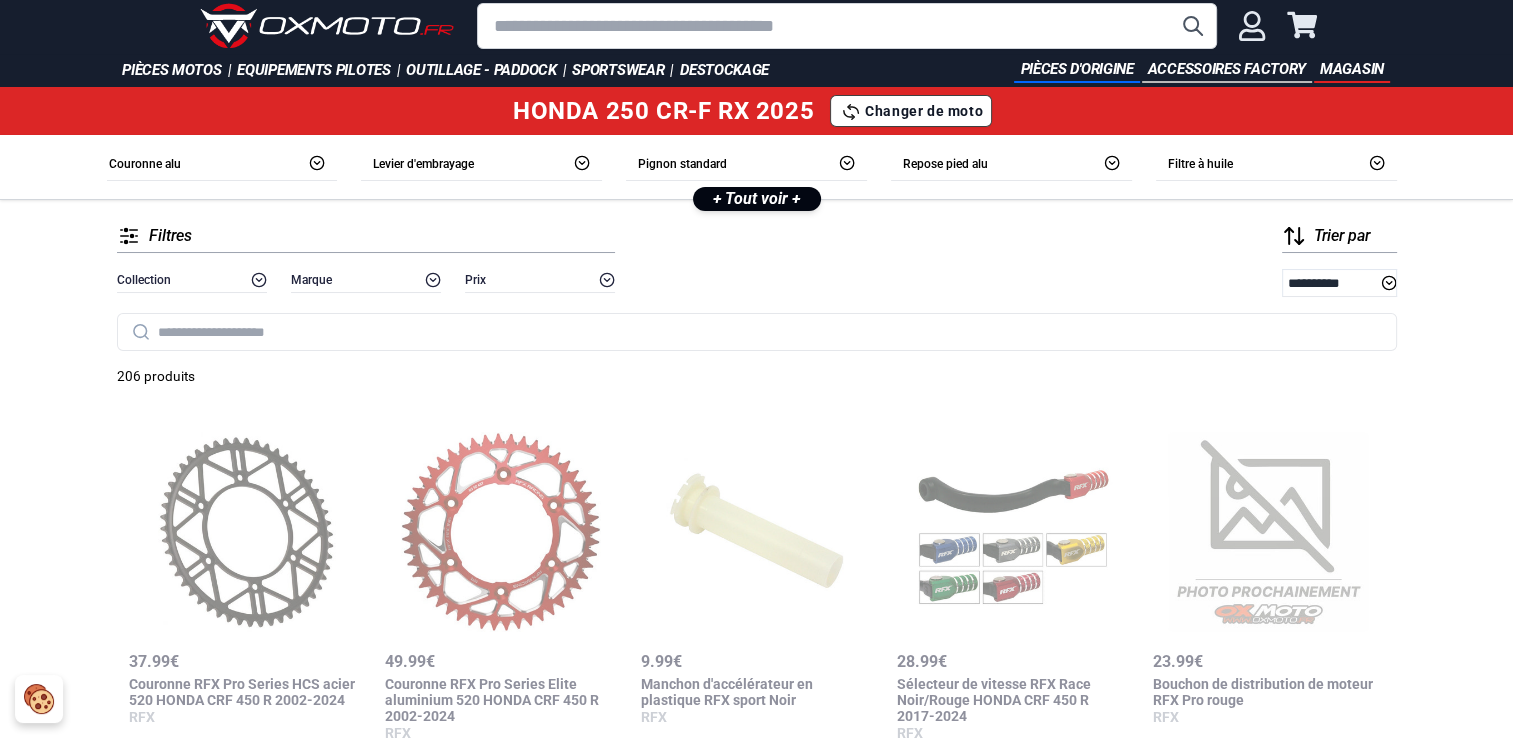 scroll, scrollTop: 0, scrollLeft: 0, axis: both 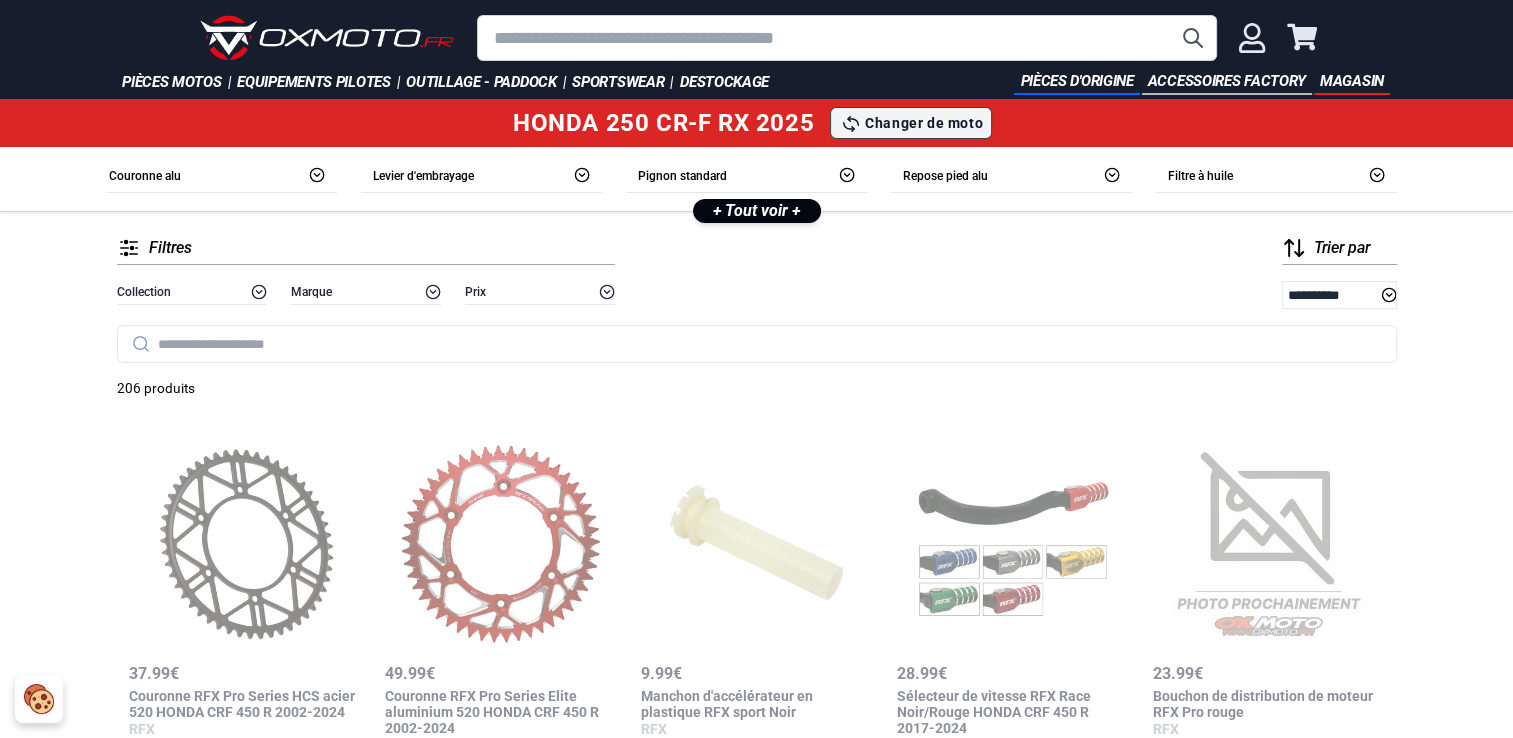 click on "Changer de moto" at bounding box center [924, 123] 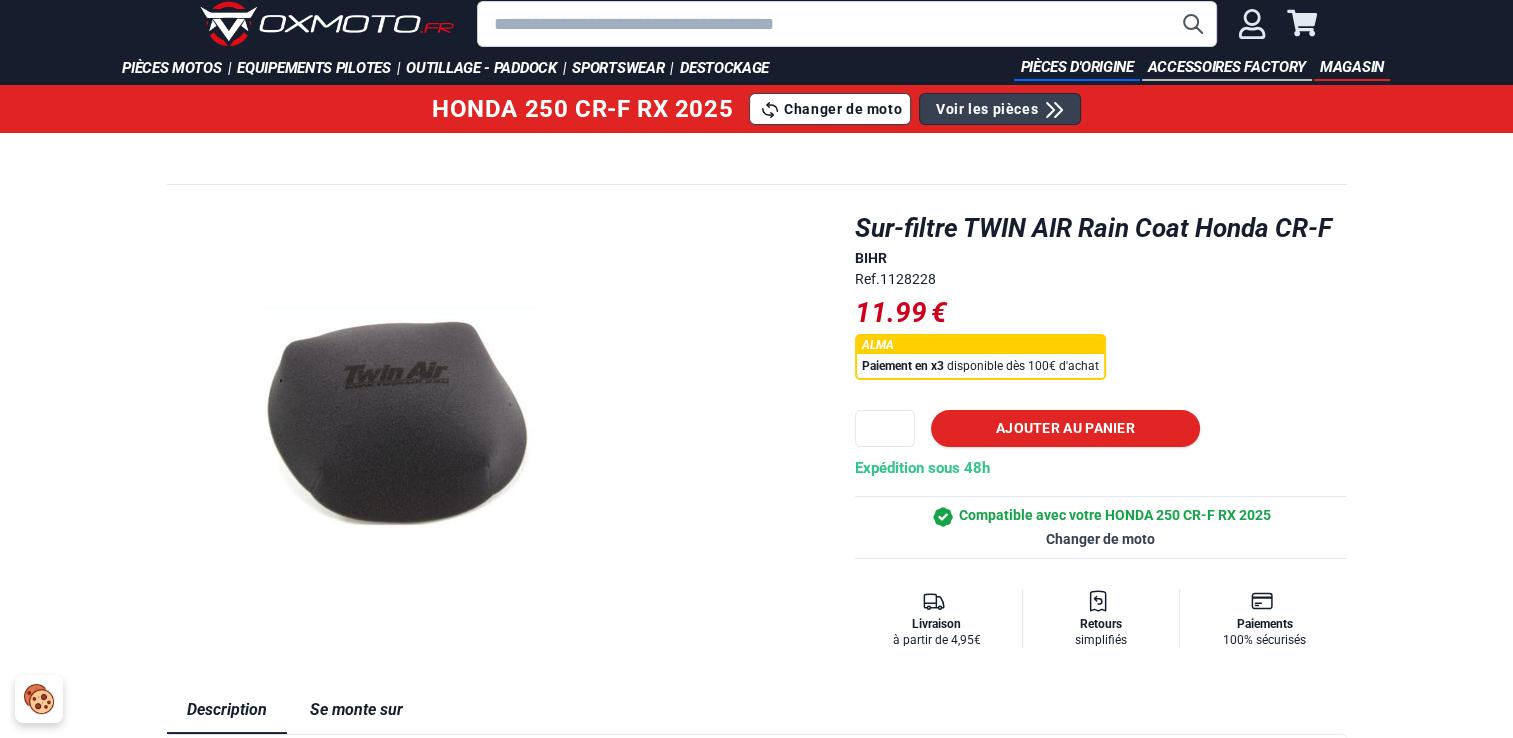 scroll, scrollTop: 0, scrollLeft: 0, axis: both 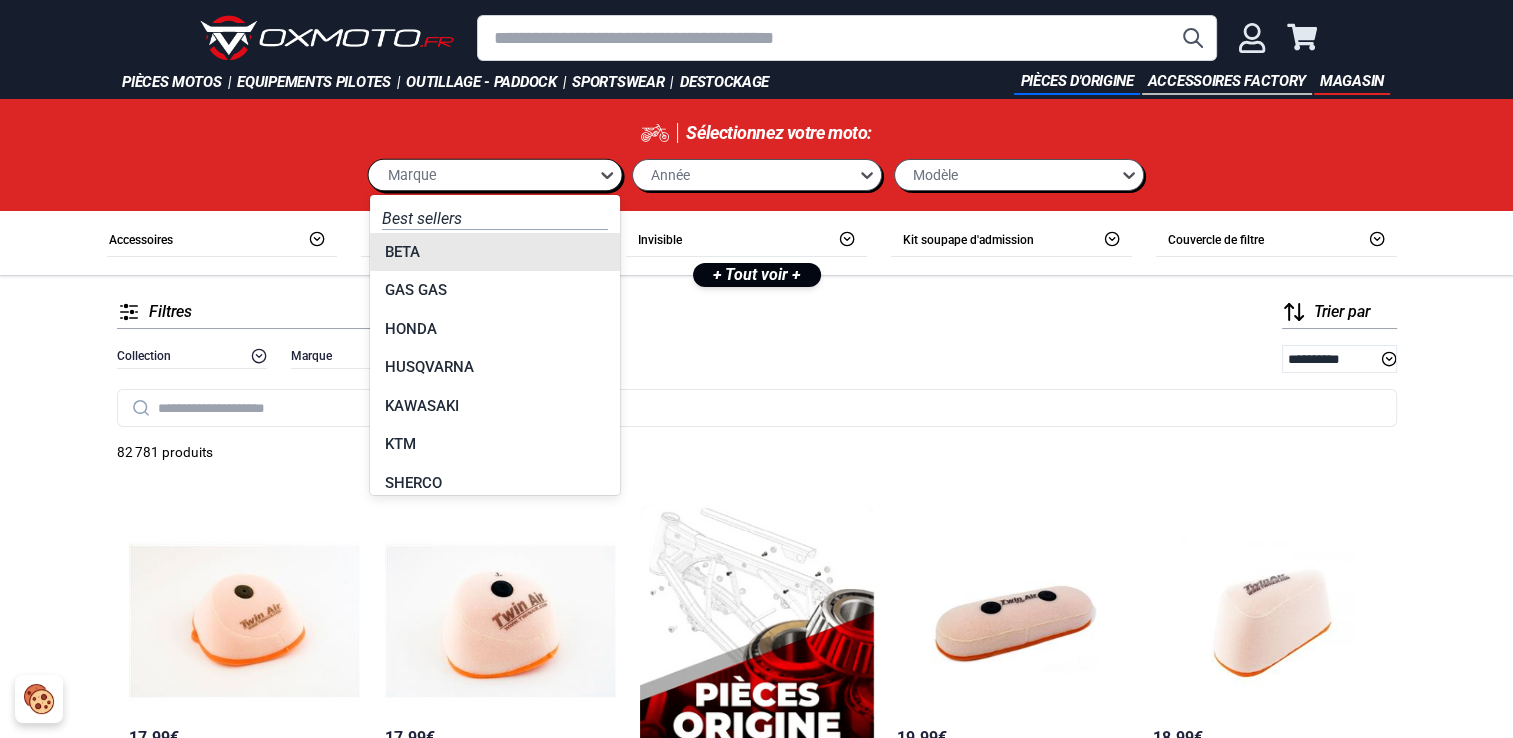 click on "Marque" at bounding box center [483, 174] 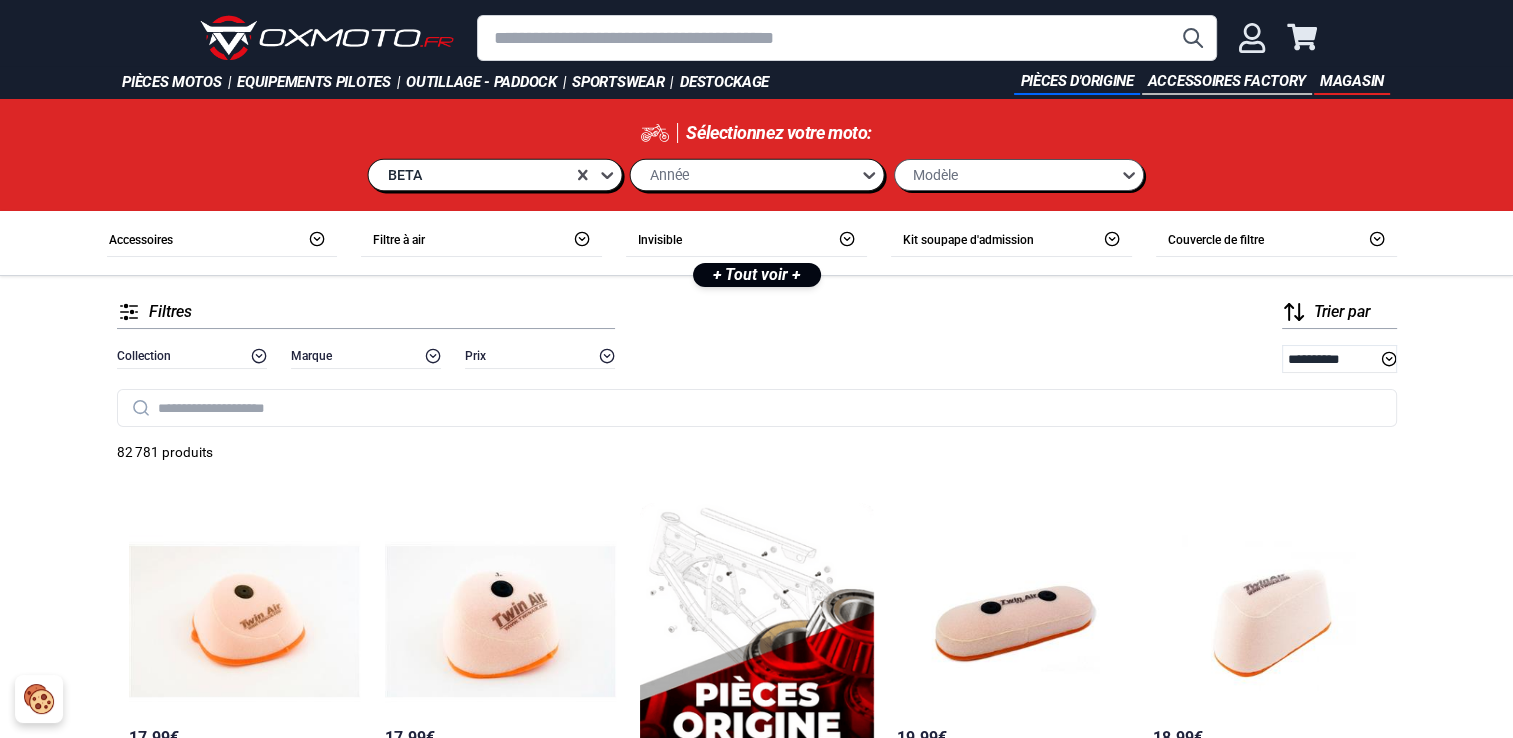 click on "Année" at bounding box center [745, 174] 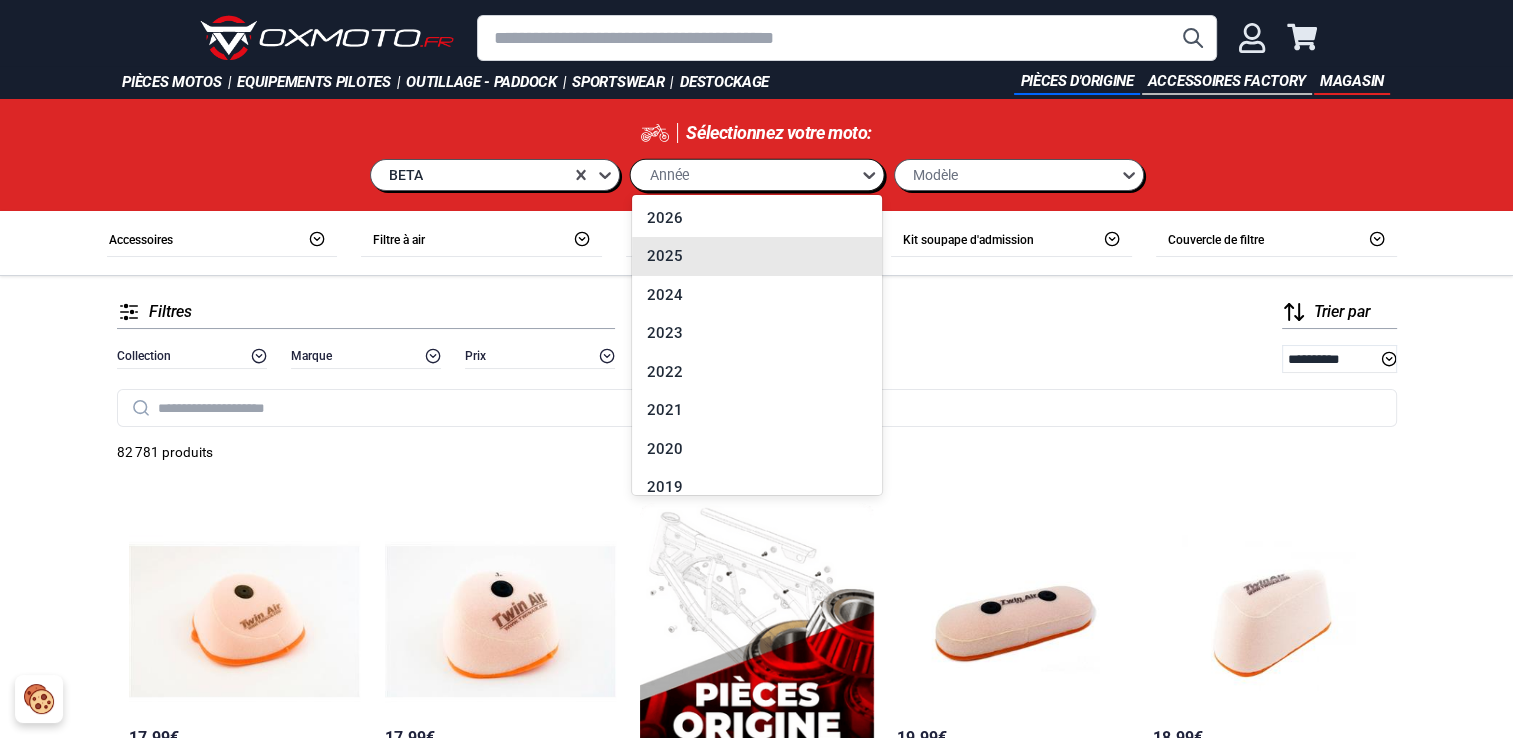 click on "2025" at bounding box center (757, 256) 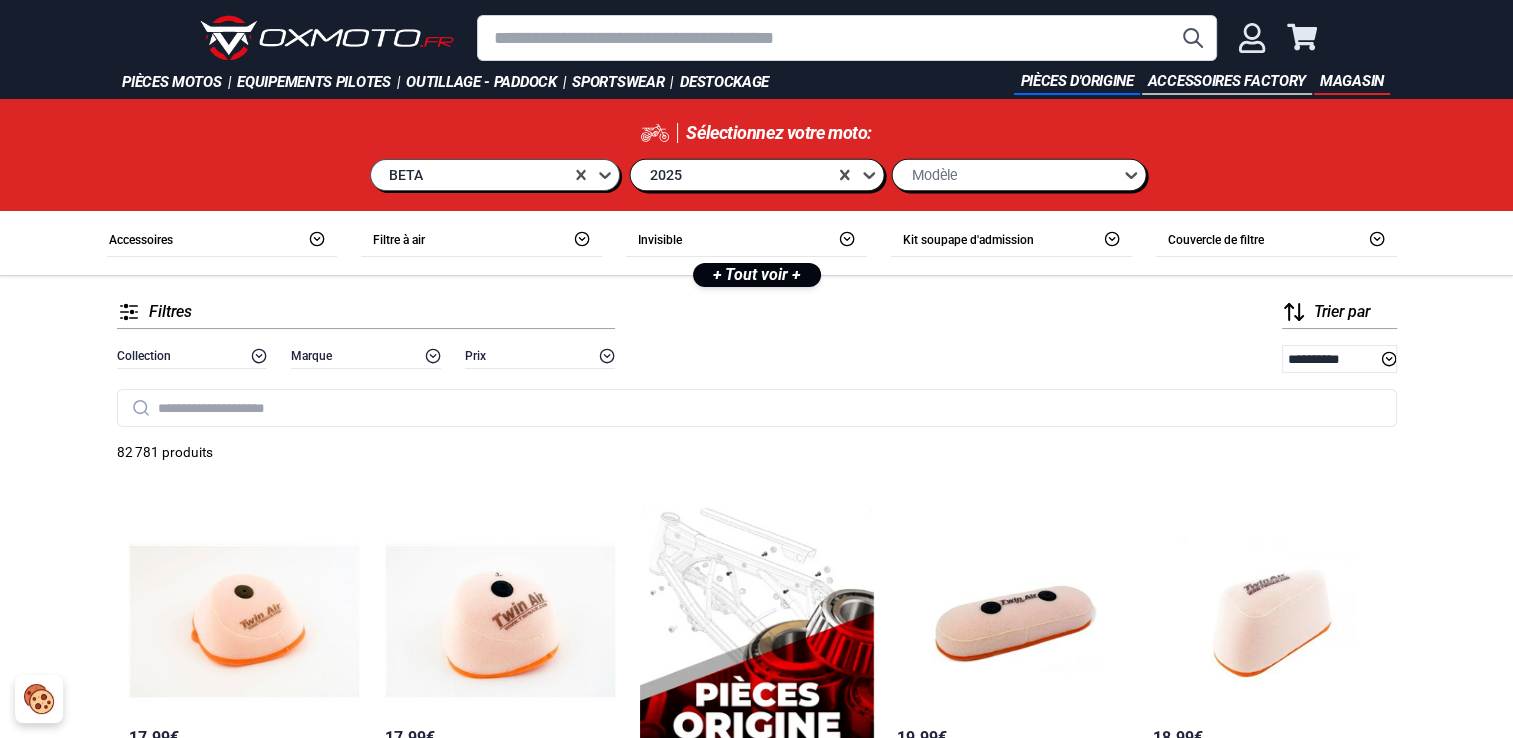 click on "Modèle" at bounding box center (934, 174) 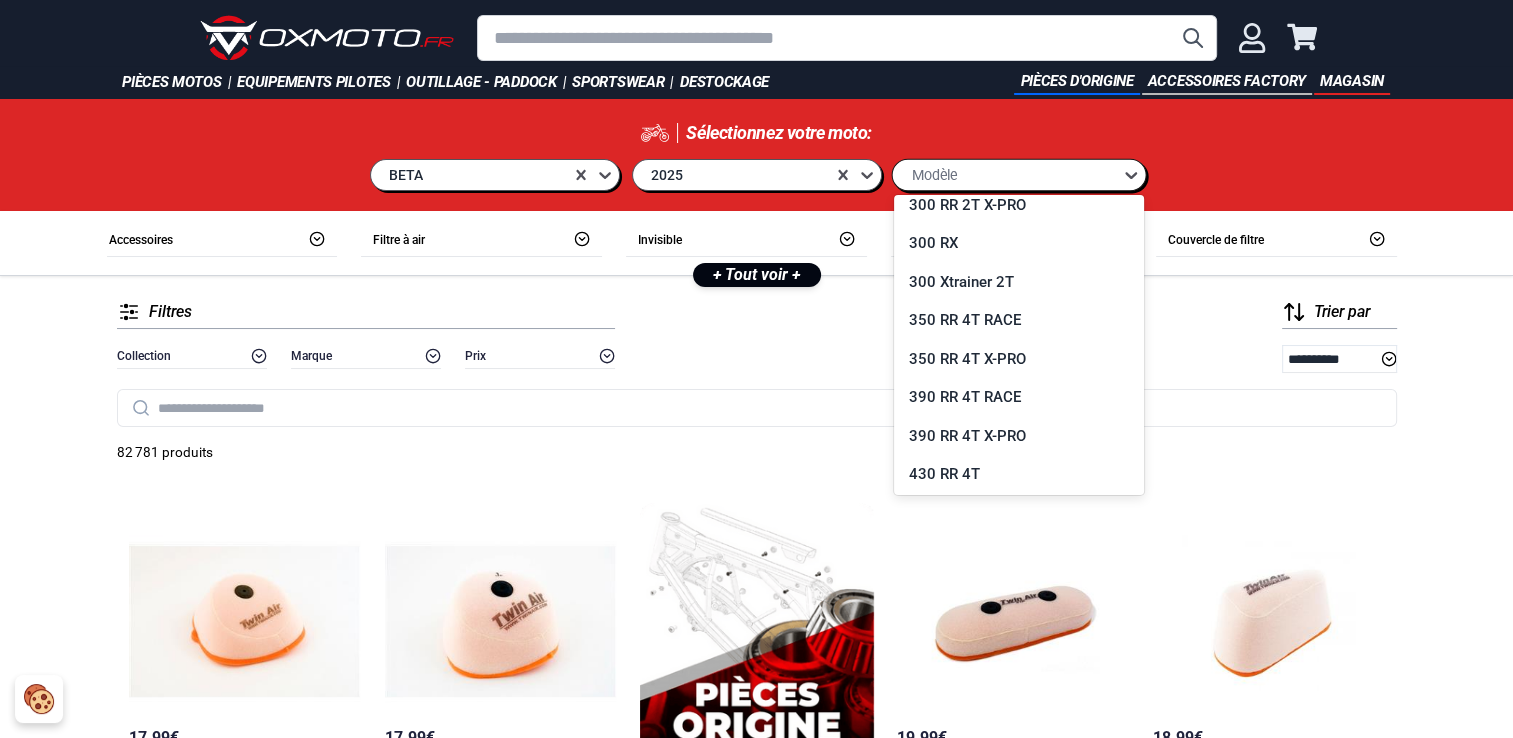 scroll, scrollTop: 400, scrollLeft: 0, axis: vertical 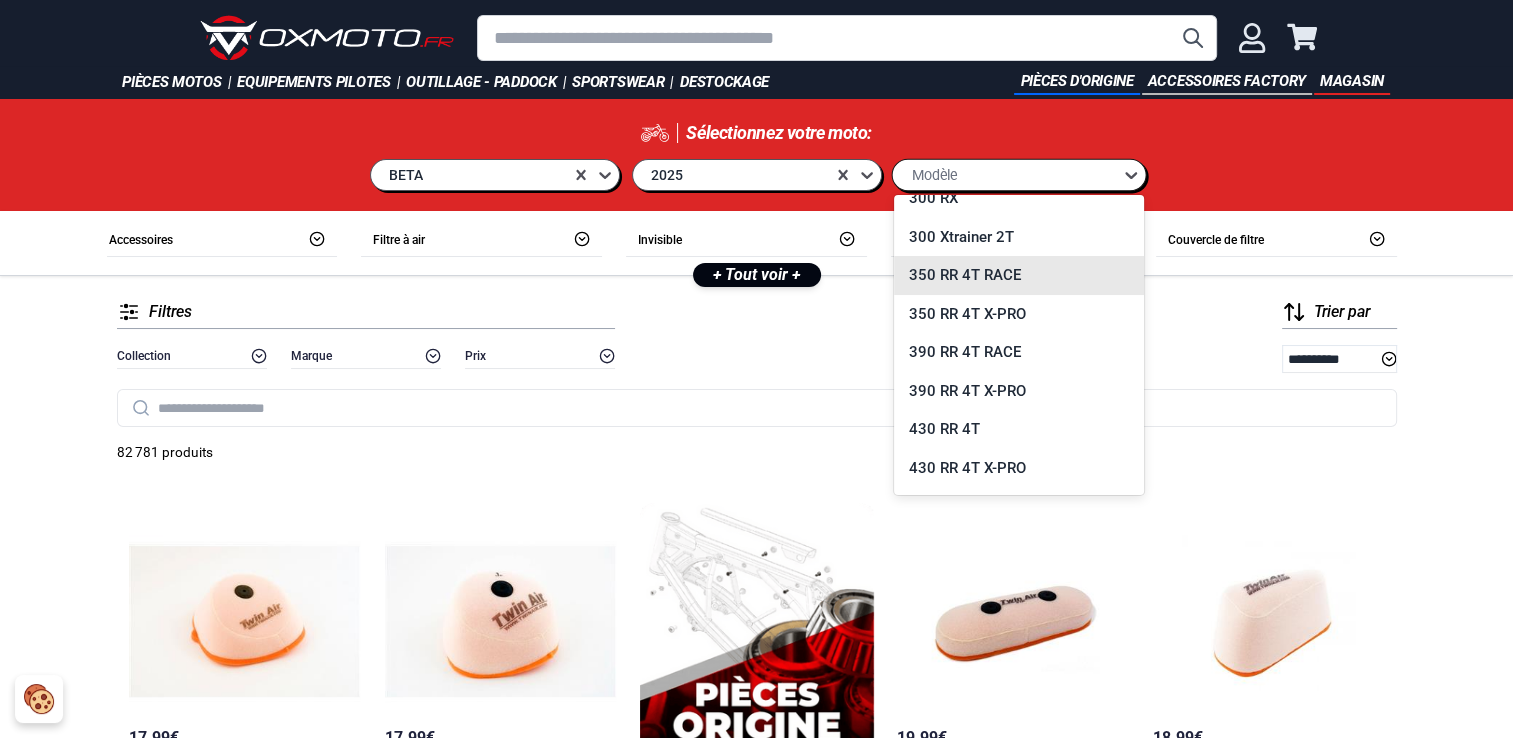 click on "350 RR 4T RACE" at bounding box center [1019, 275] 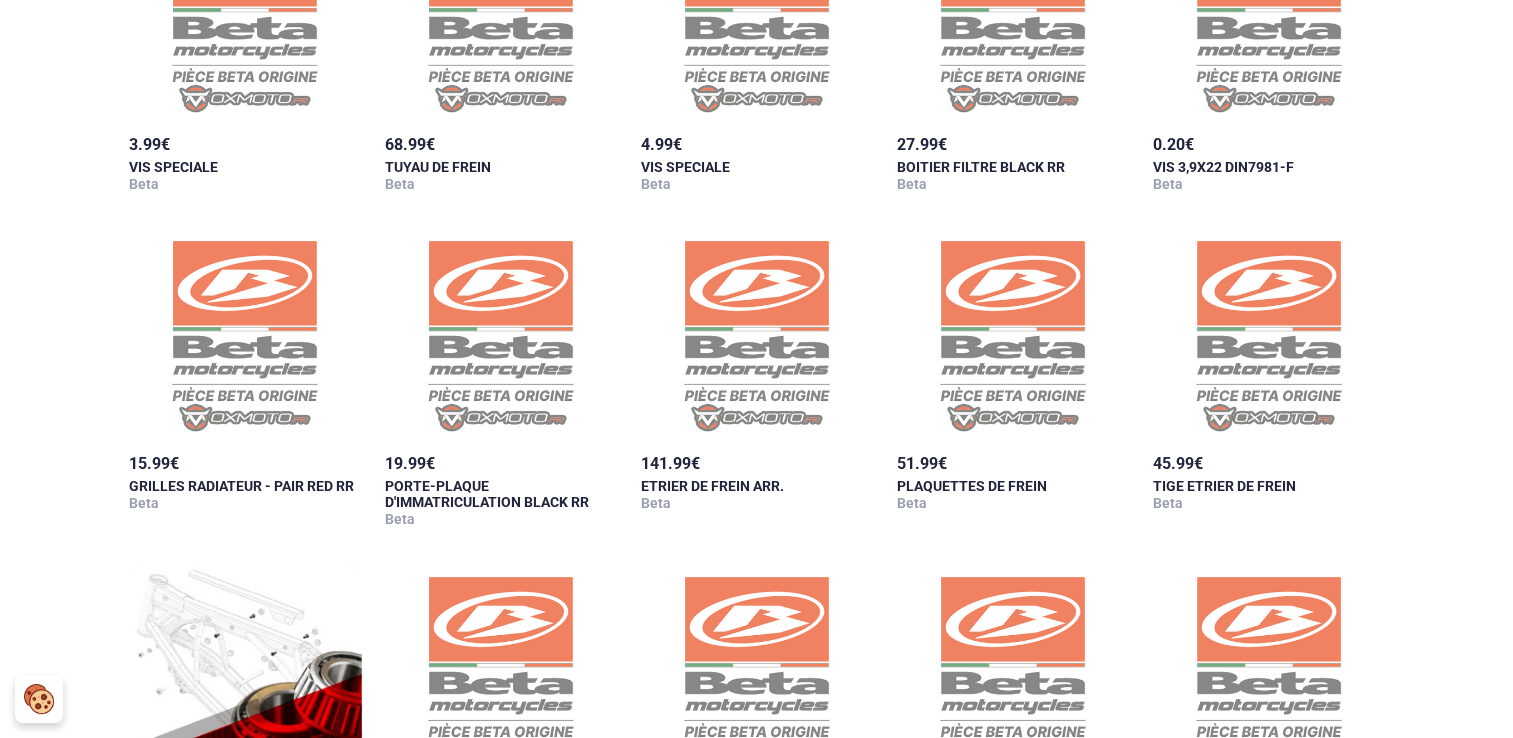 scroll, scrollTop: 900, scrollLeft: 0, axis: vertical 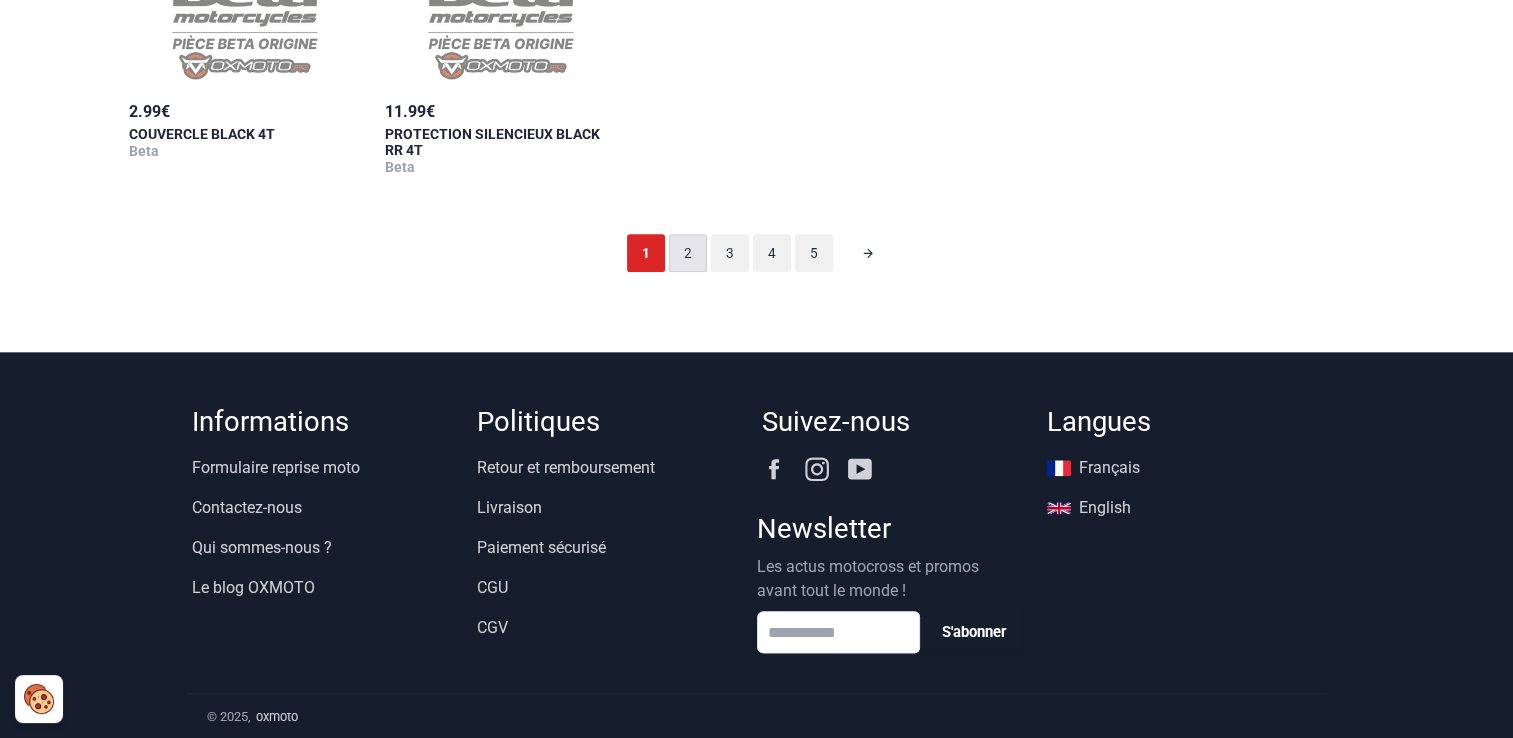 click on "2" at bounding box center [688, 253] 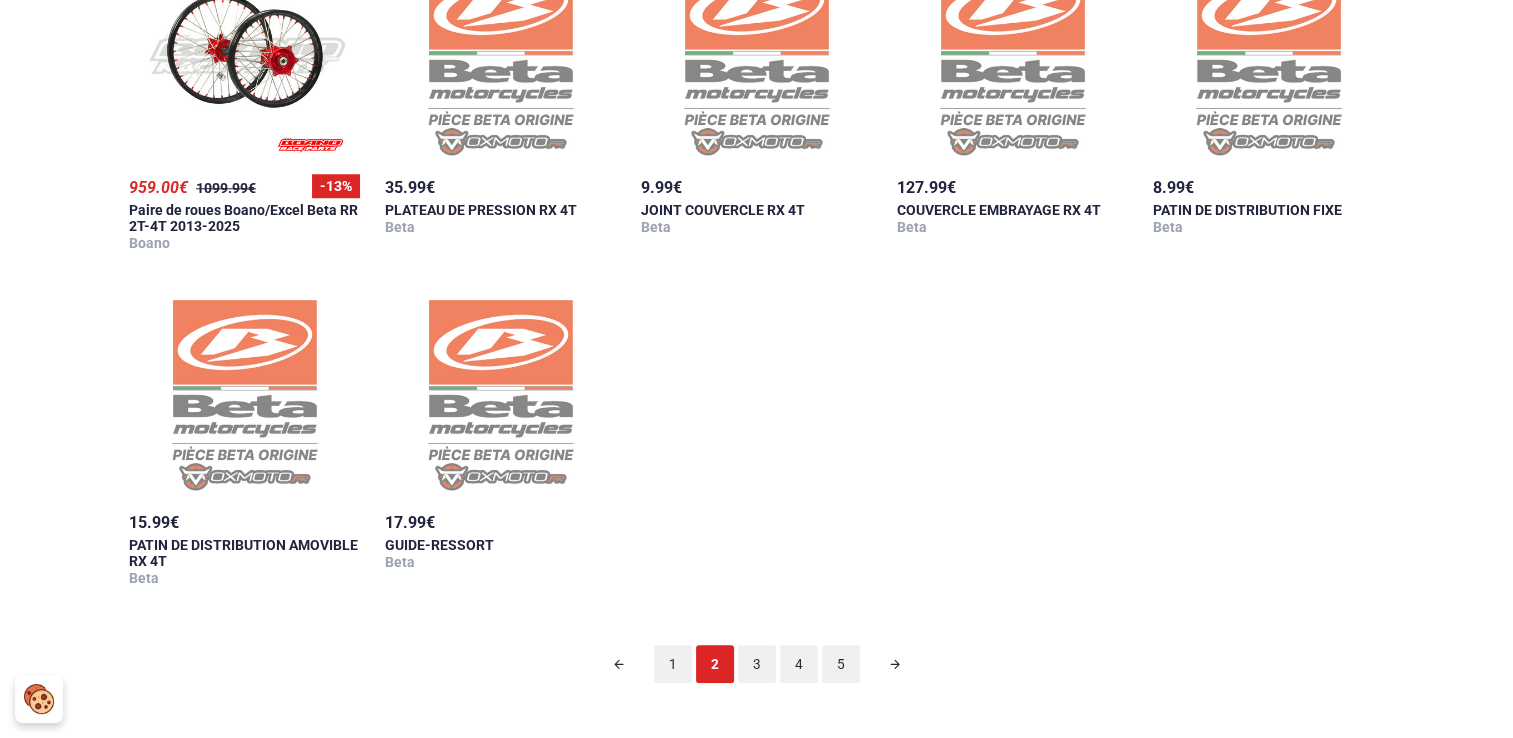 scroll, scrollTop: 1798, scrollLeft: 0, axis: vertical 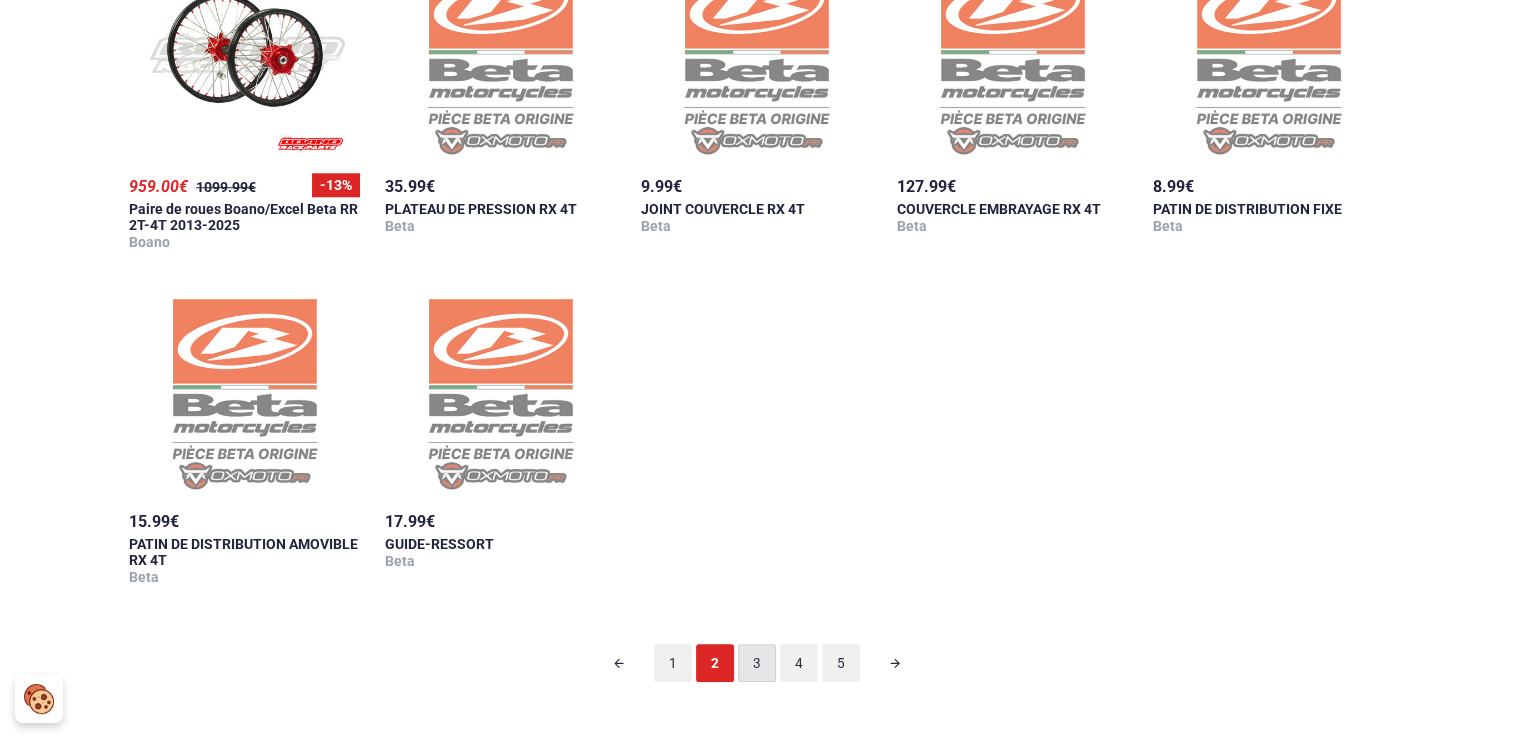 click on "3" at bounding box center (757, 663) 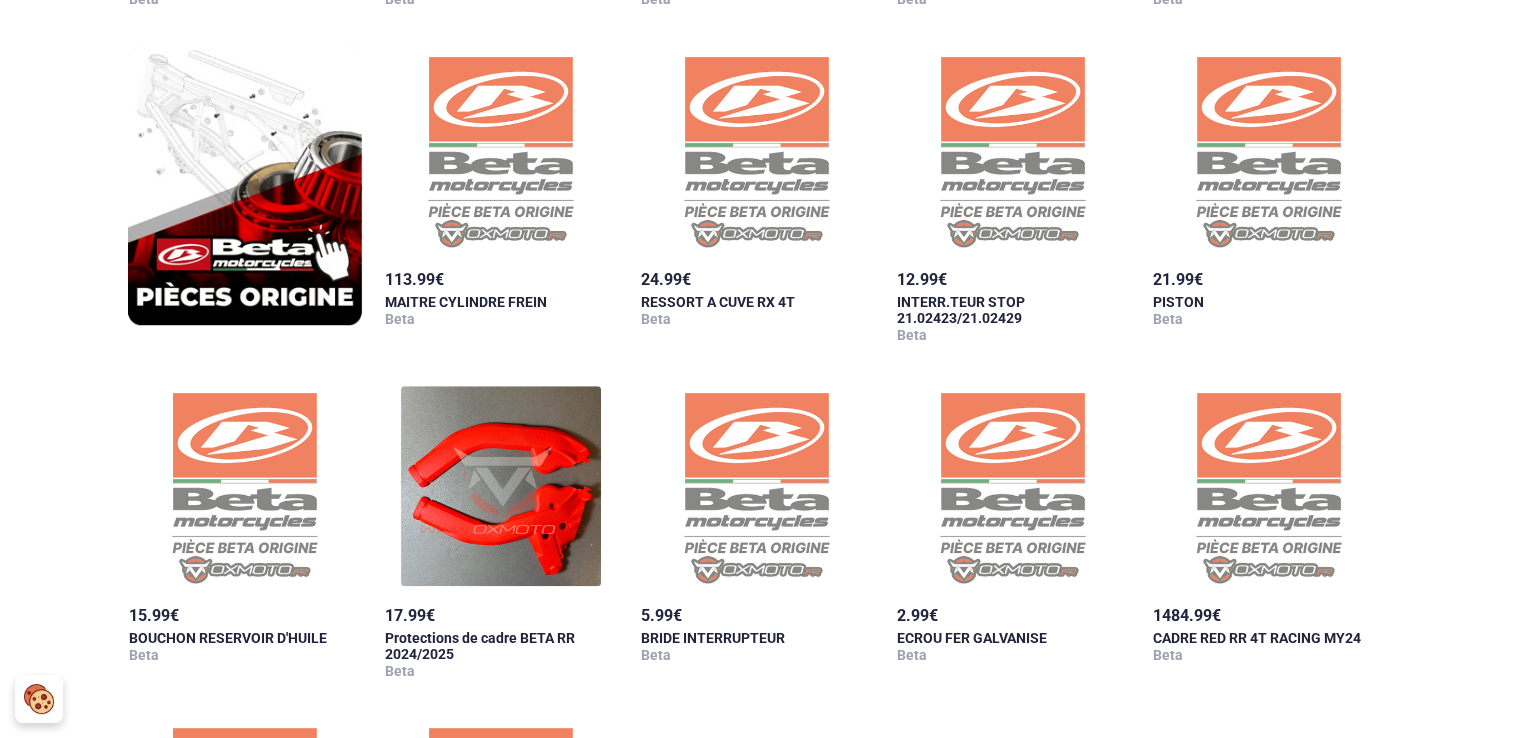 scroll, scrollTop: 1498, scrollLeft: 0, axis: vertical 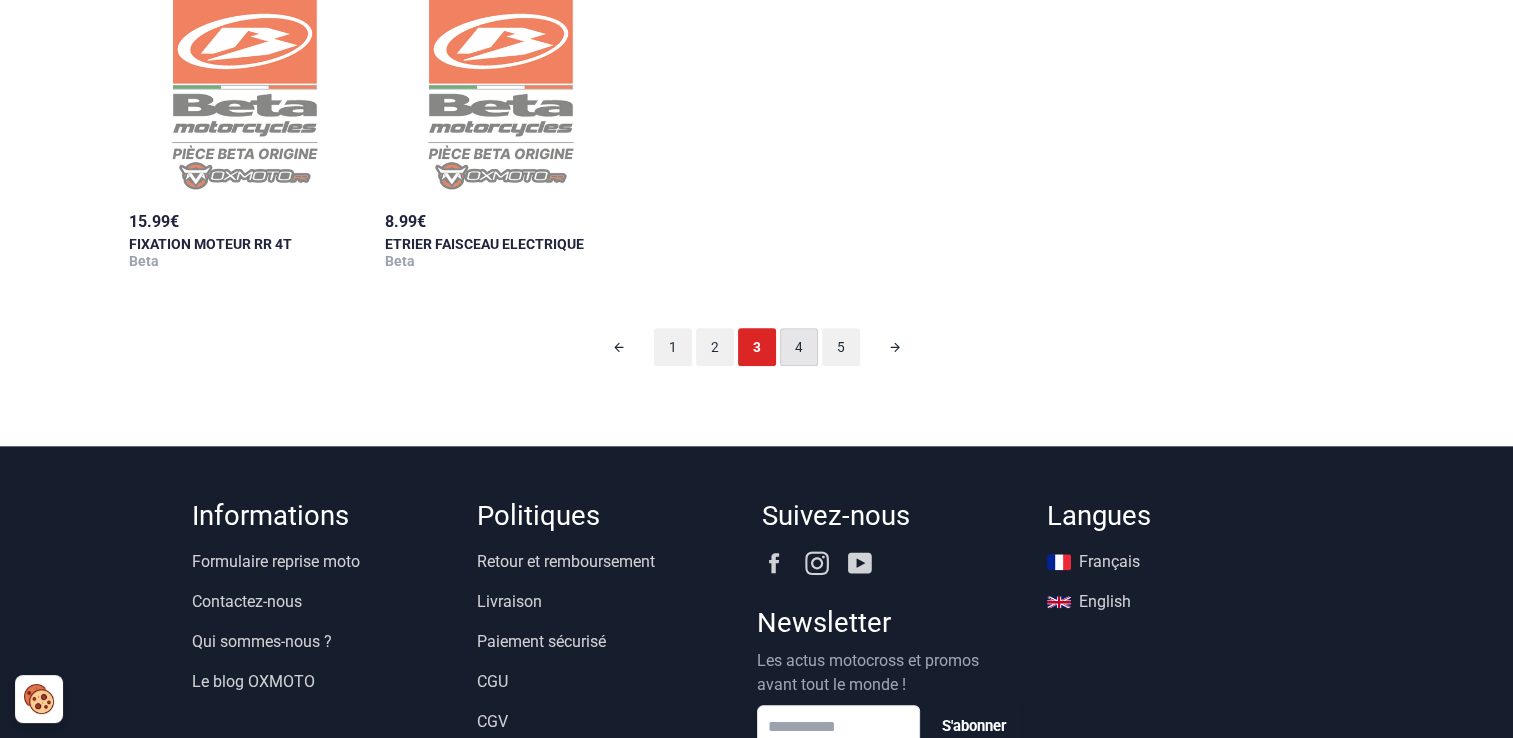 click on "4" at bounding box center [799, 347] 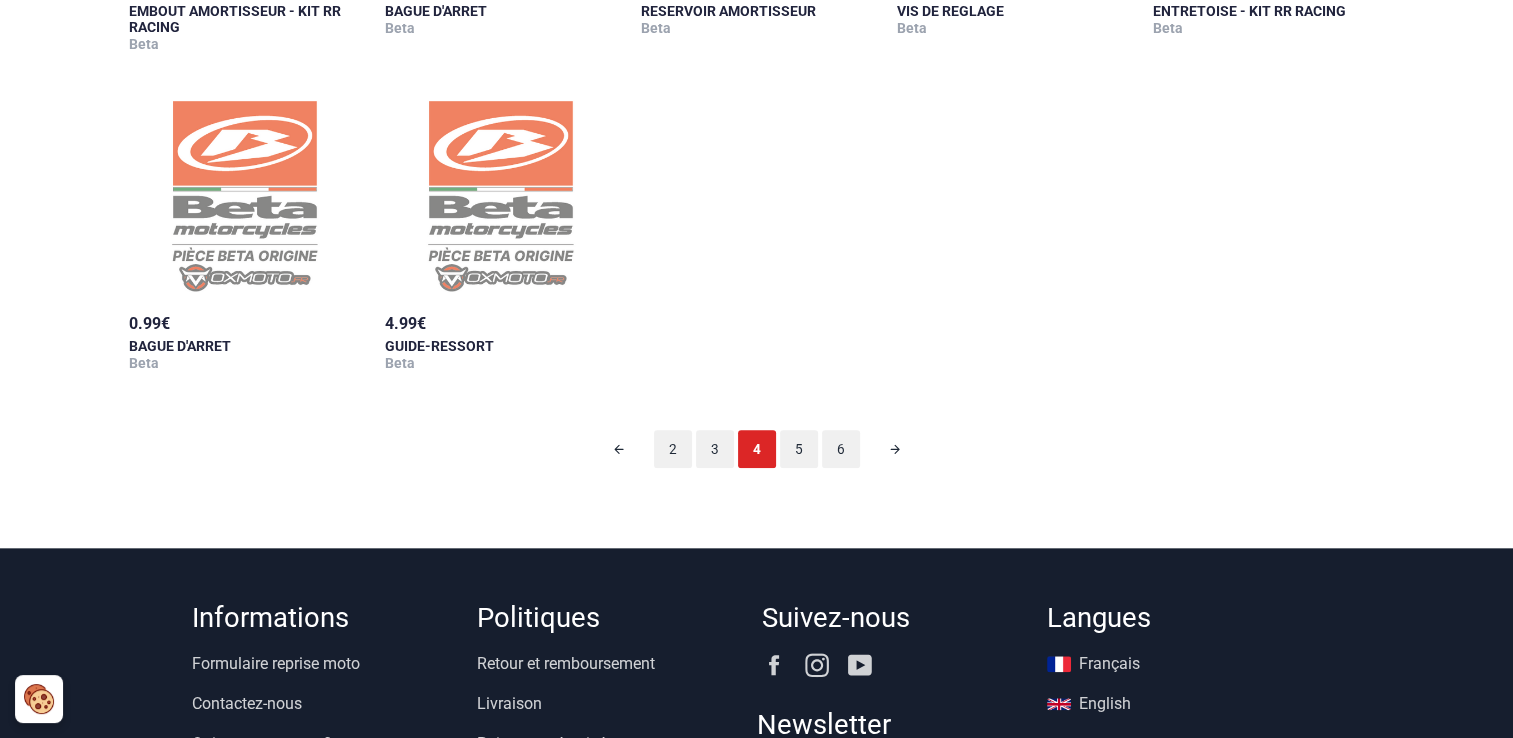 scroll, scrollTop: 1998, scrollLeft: 0, axis: vertical 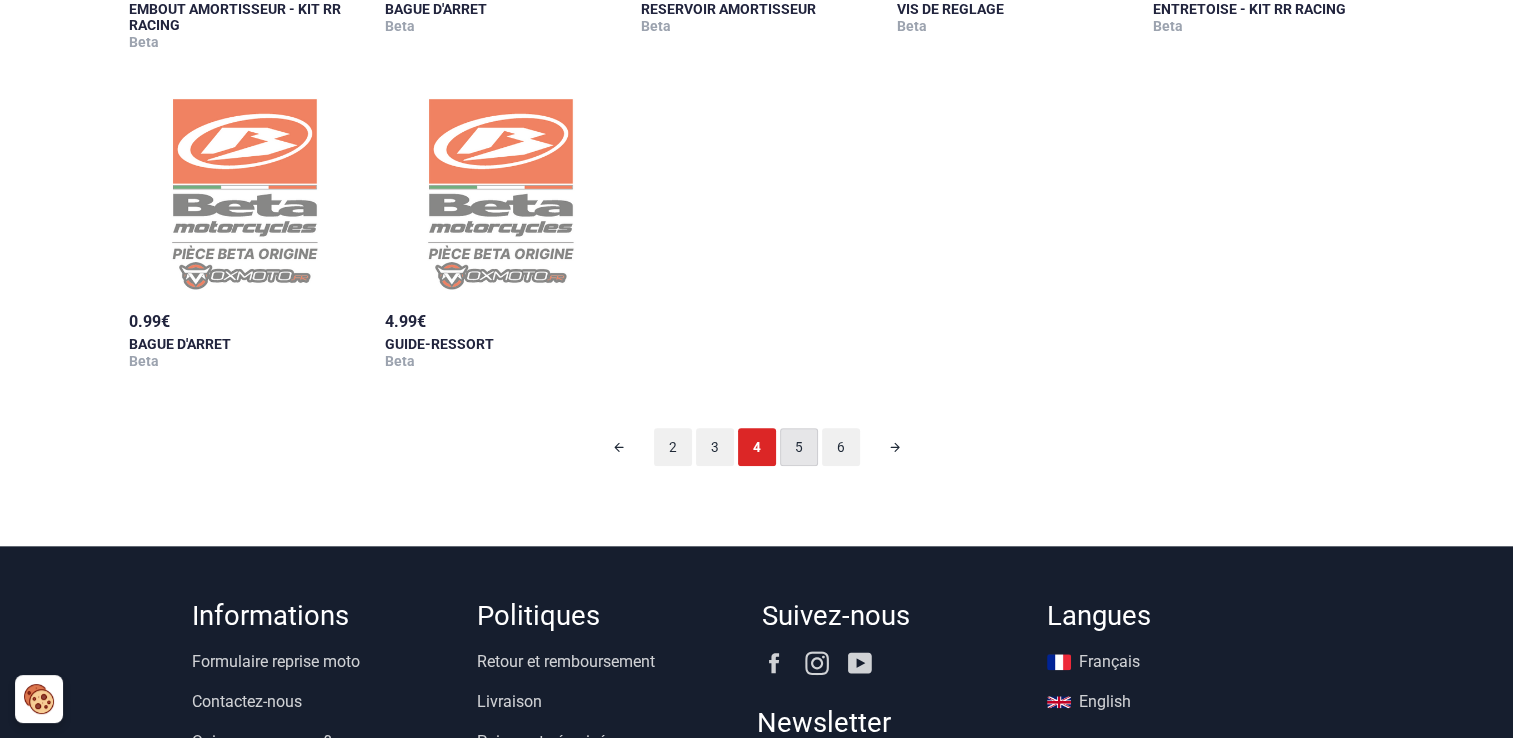 click on "5" at bounding box center (799, 447) 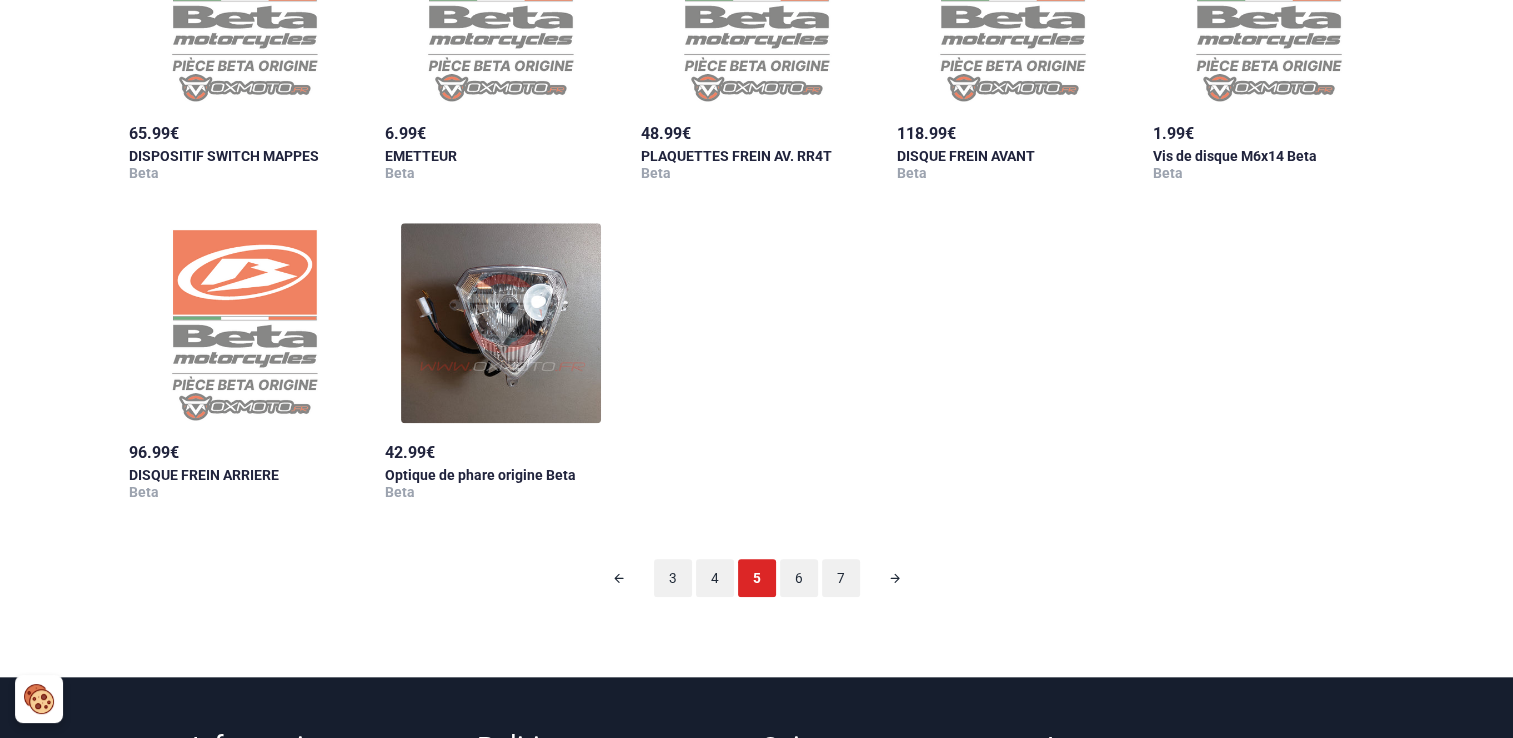 scroll, scrollTop: 1898, scrollLeft: 0, axis: vertical 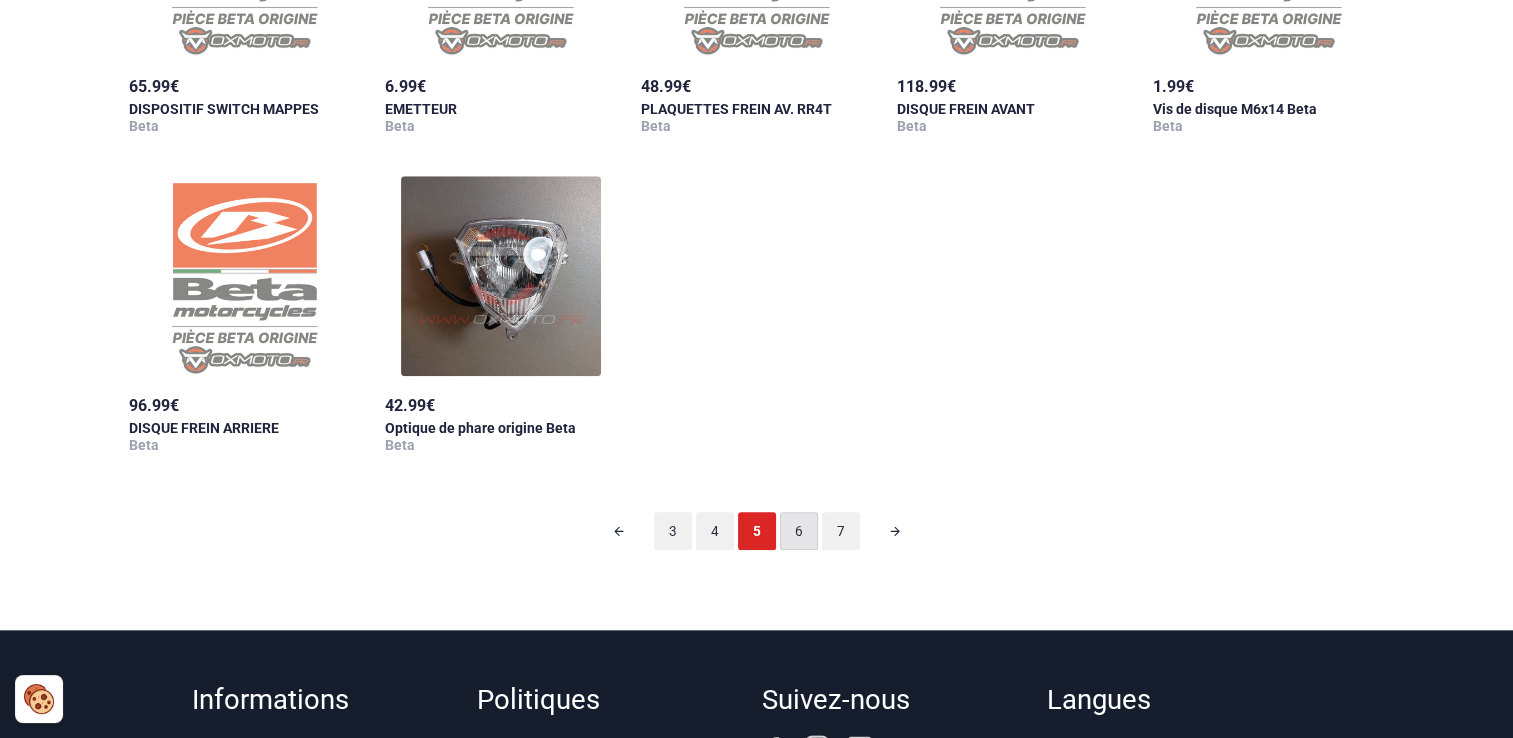 click on "6" at bounding box center (799, 531) 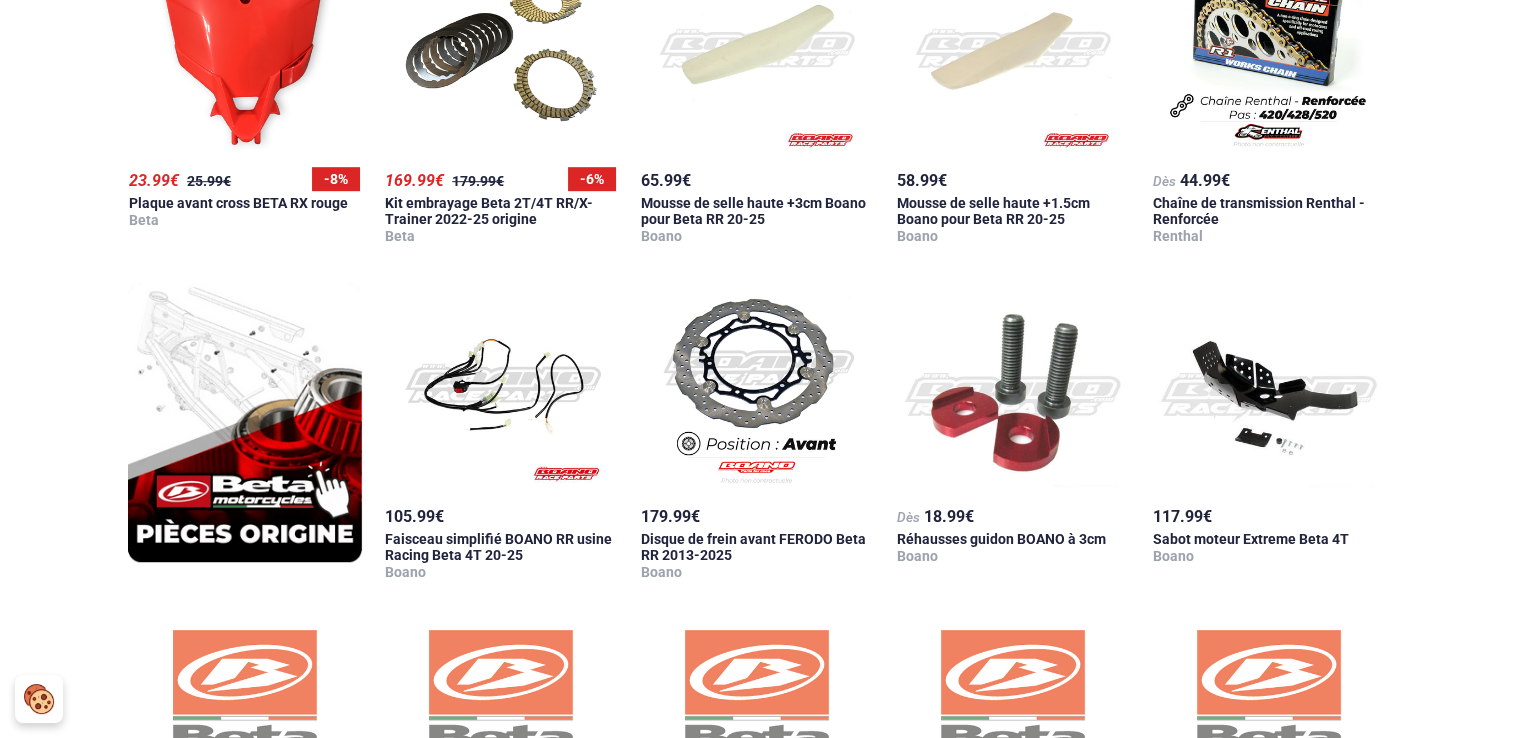 scroll, scrollTop: 1198, scrollLeft: 0, axis: vertical 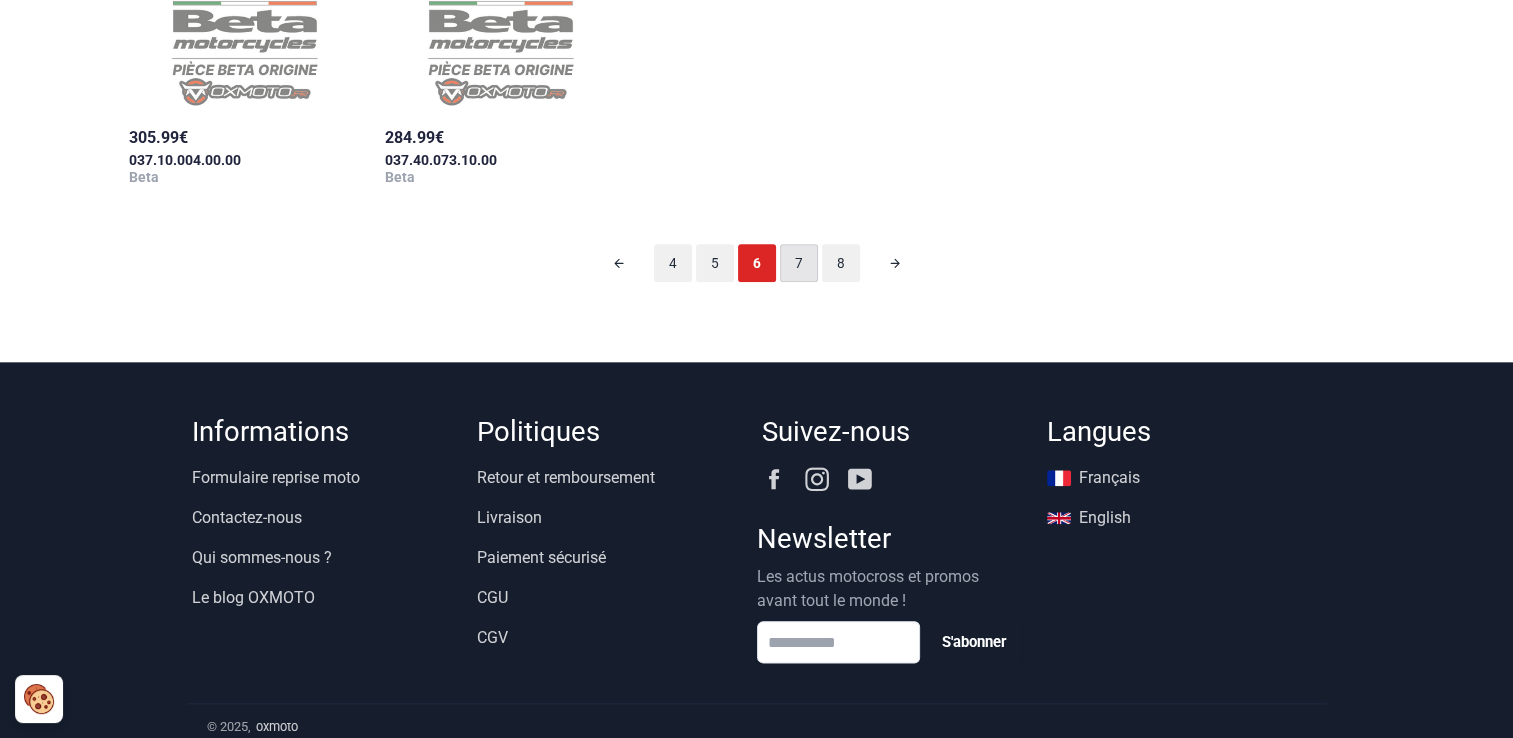 click on "7" at bounding box center [799, 263] 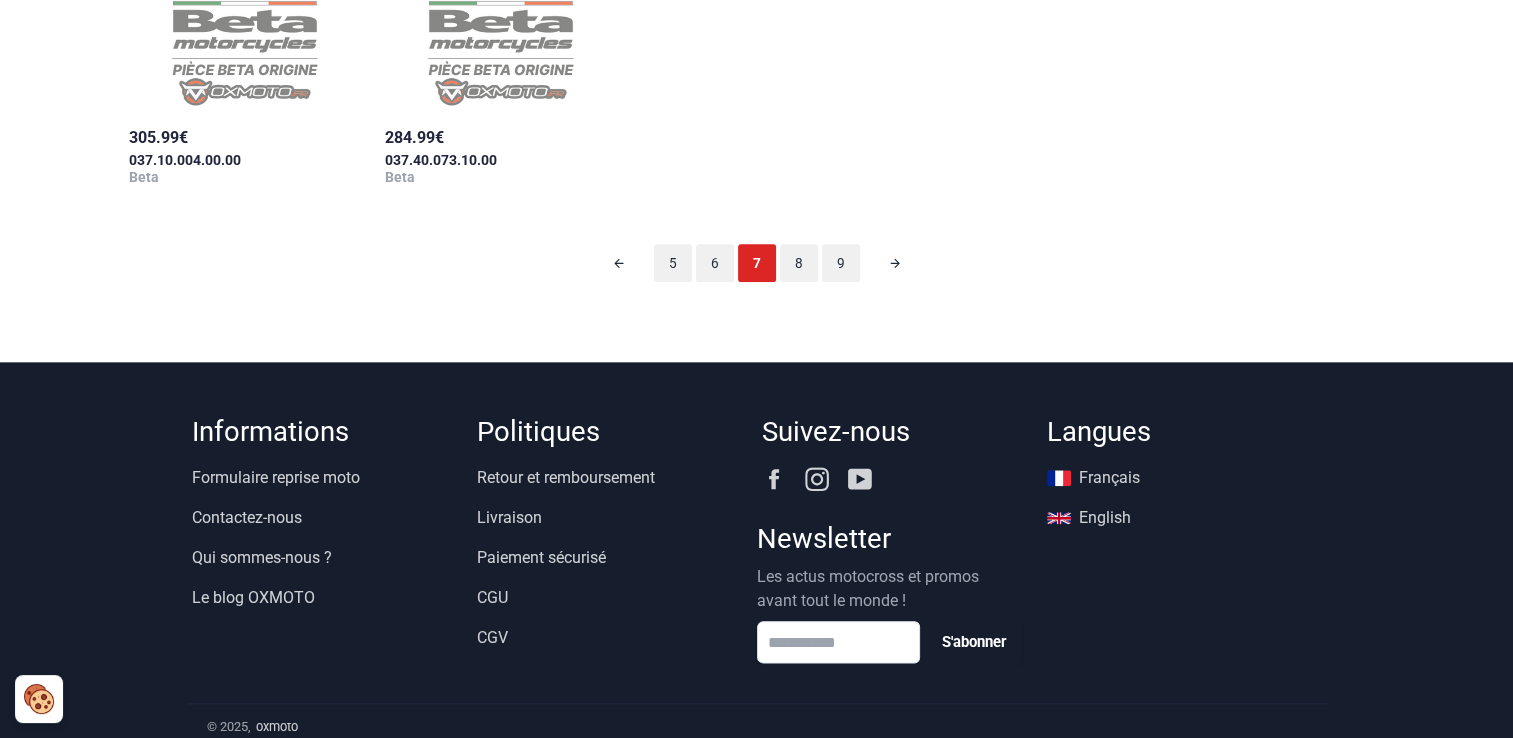 scroll, scrollTop: 98, scrollLeft: 0, axis: vertical 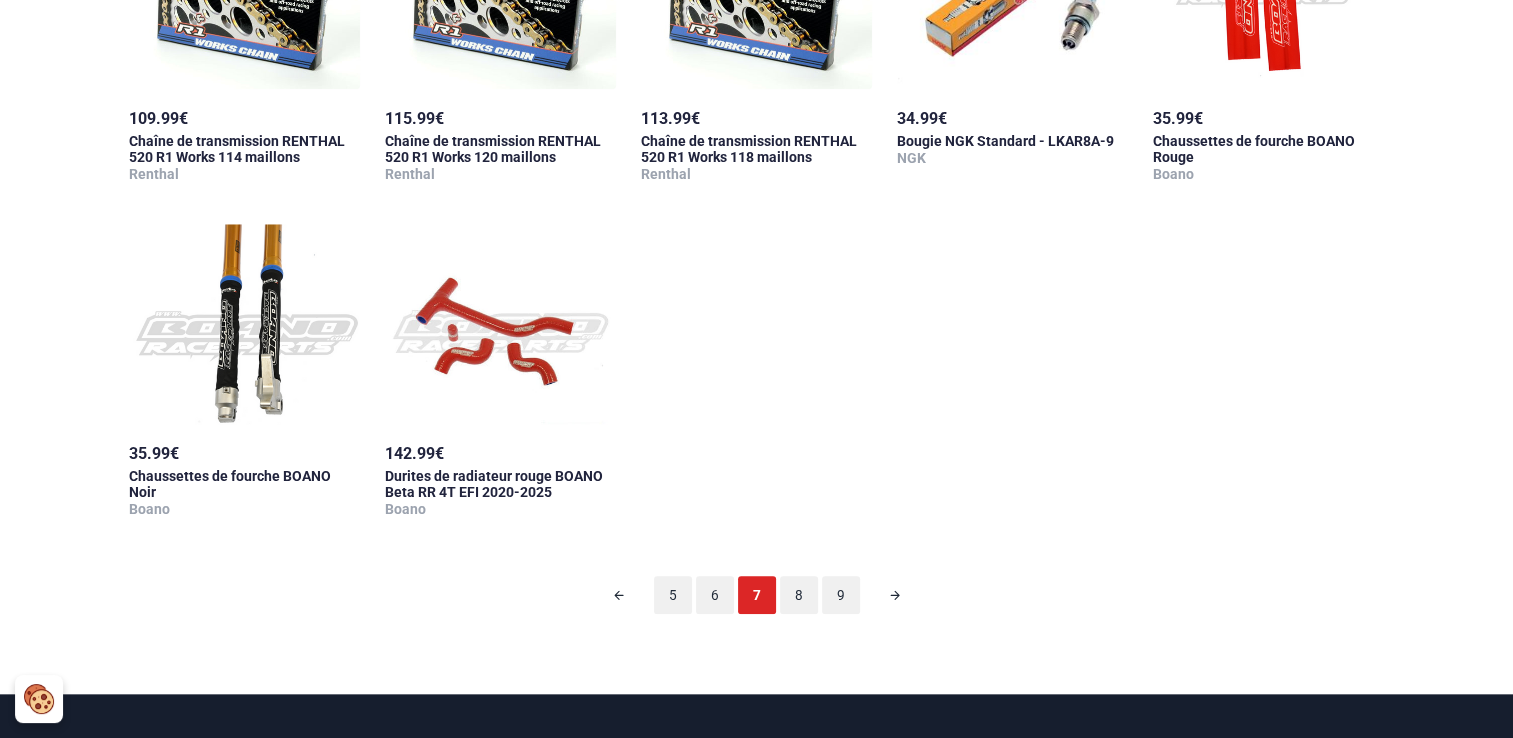 click on "8" at bounding box center [799, 595] 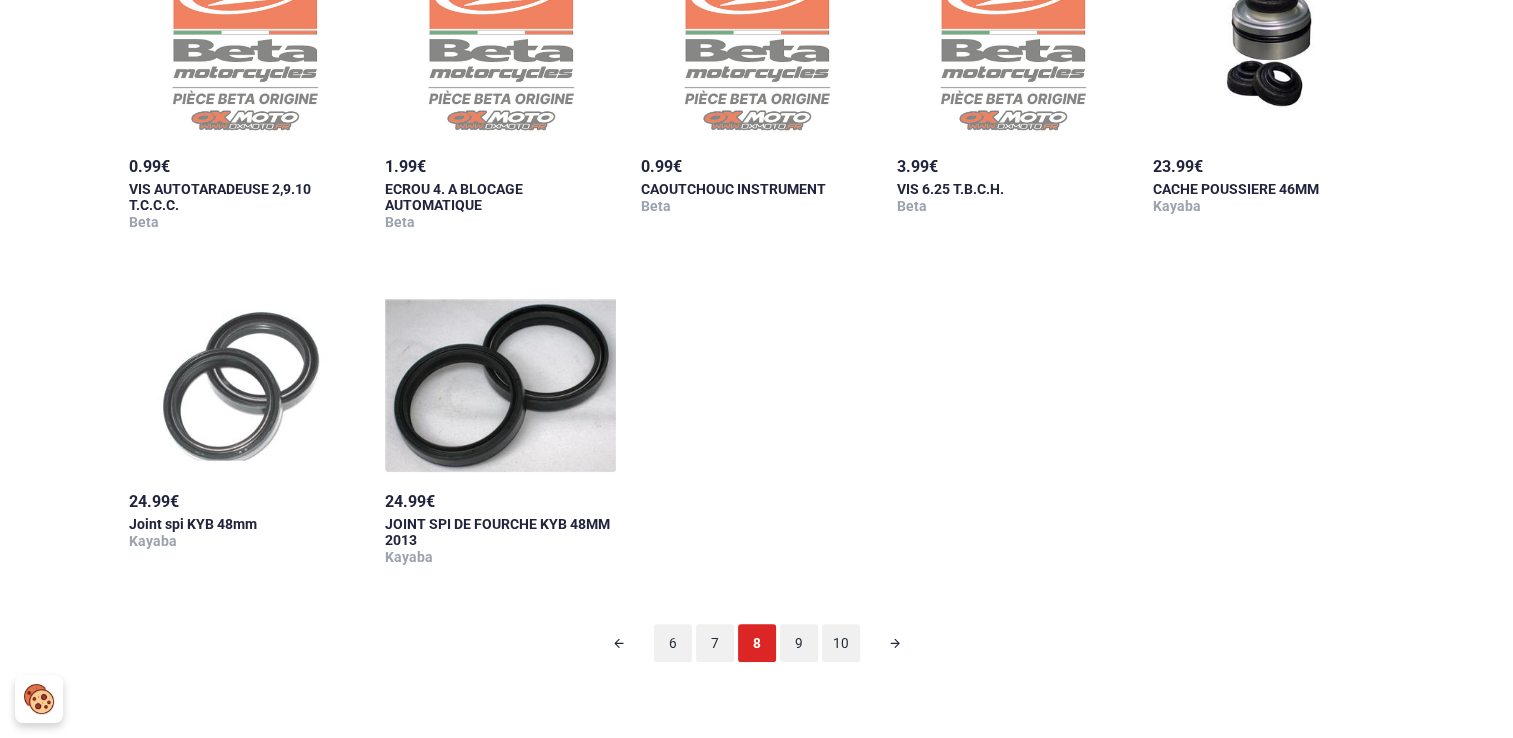 scroll, scrollTop: 1998, scrollLeft: 0, axis: vertical 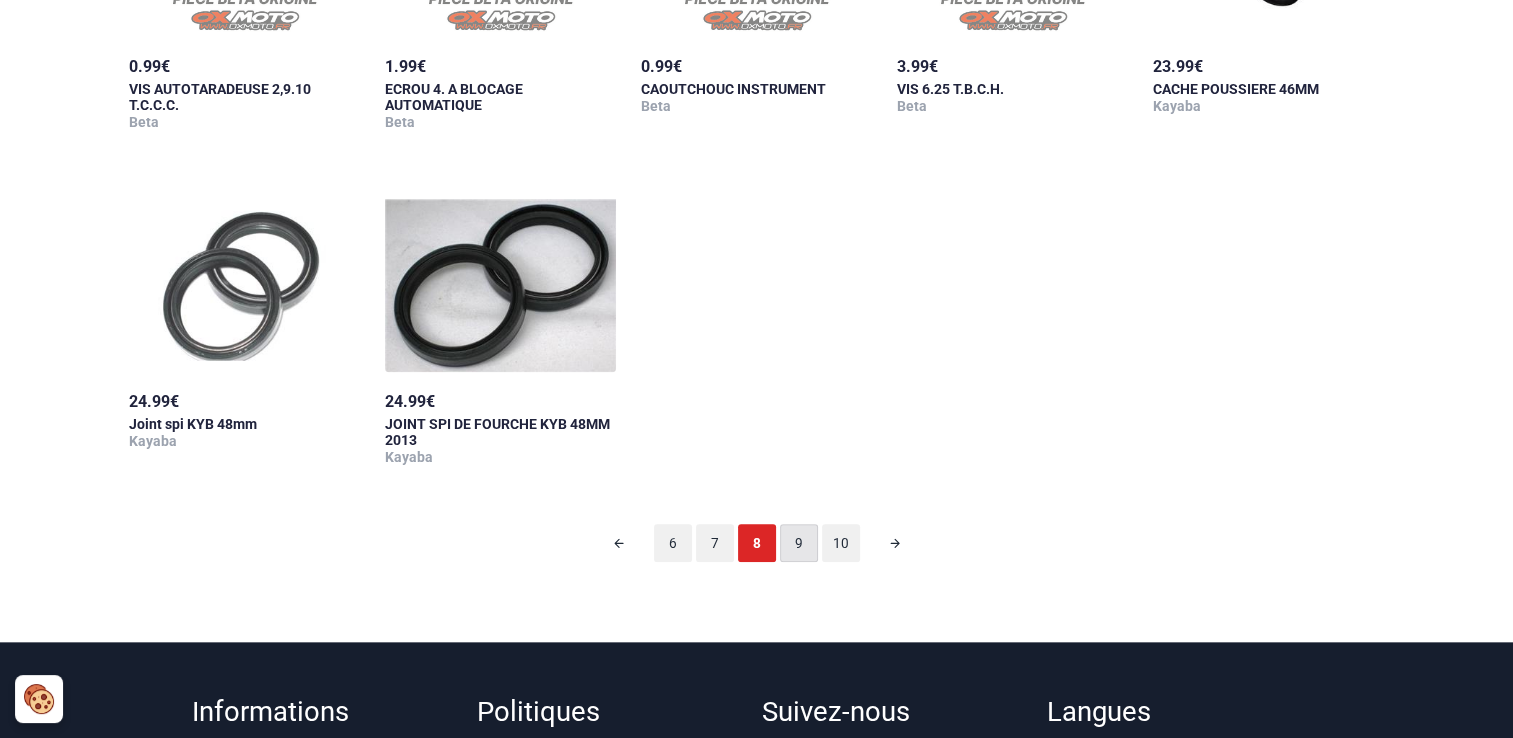 click on "9" at bounding box center [799, 543] 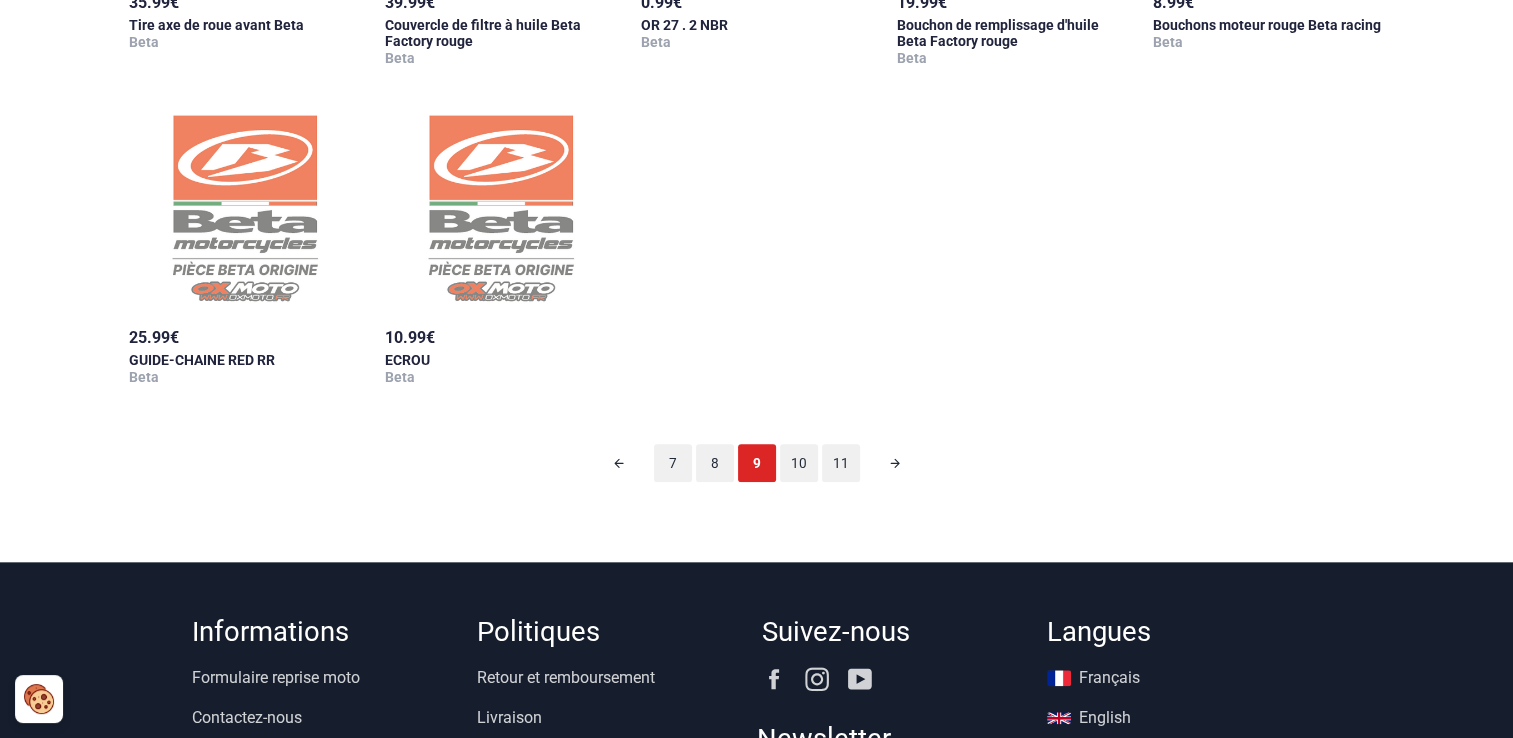 scroll, scrollTop: 98, scrollLeft: 0, axis: vertical 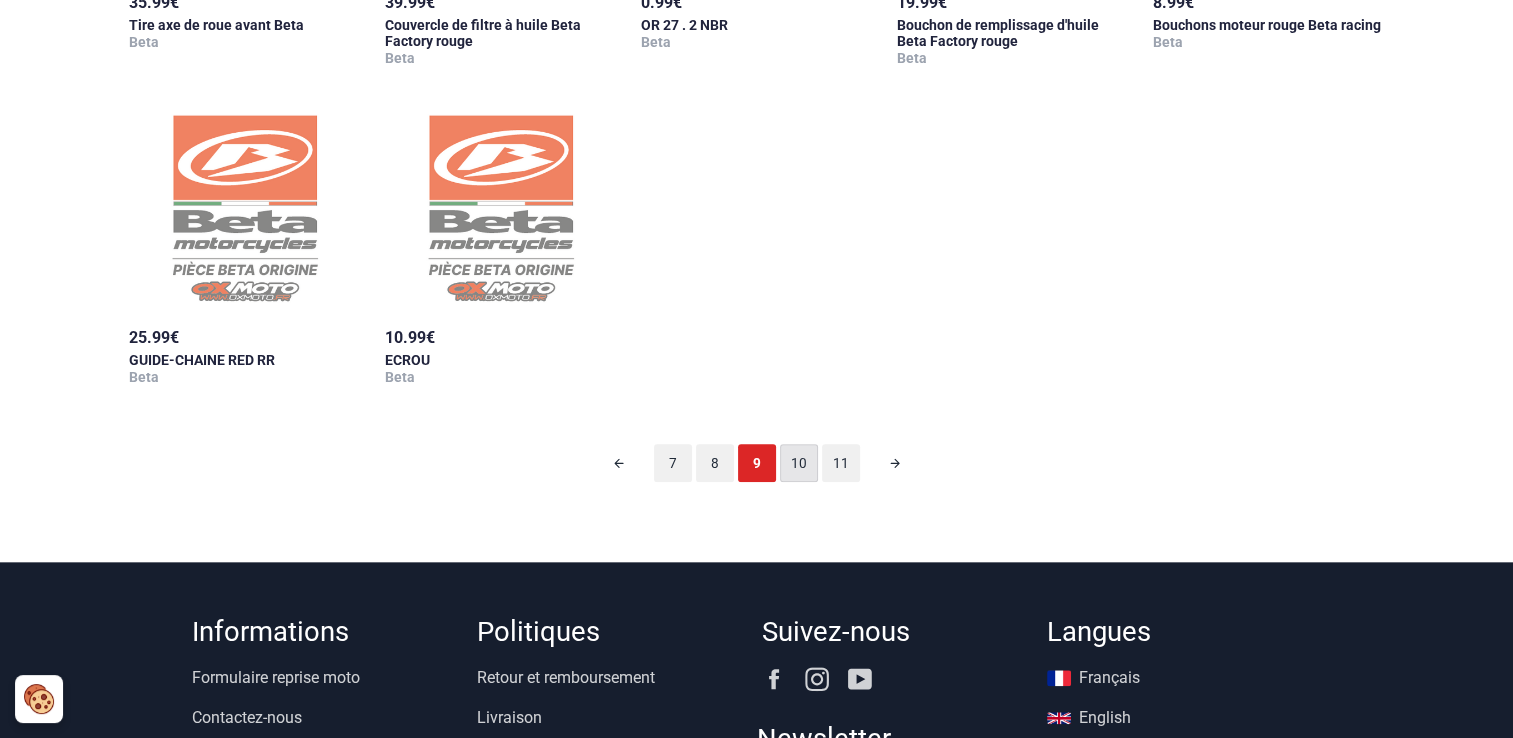 click on "10" at bounding box center [799, 463] 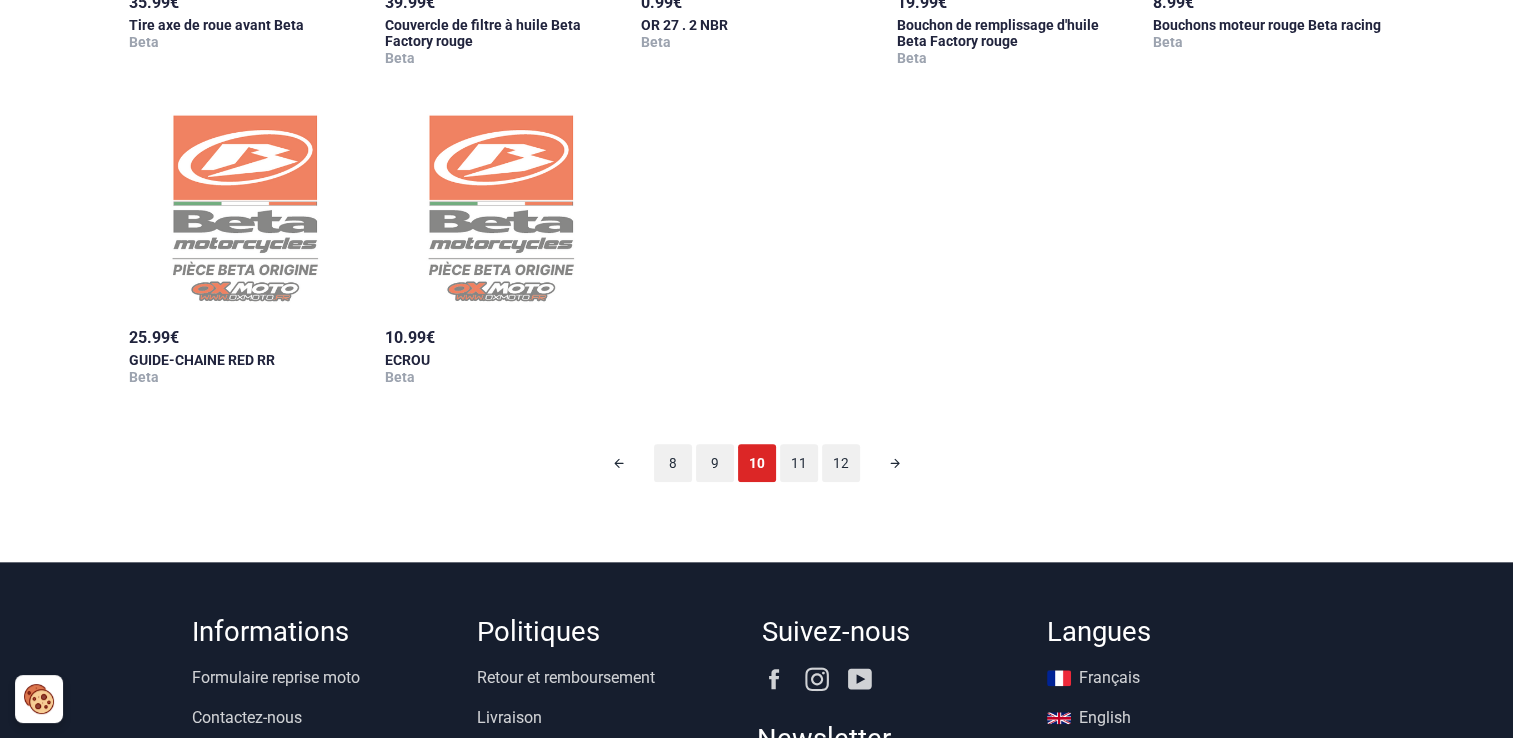 scroll, scrollTop: 98, scrollLeft: 0, axis: vertical 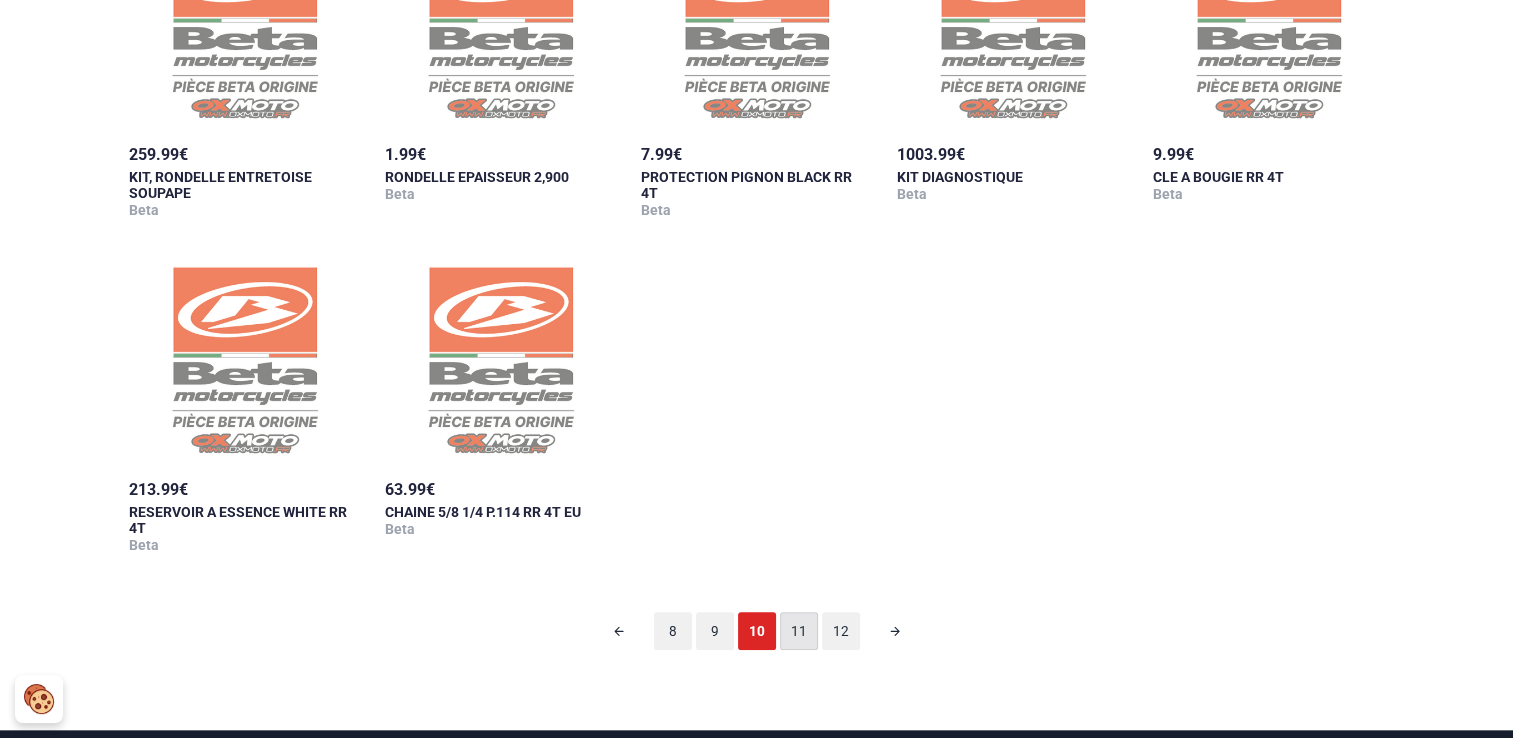 click on "11" at bounding box center (799, 631) 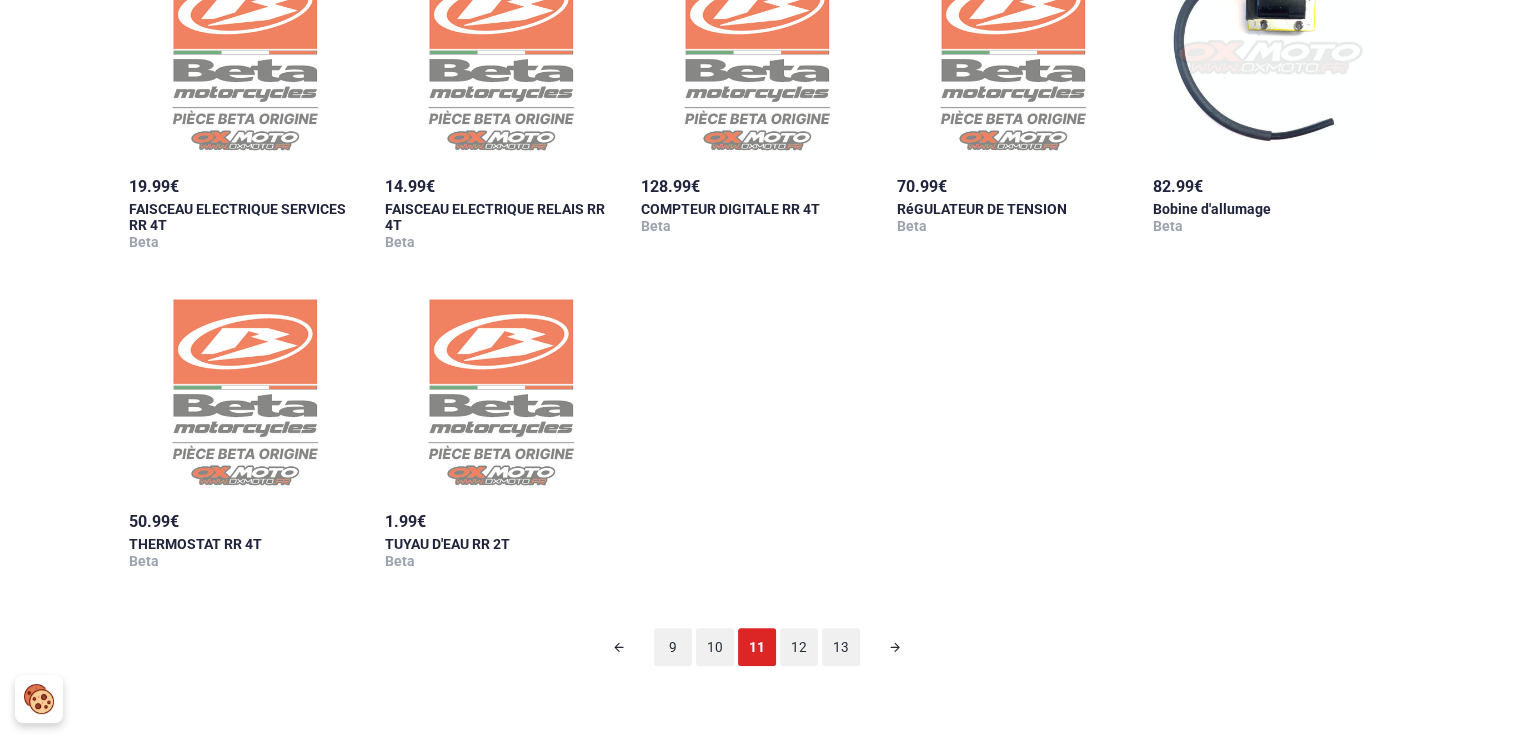 scroll, scrollTop: 98, scrollLeft: 0, axis: vertical 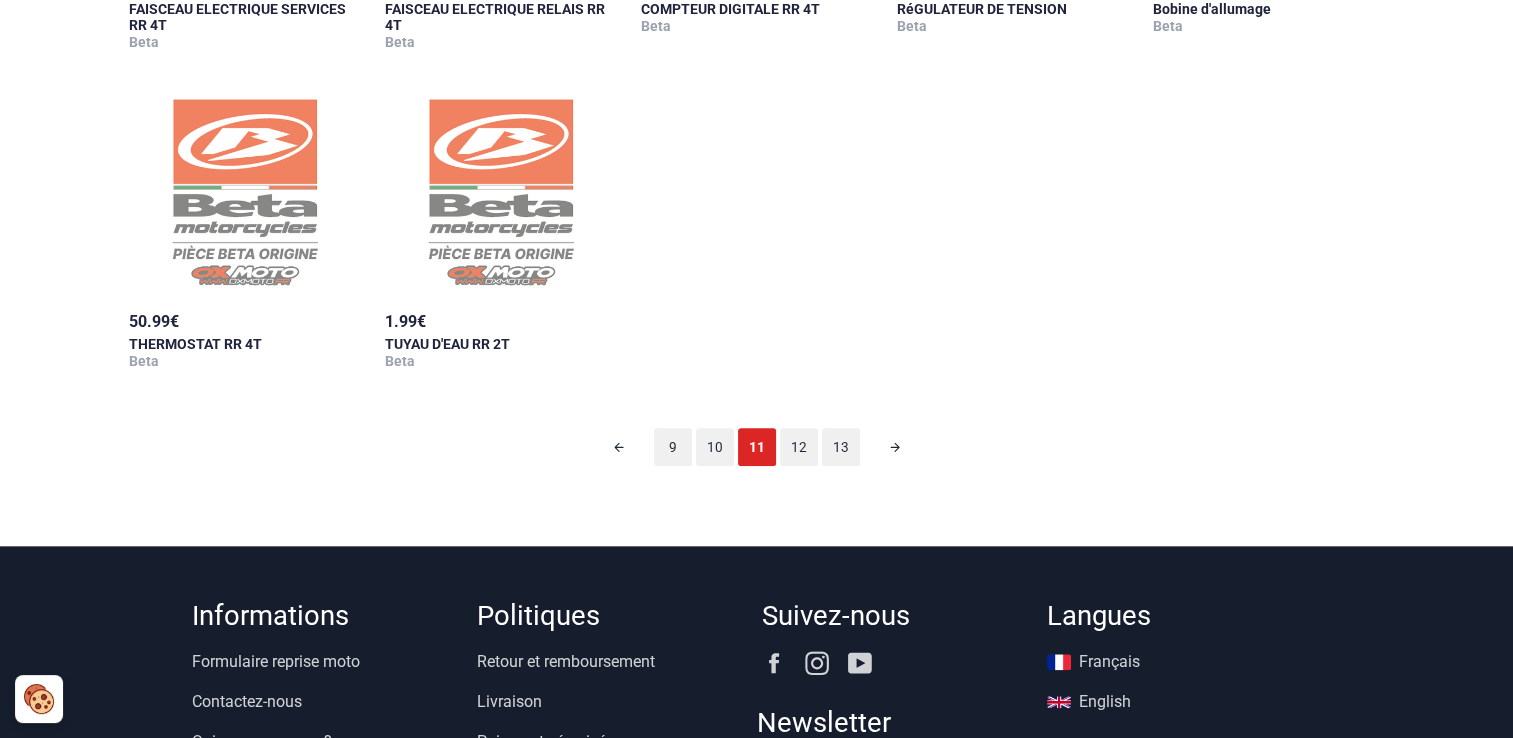 click on "12" at bounding box center (799, 447) 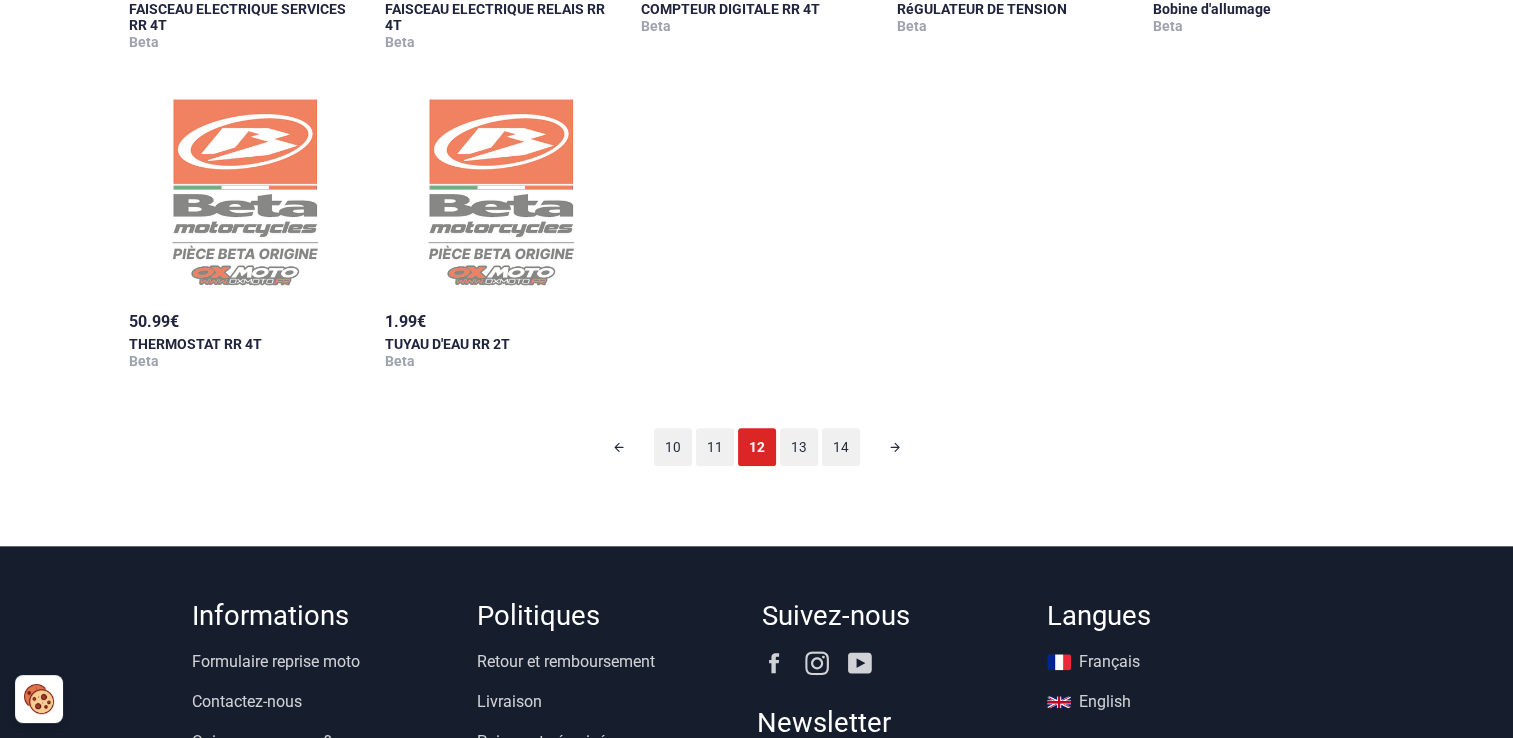 scroll, scrollTop: 98, scrollLeft: 0, axis: vertical 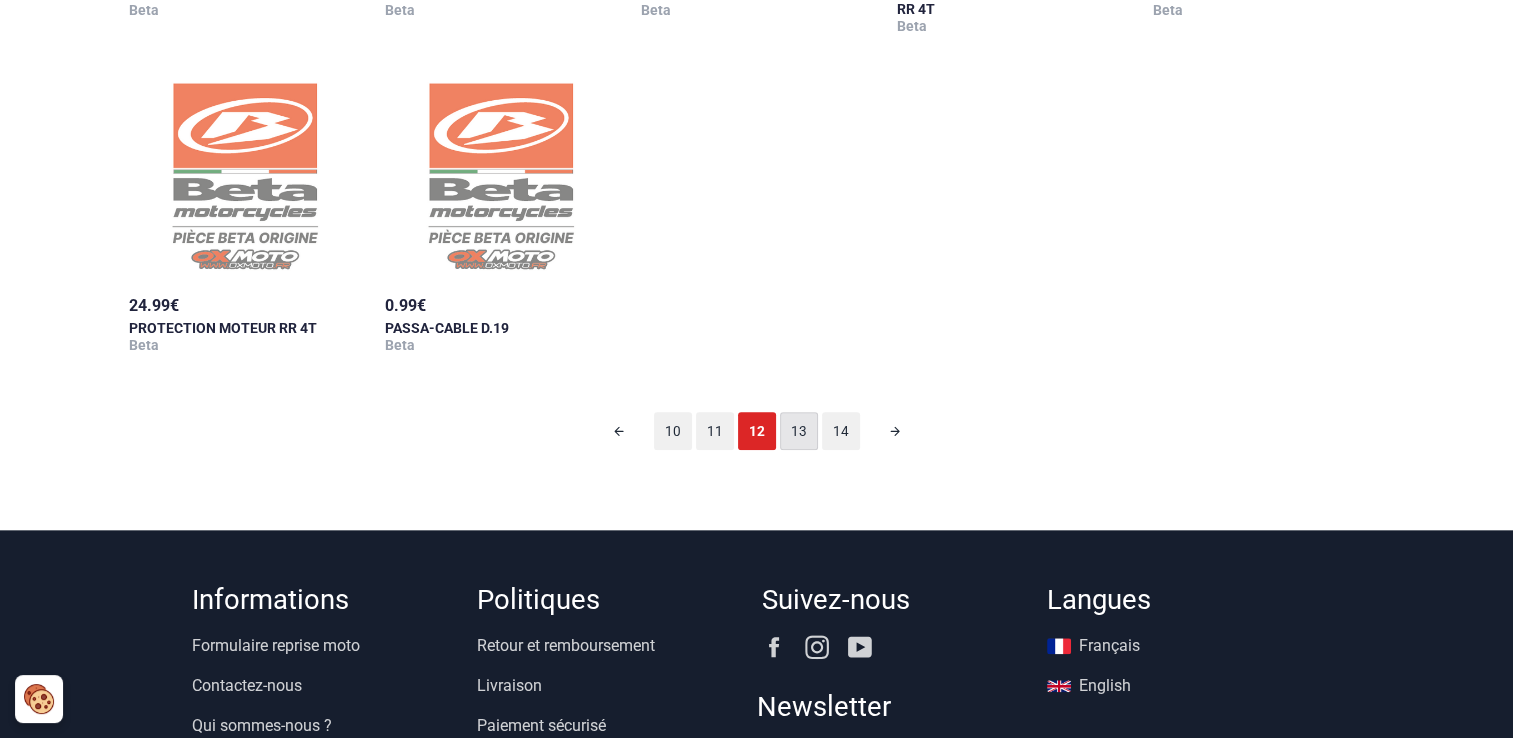 click on "13" at bounding box center [799, 431] 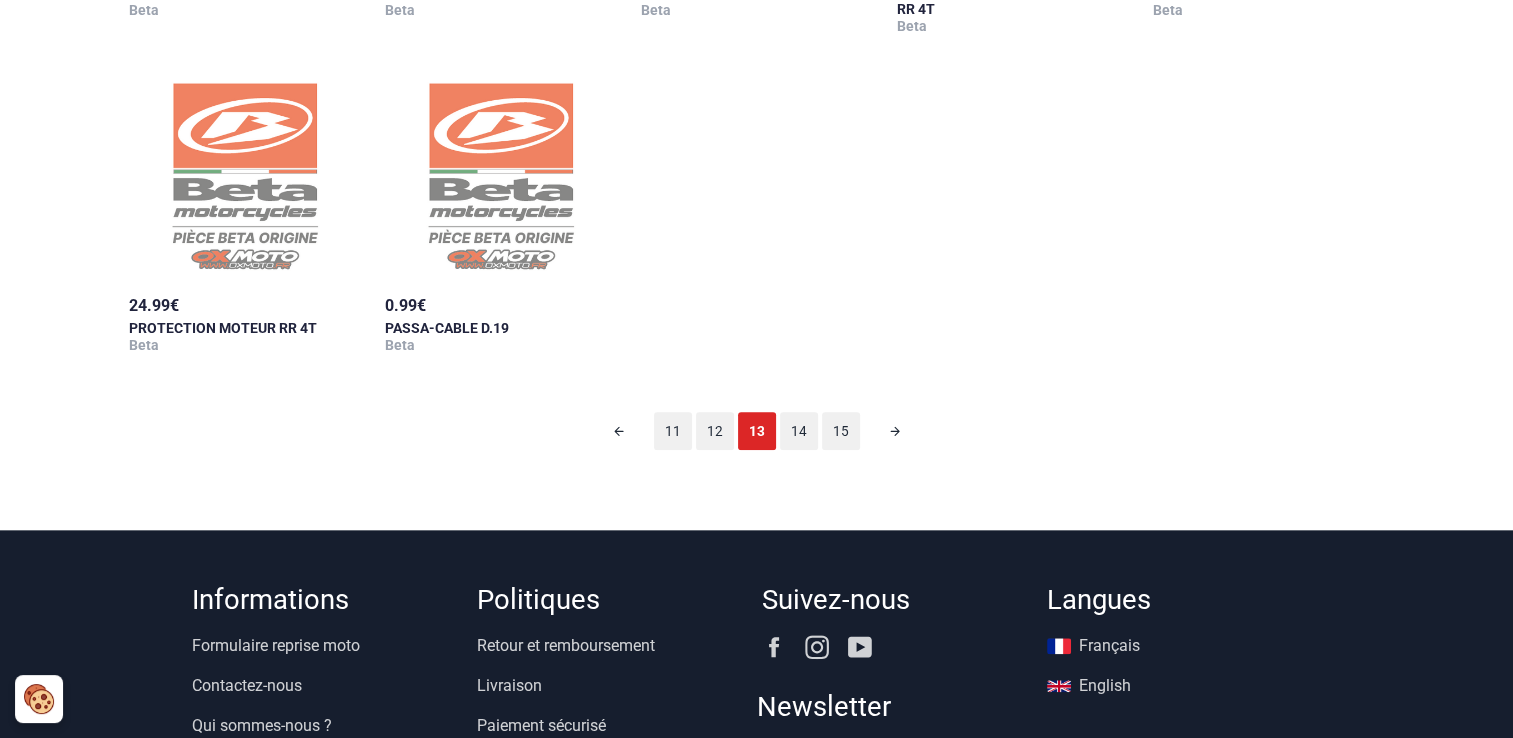 scroll, scrollTop: 98, scrollLeft: 0, axis: vertical 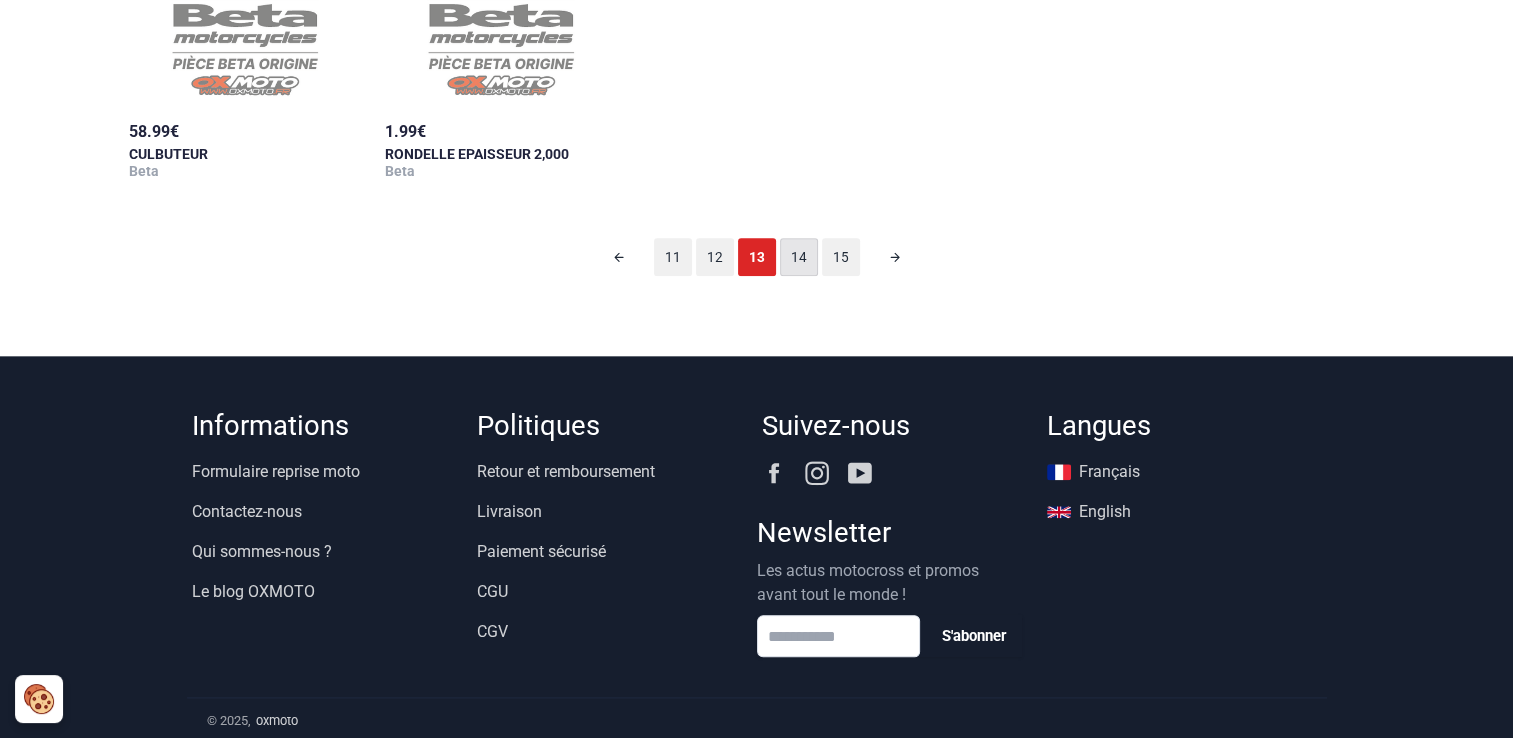 click on "14" at bounding box center (799, 257) 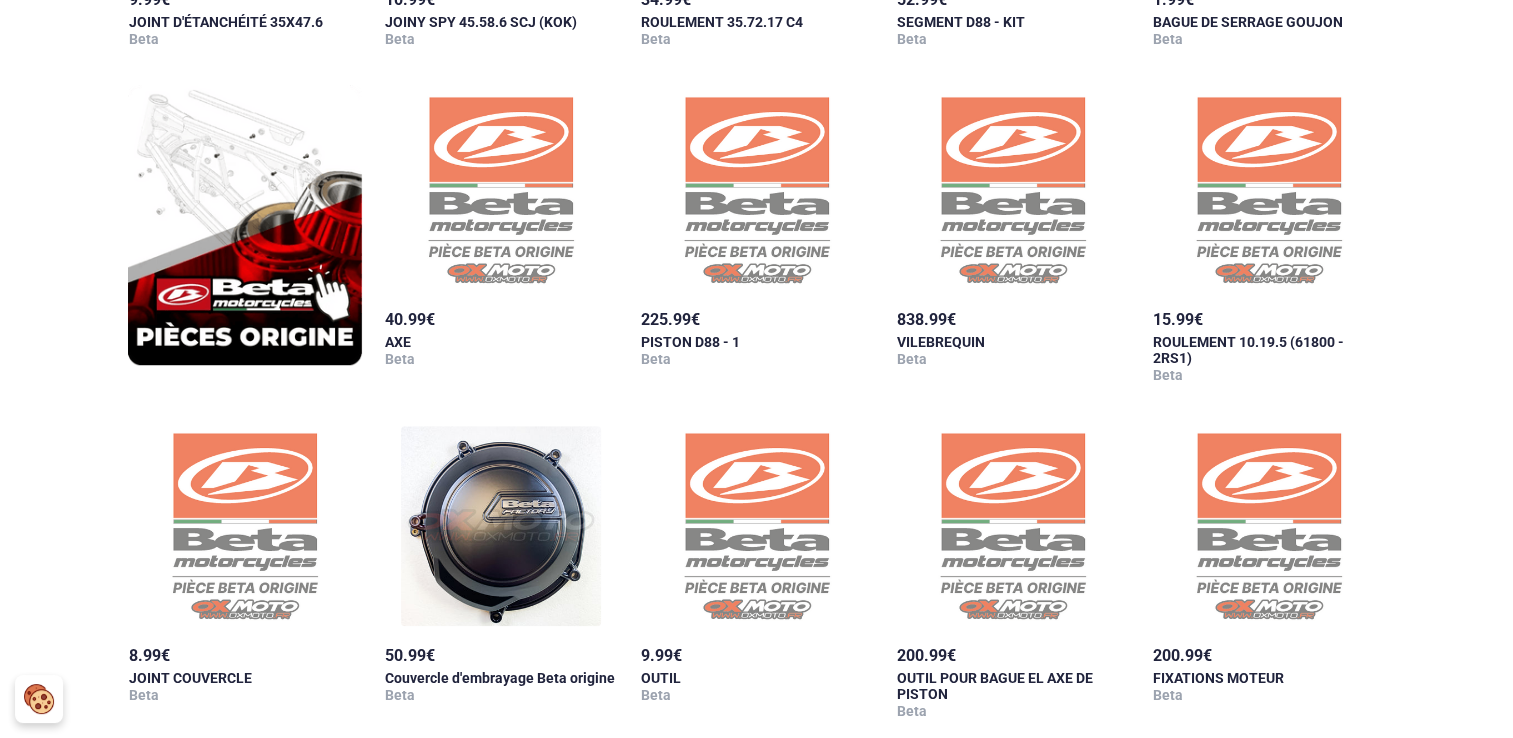 scroll, scrollTop: 1598, scrollLeft: 0, axis: vertical 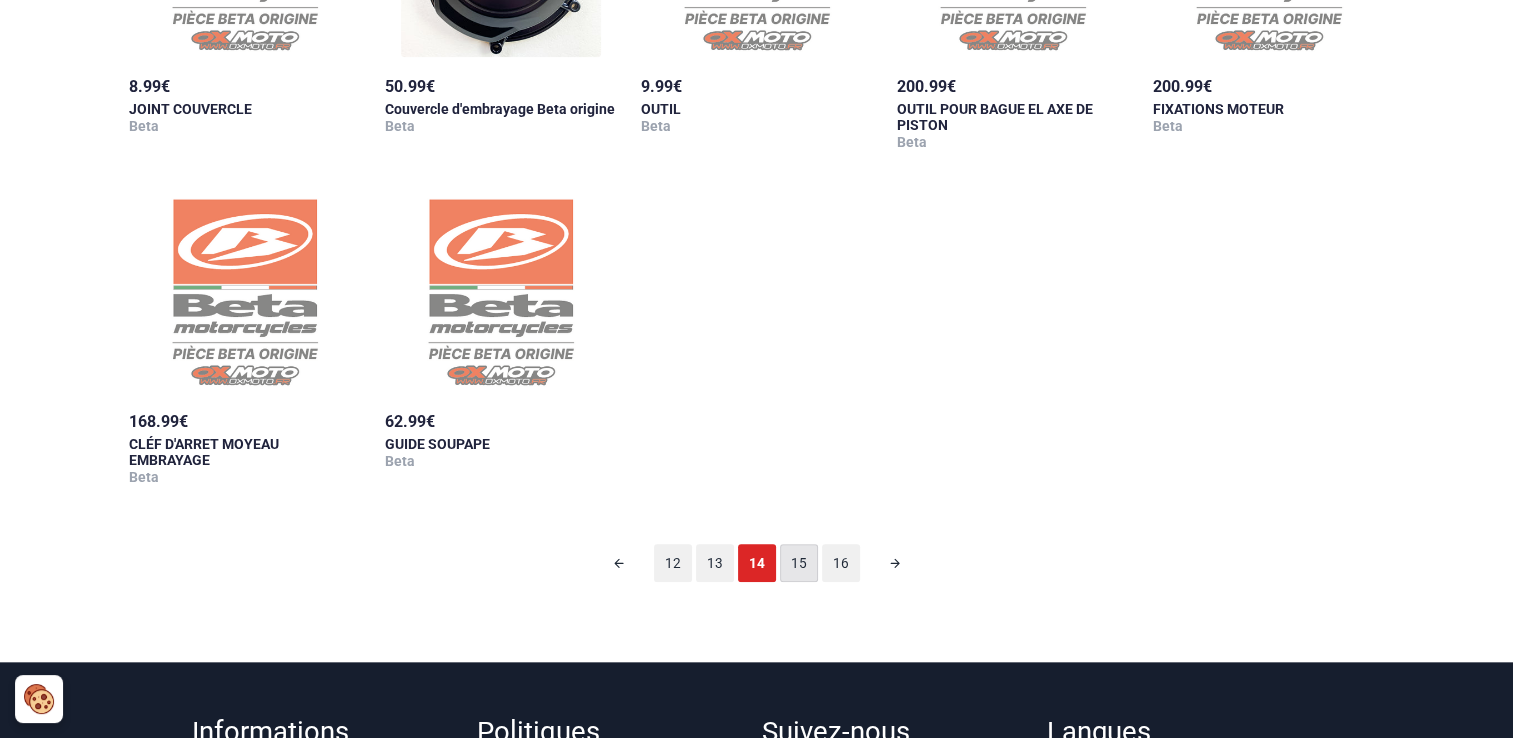 click on "15" at bounding box center (799, 563) 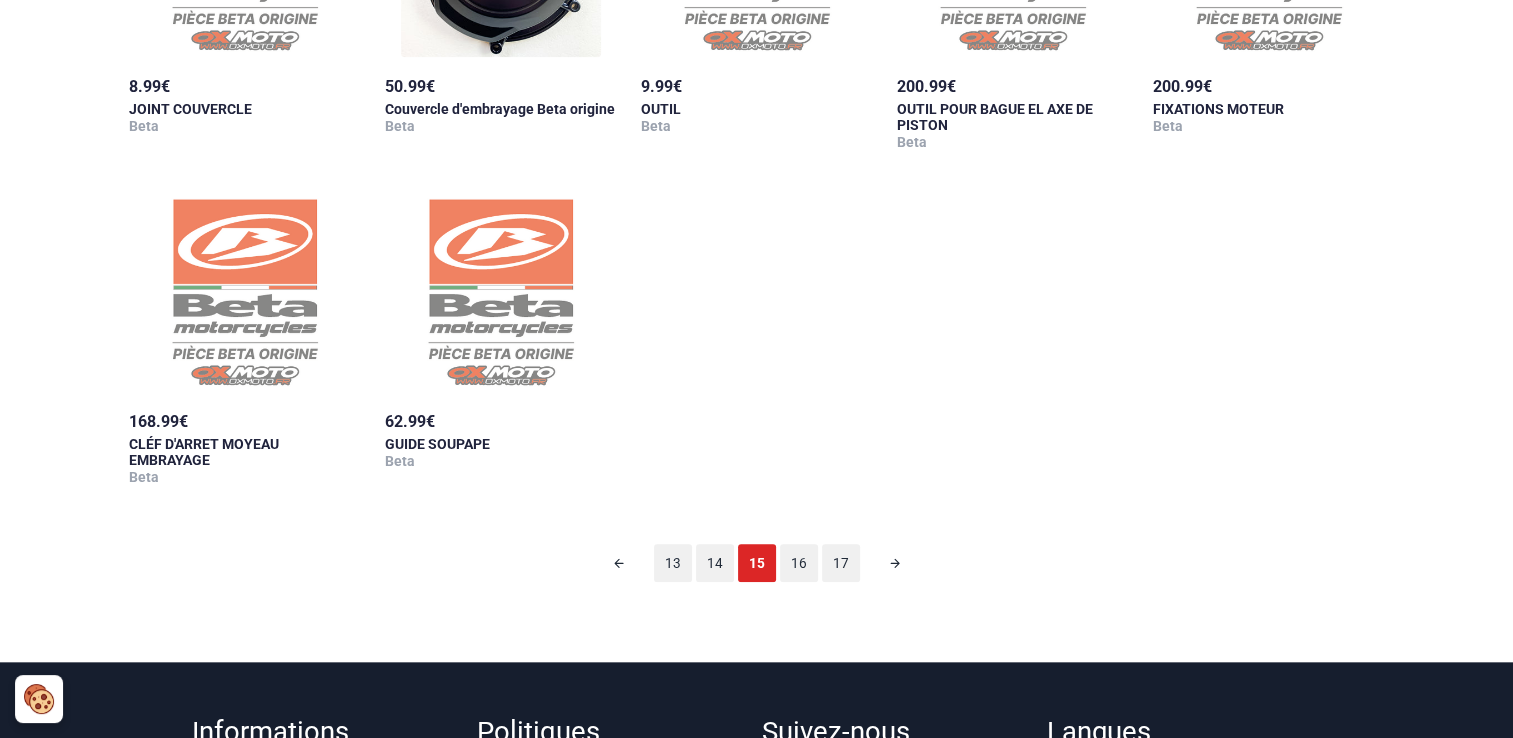 scroll, scrollTop: 98, scrollLeft: 0, axis: vertical 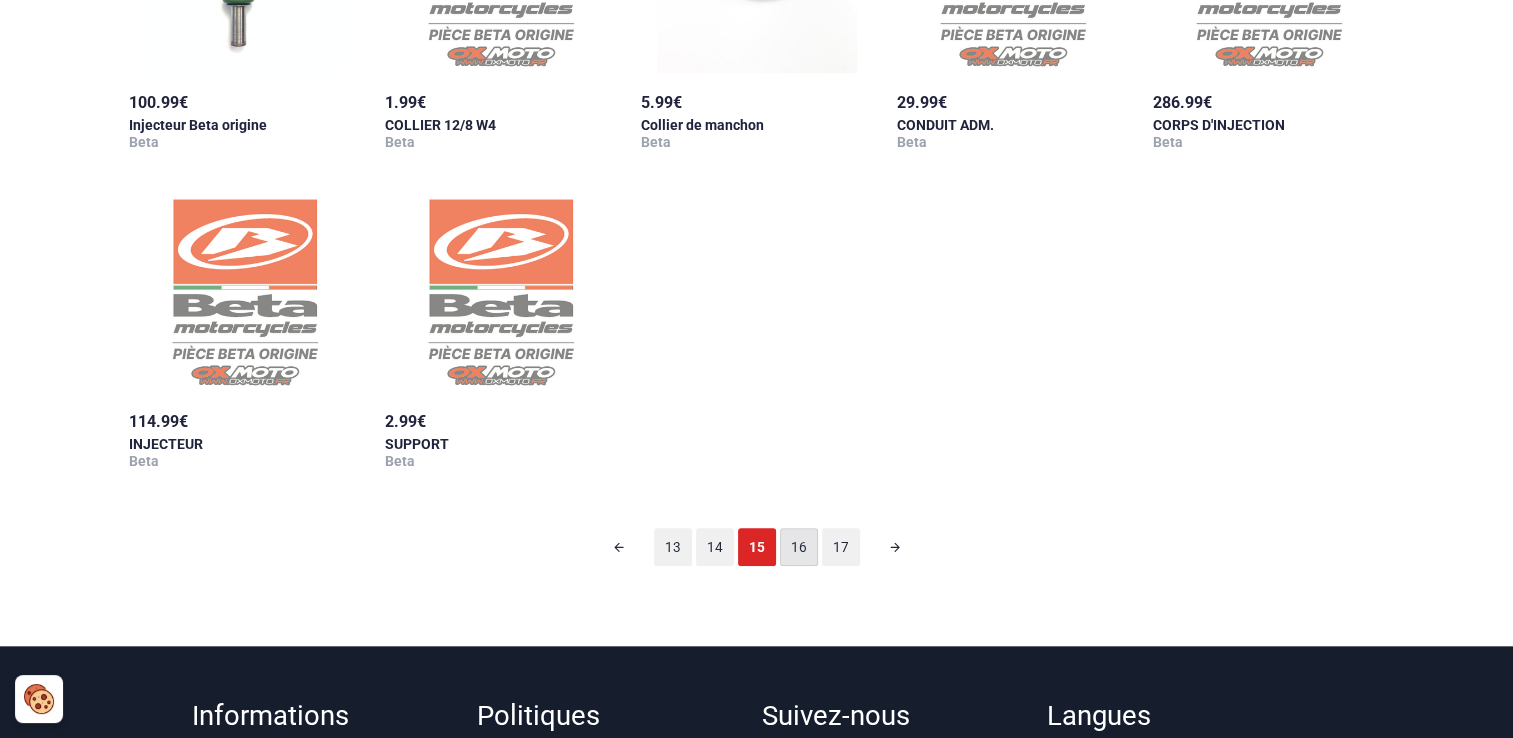 click on "16" at bounding box center (799, 547) 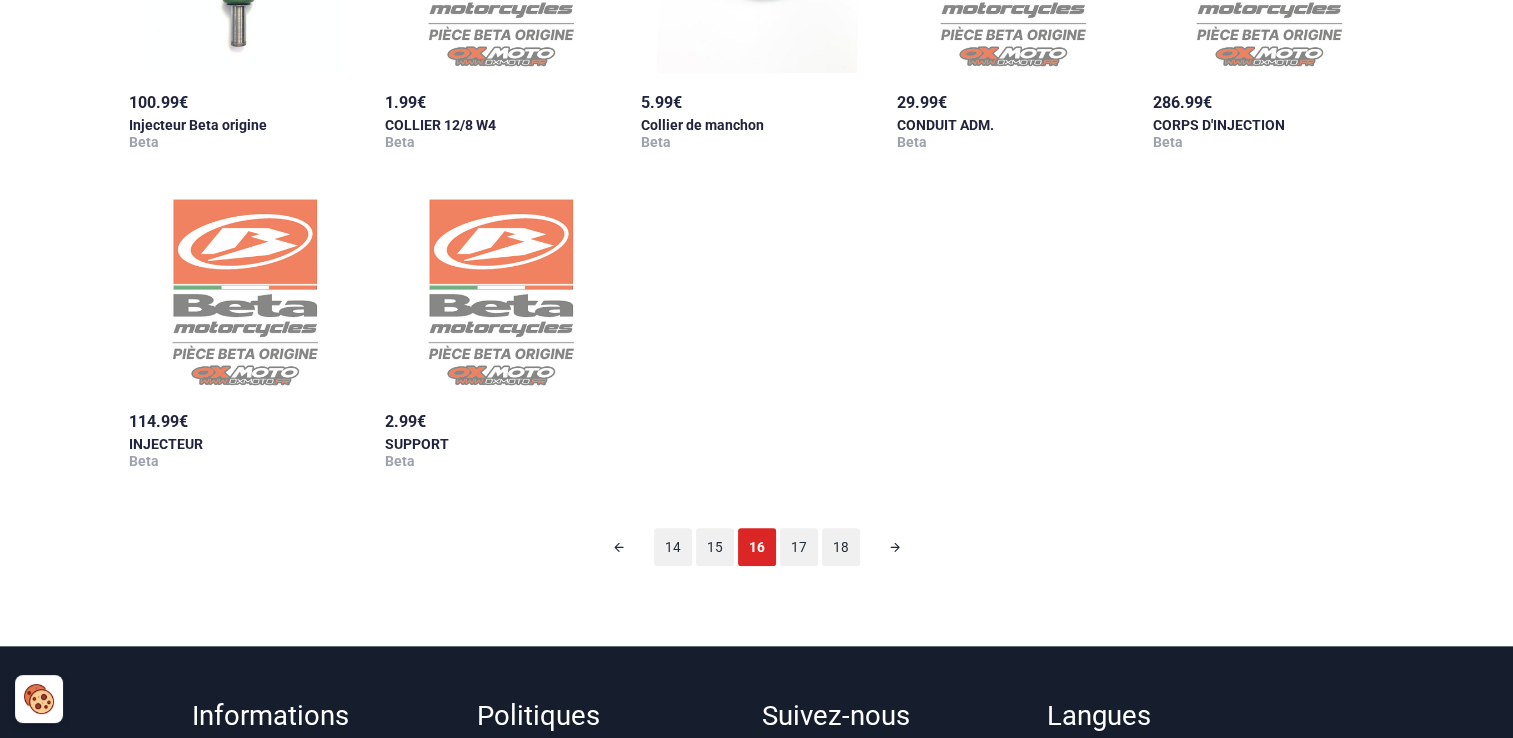 scroll, scrollTop: 98, scrollLeft: 0, axis: vertical 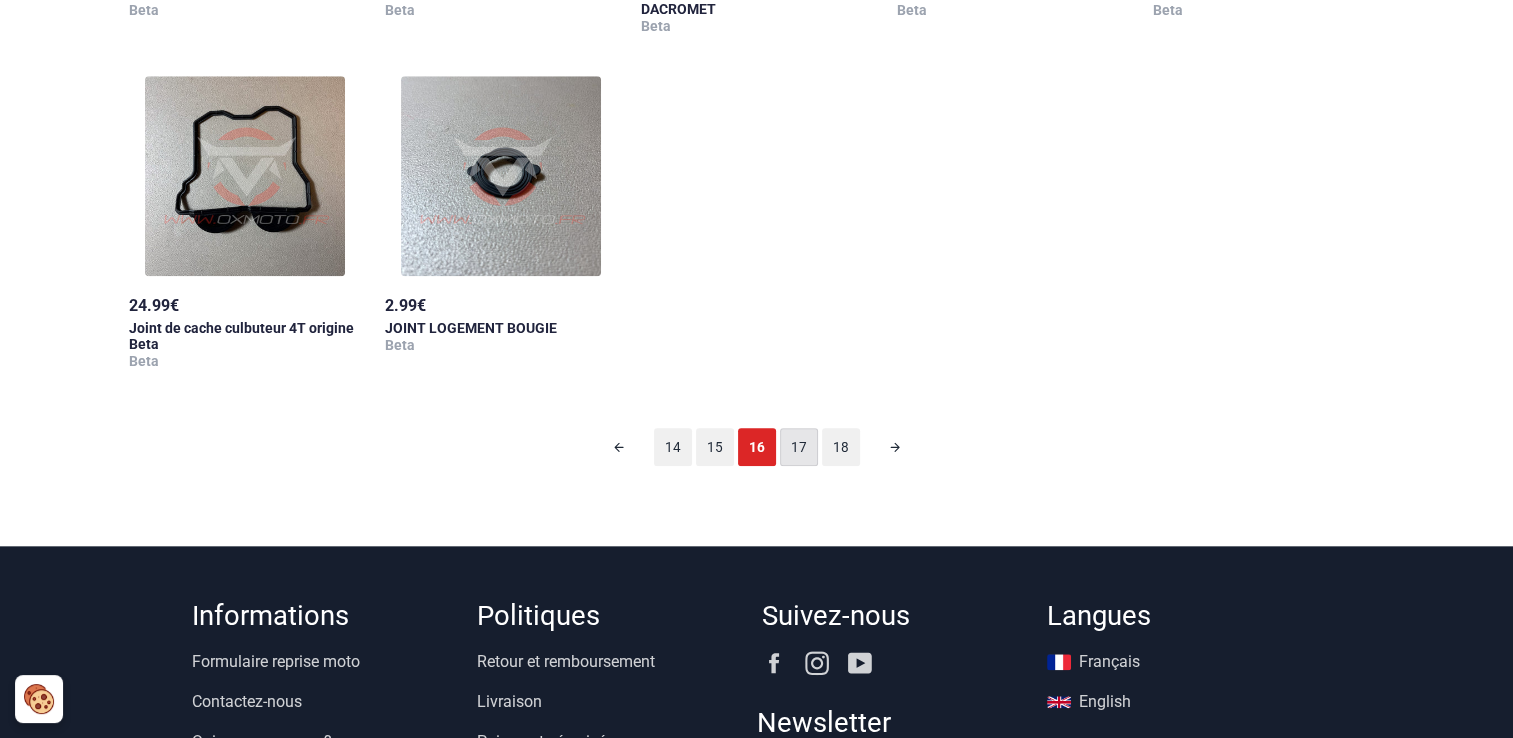 click on "17" at bounding box center (799, 447) 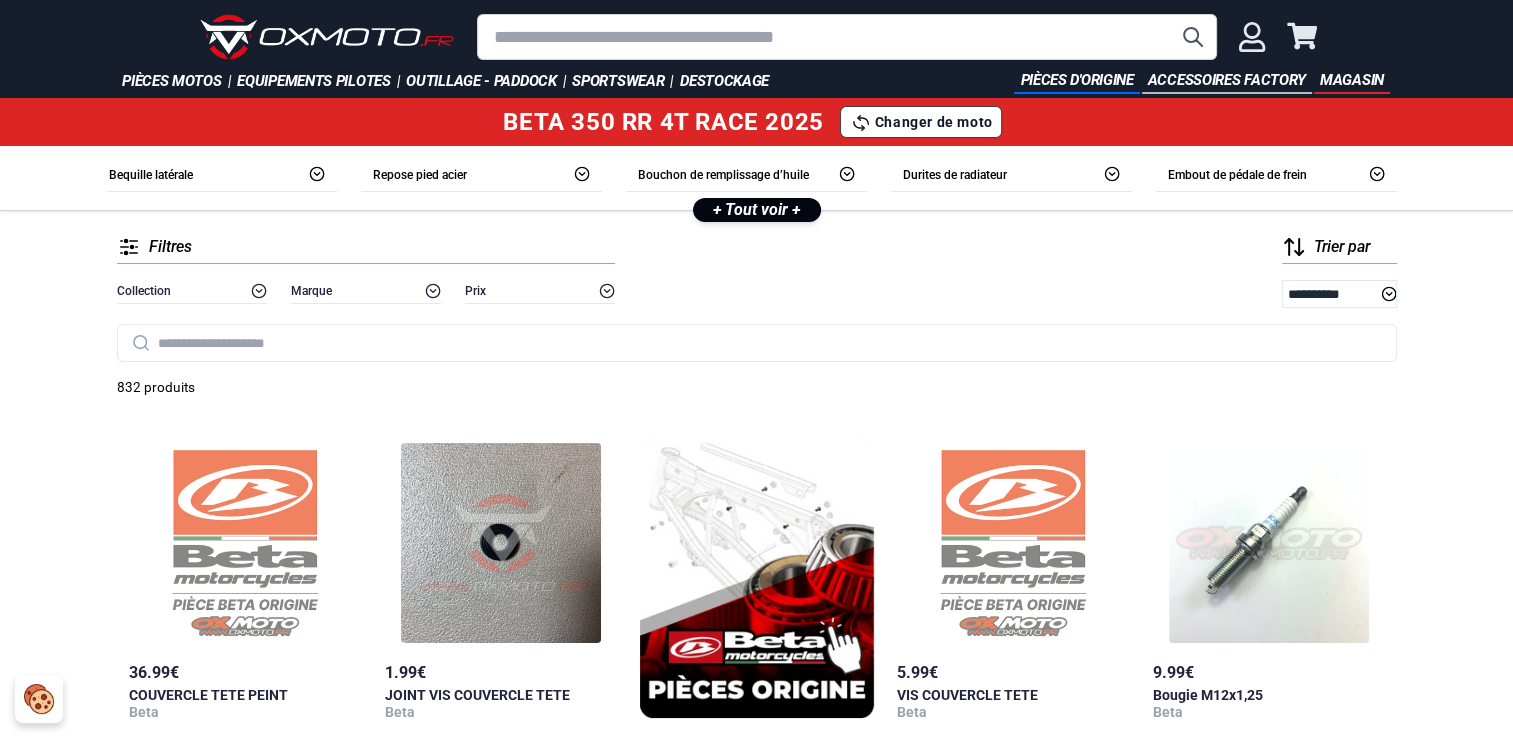 scroll, scrollTop: 0, scrollLeft: 0, axis: both 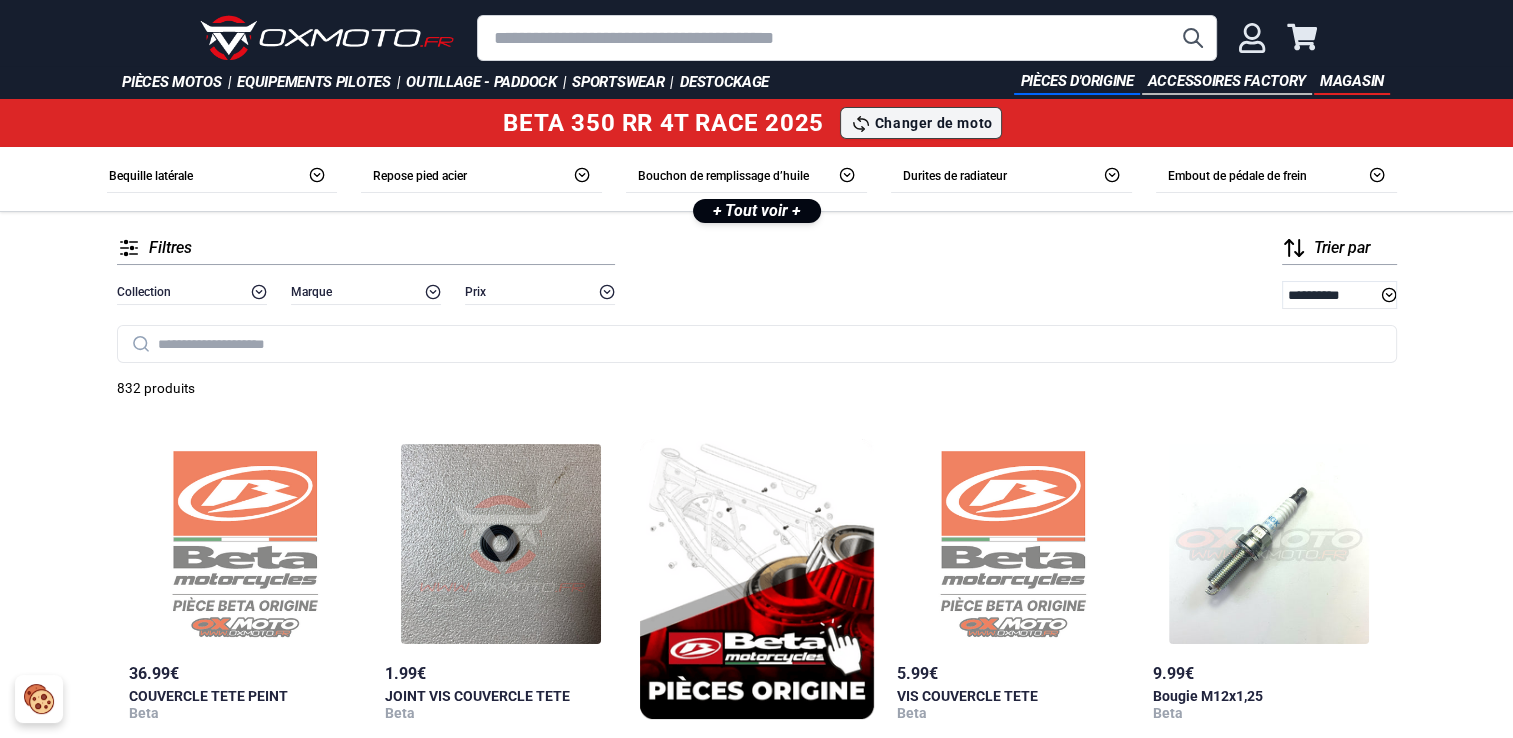click on "Changer de moto" at bounding box center (934, 123) 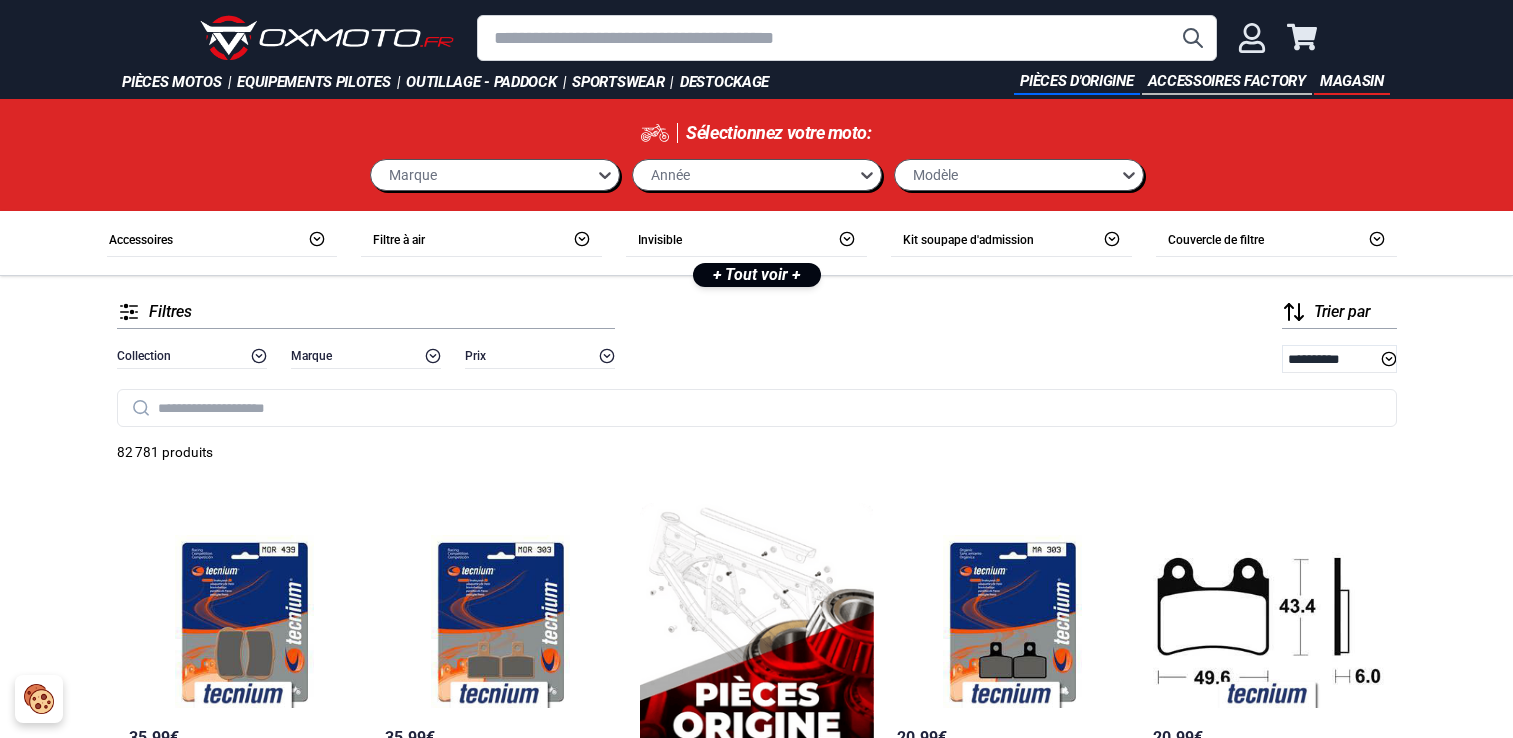 scroll, scrollTop: 0, scrollLeft: 0, axis: both 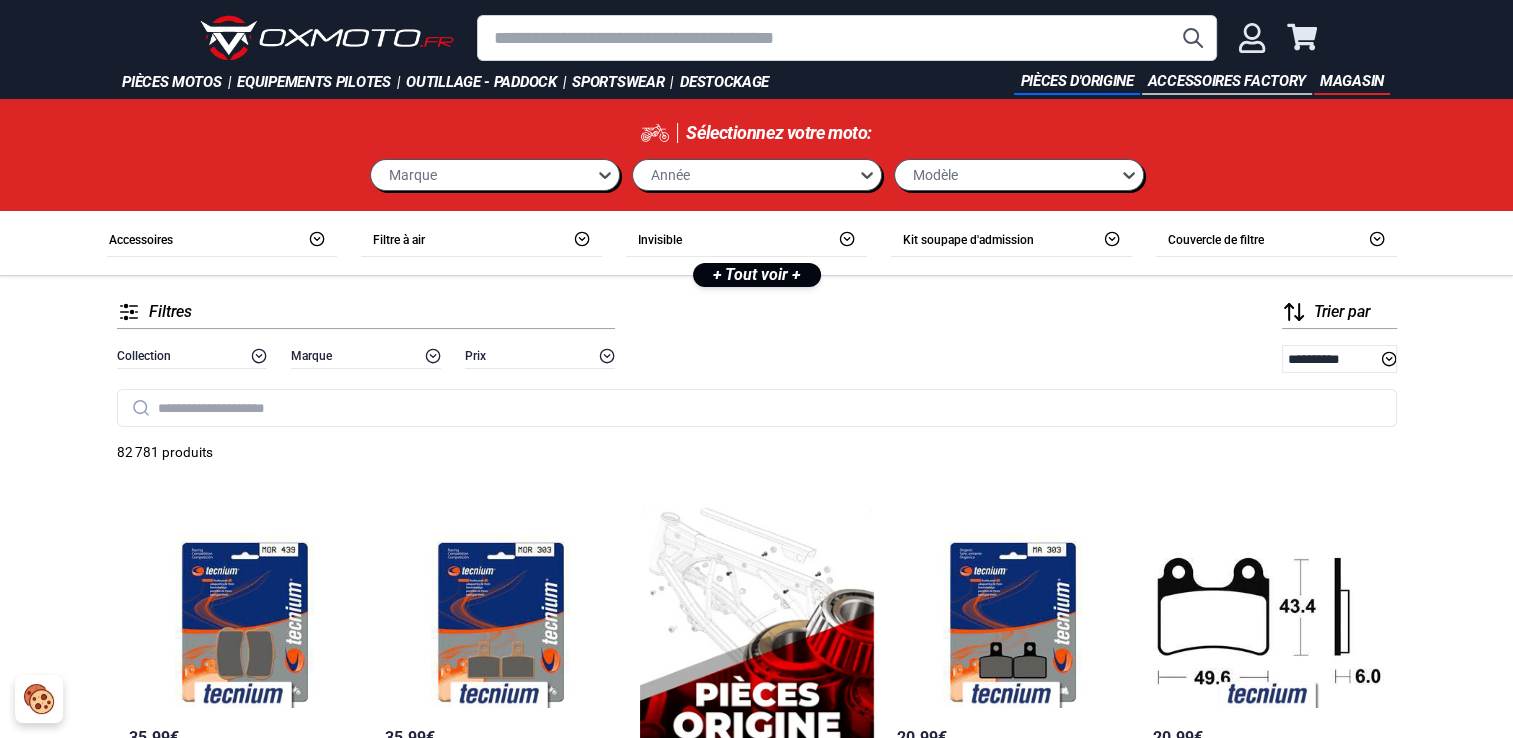 click at bounding box center [327, 38] 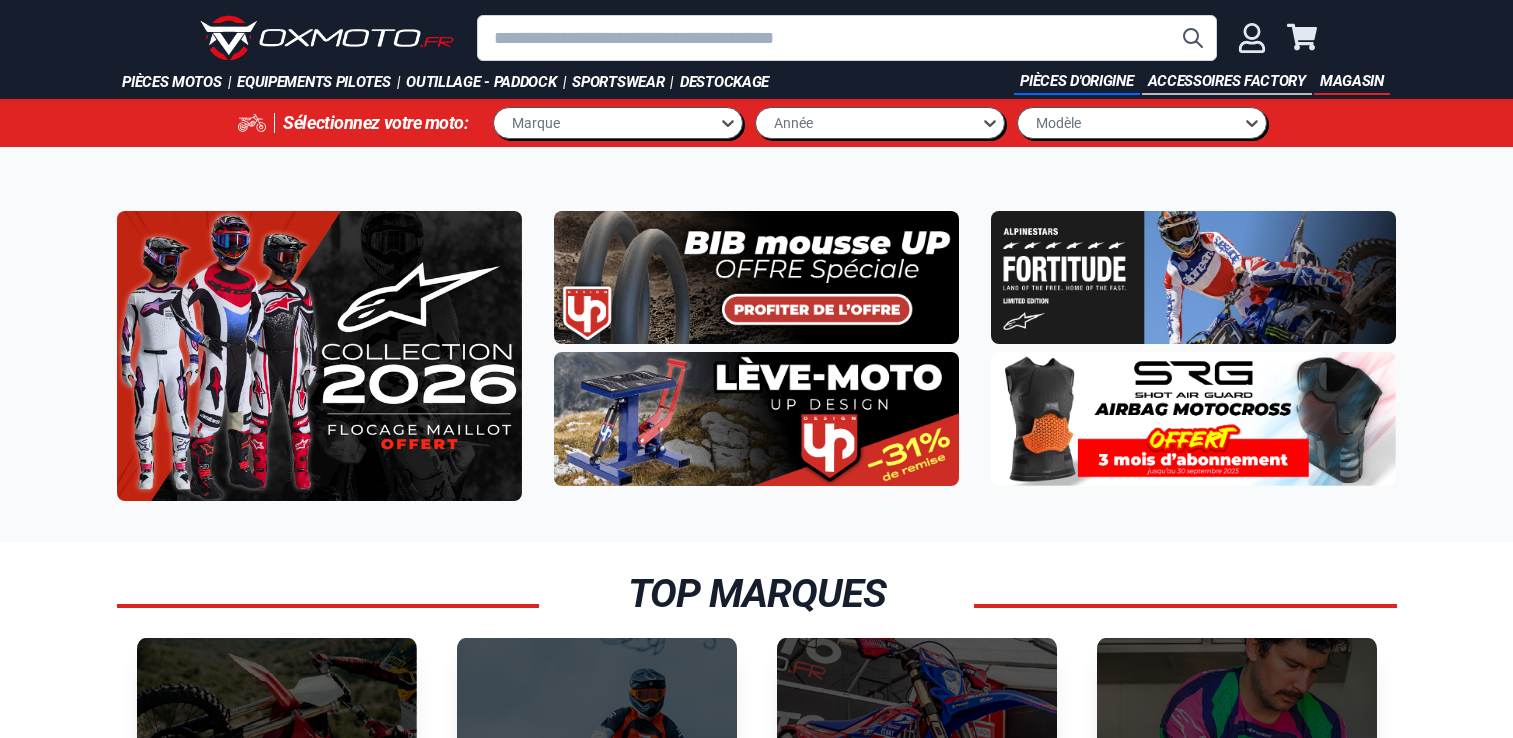 scroll, scrollTop: 0, scrollLeft: 0, axis: both 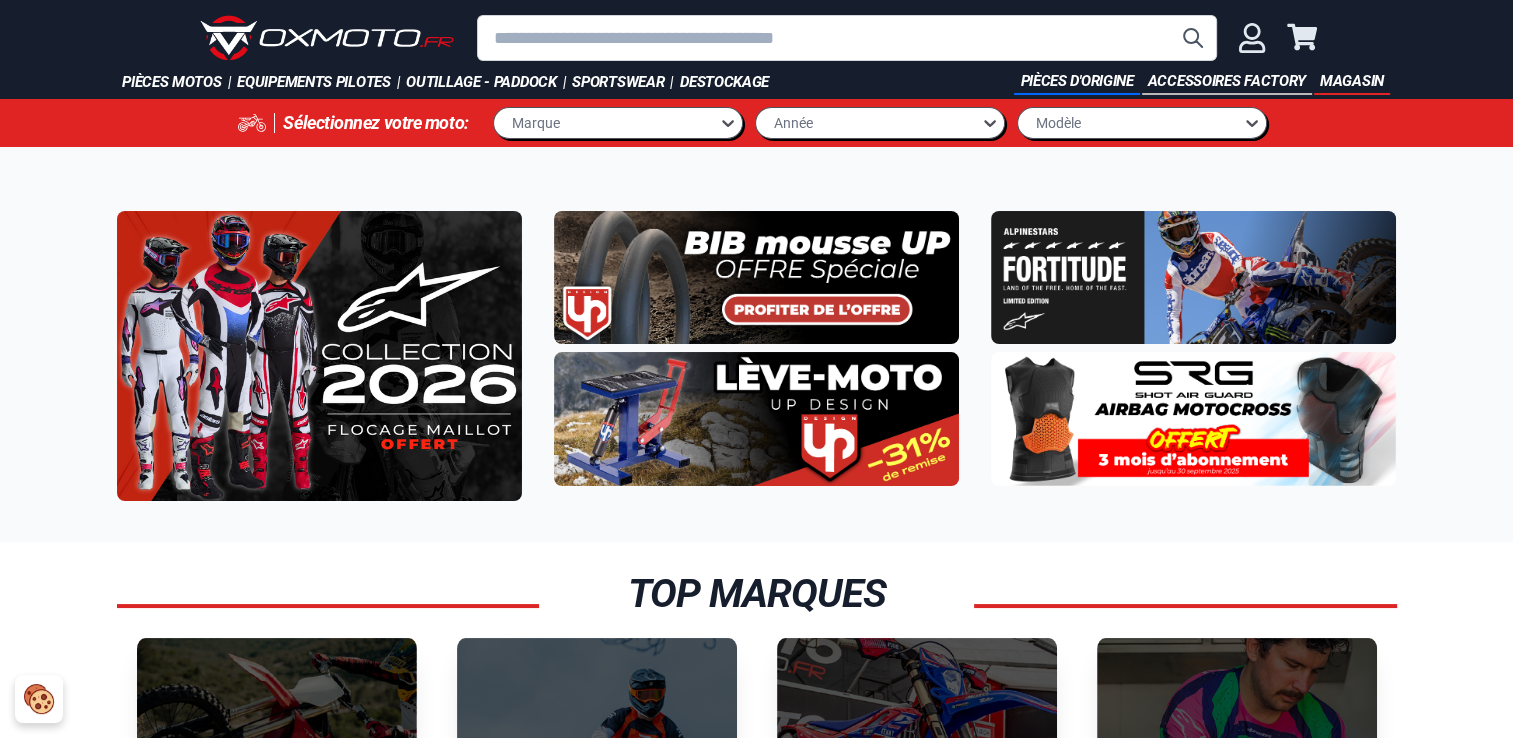 click at bounding box center [1193, 418] 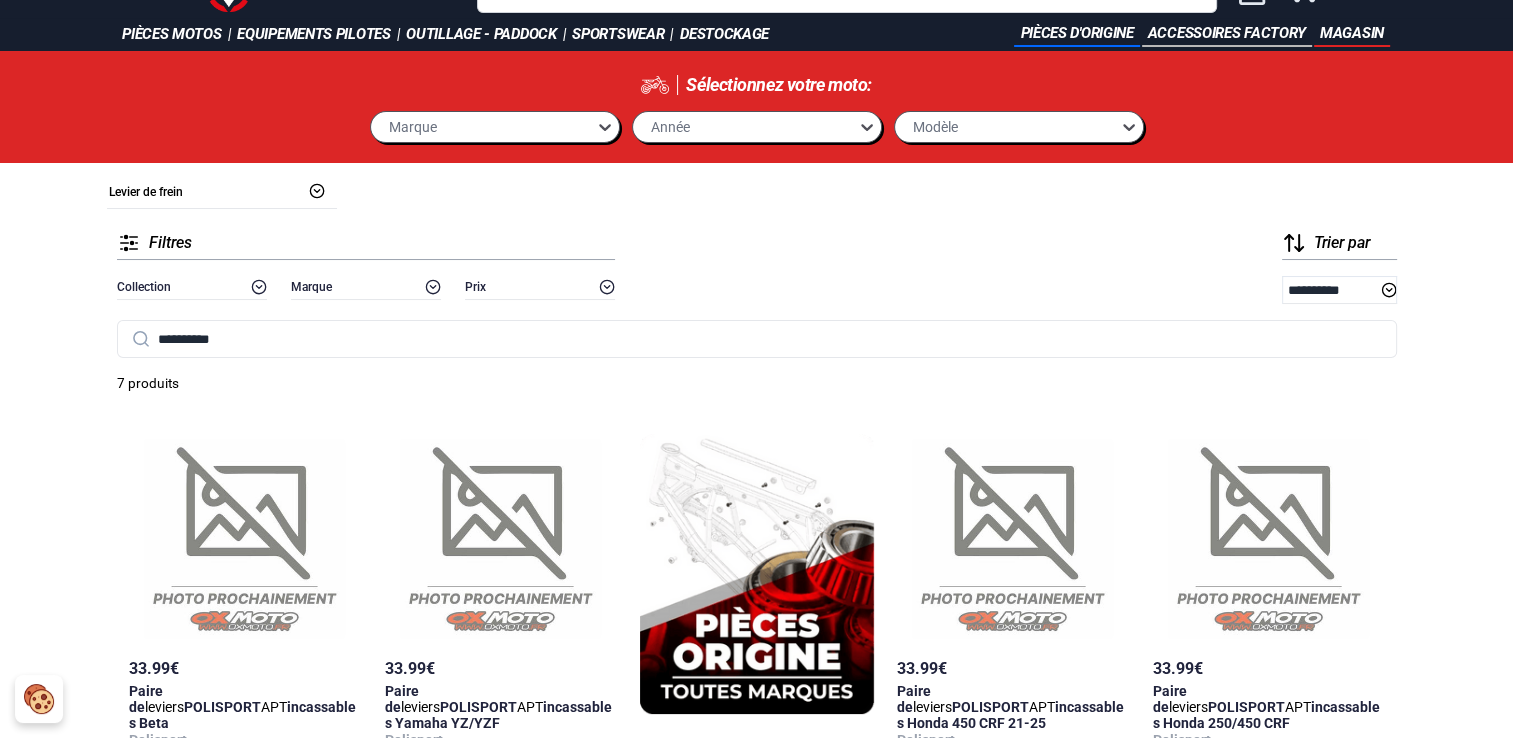 scroll, scrollTop: 0, scrollLeft: 0, axis: both 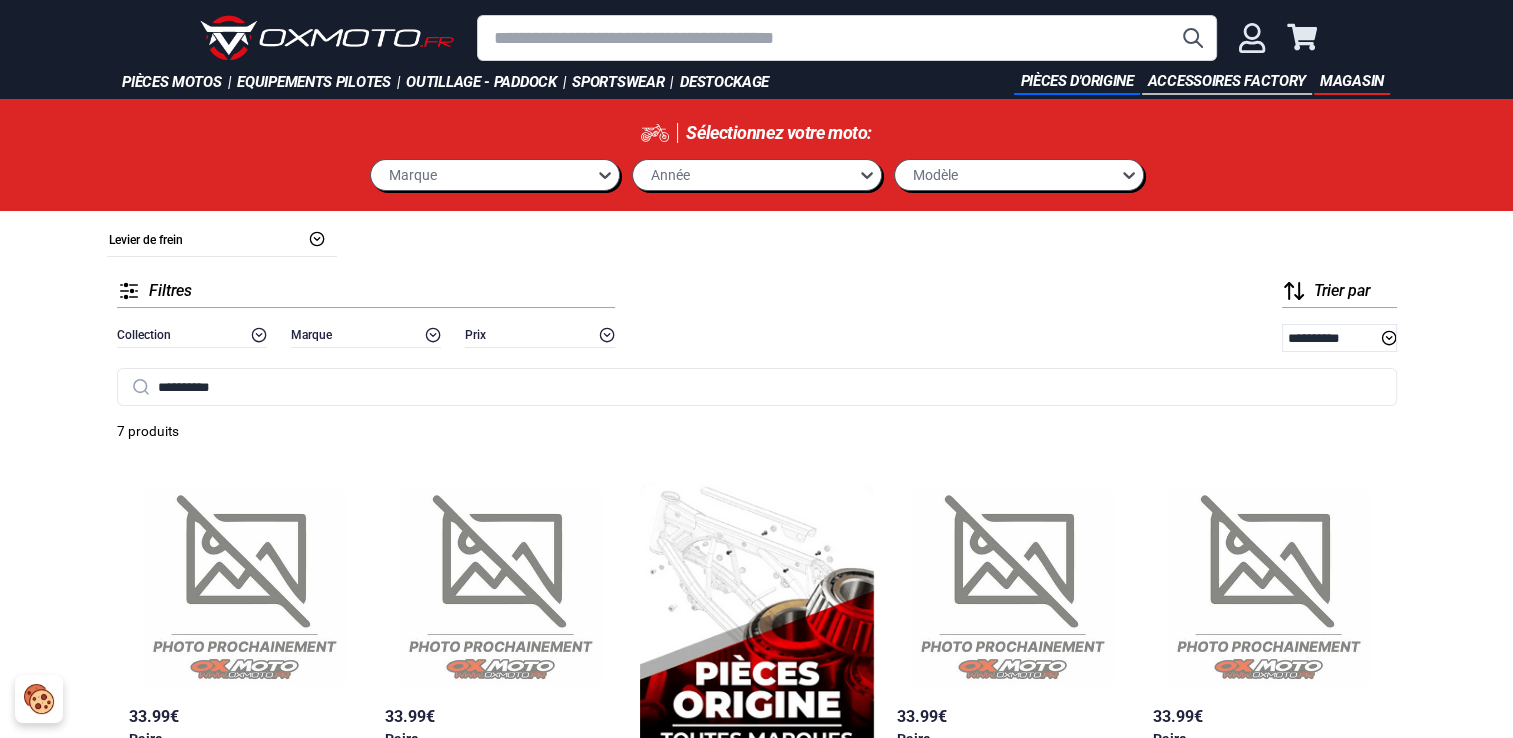 click on "**********" at bounding box center [757, 387] 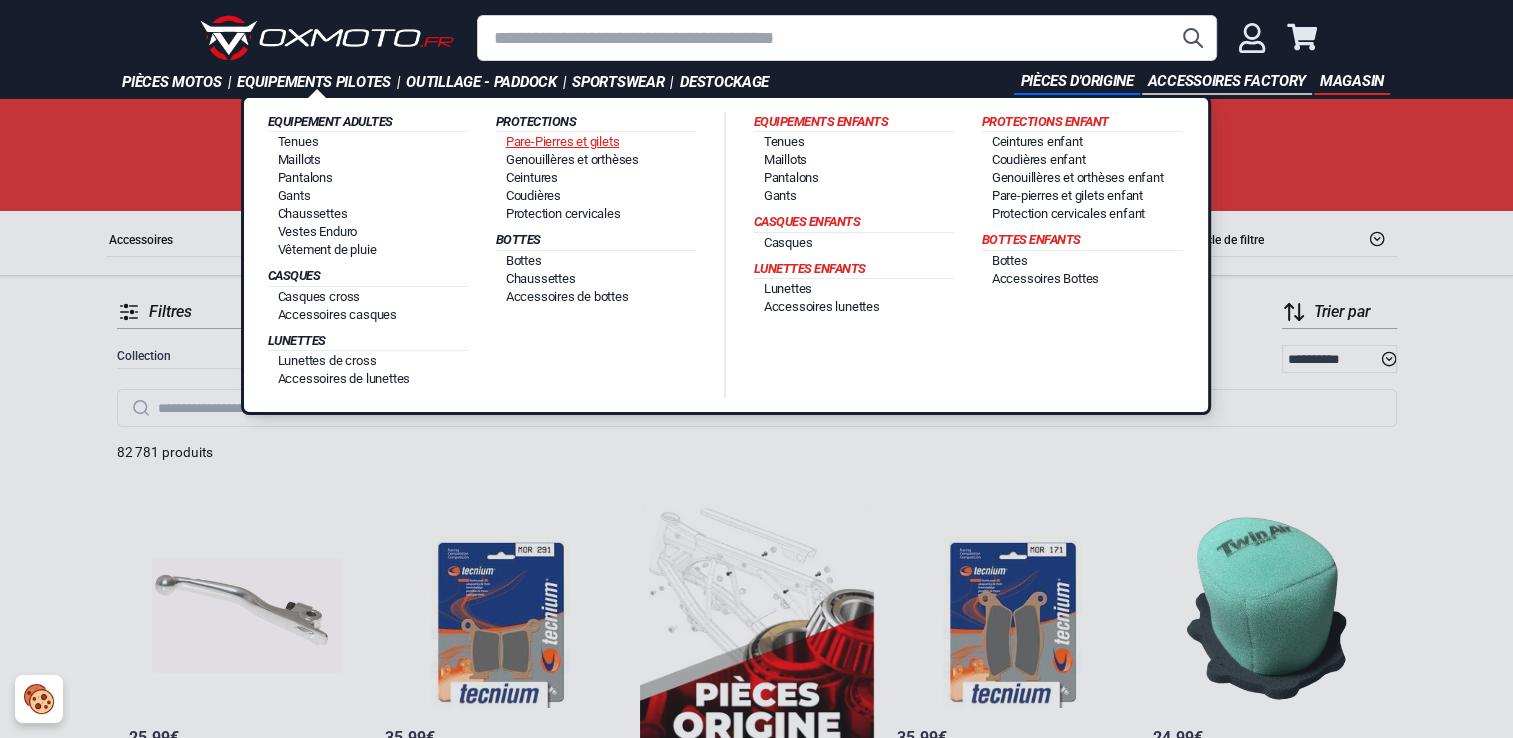 type 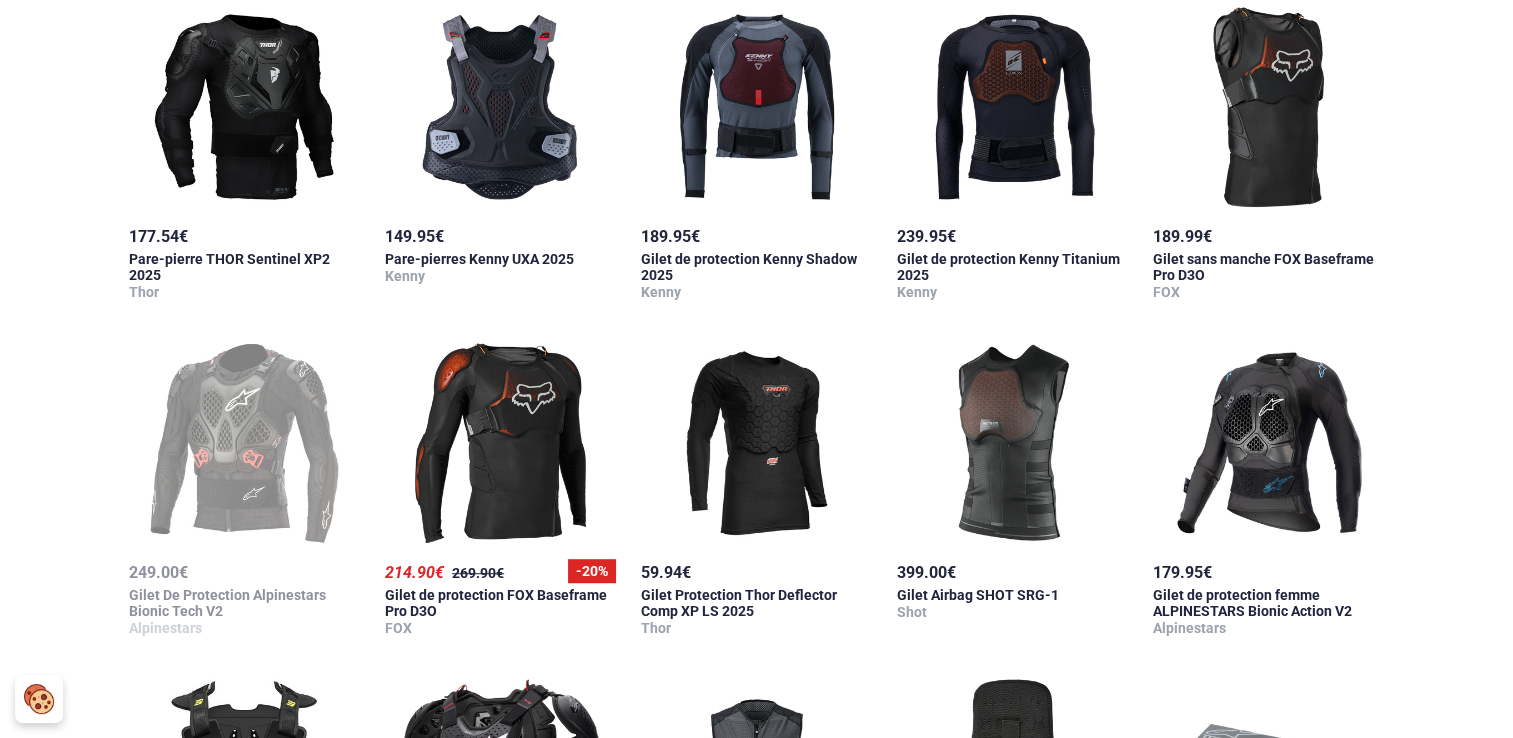 scroll, scrollTop: 1200, scrollLeft: 0, axis: vertical 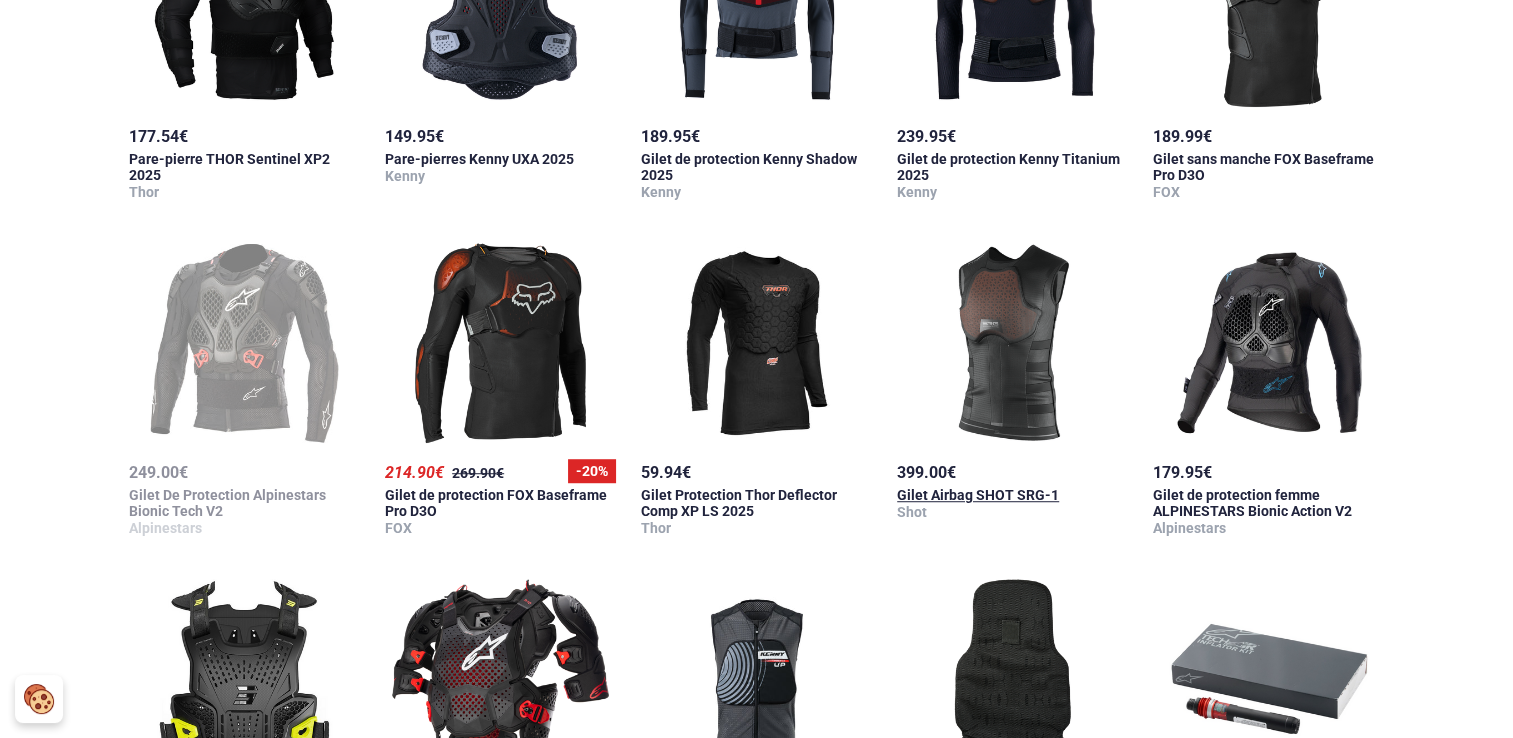 click at bounding box center (1013, 343) 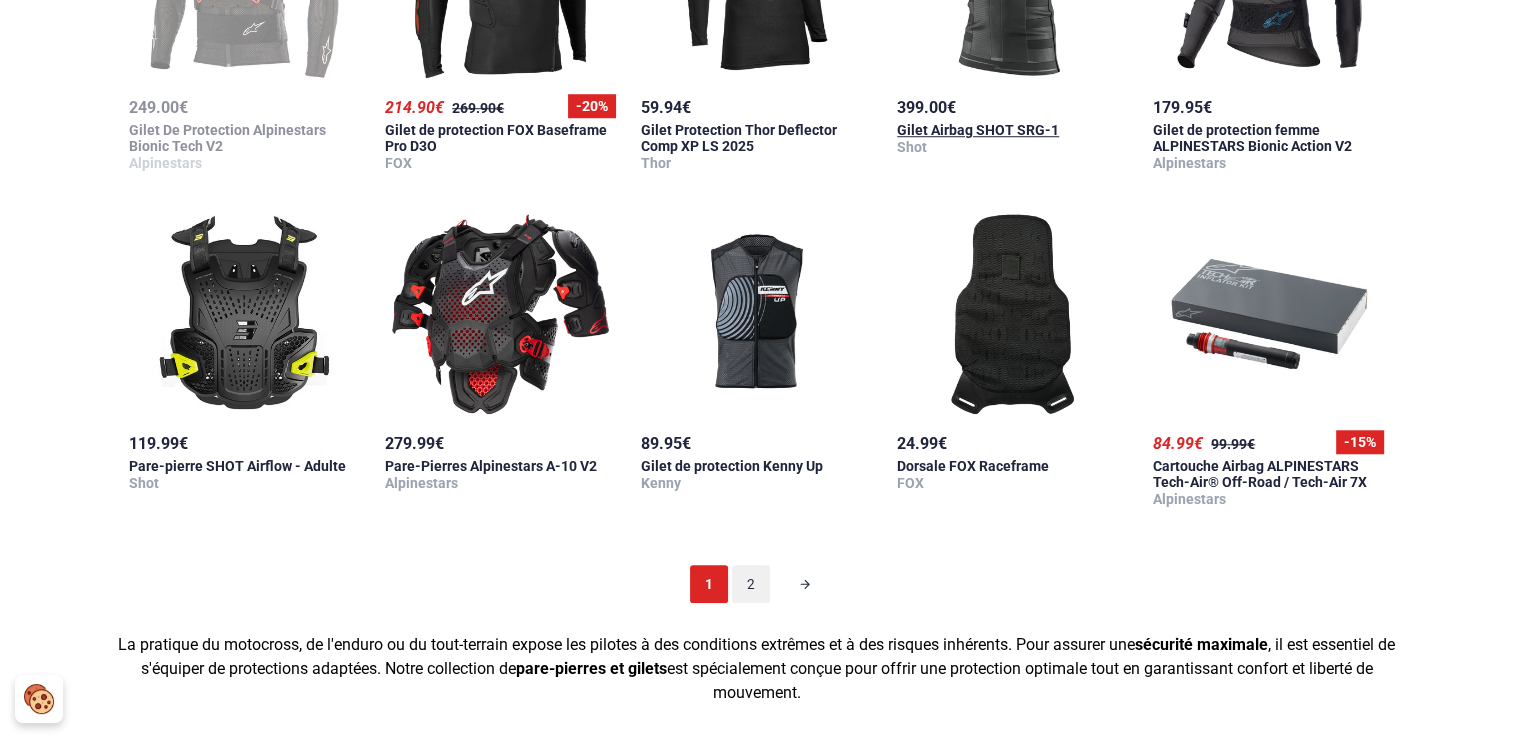 scroll, scrollTop: 1600, scrollLeft: 0, axis: vertical 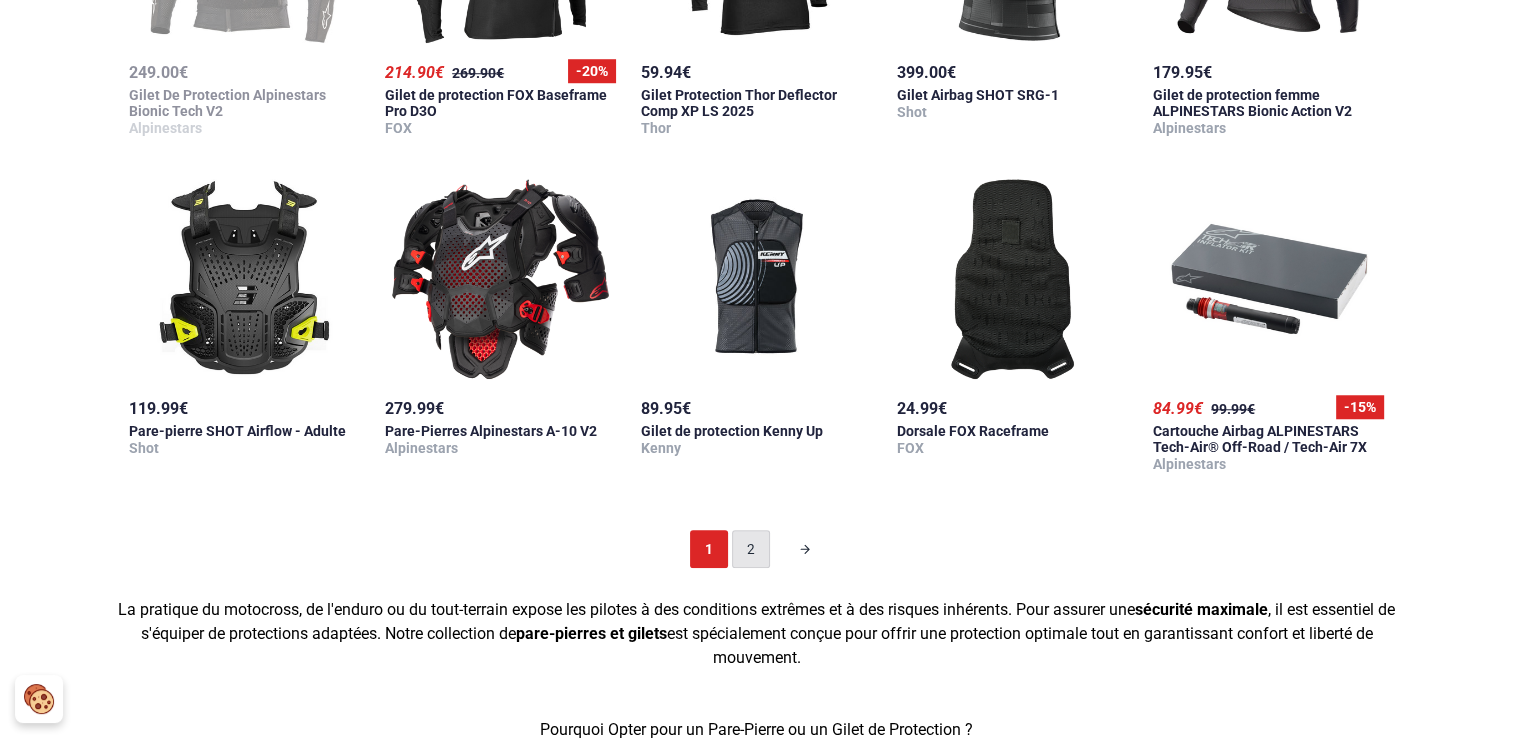 click on "2" at bounding box center [751, 549] 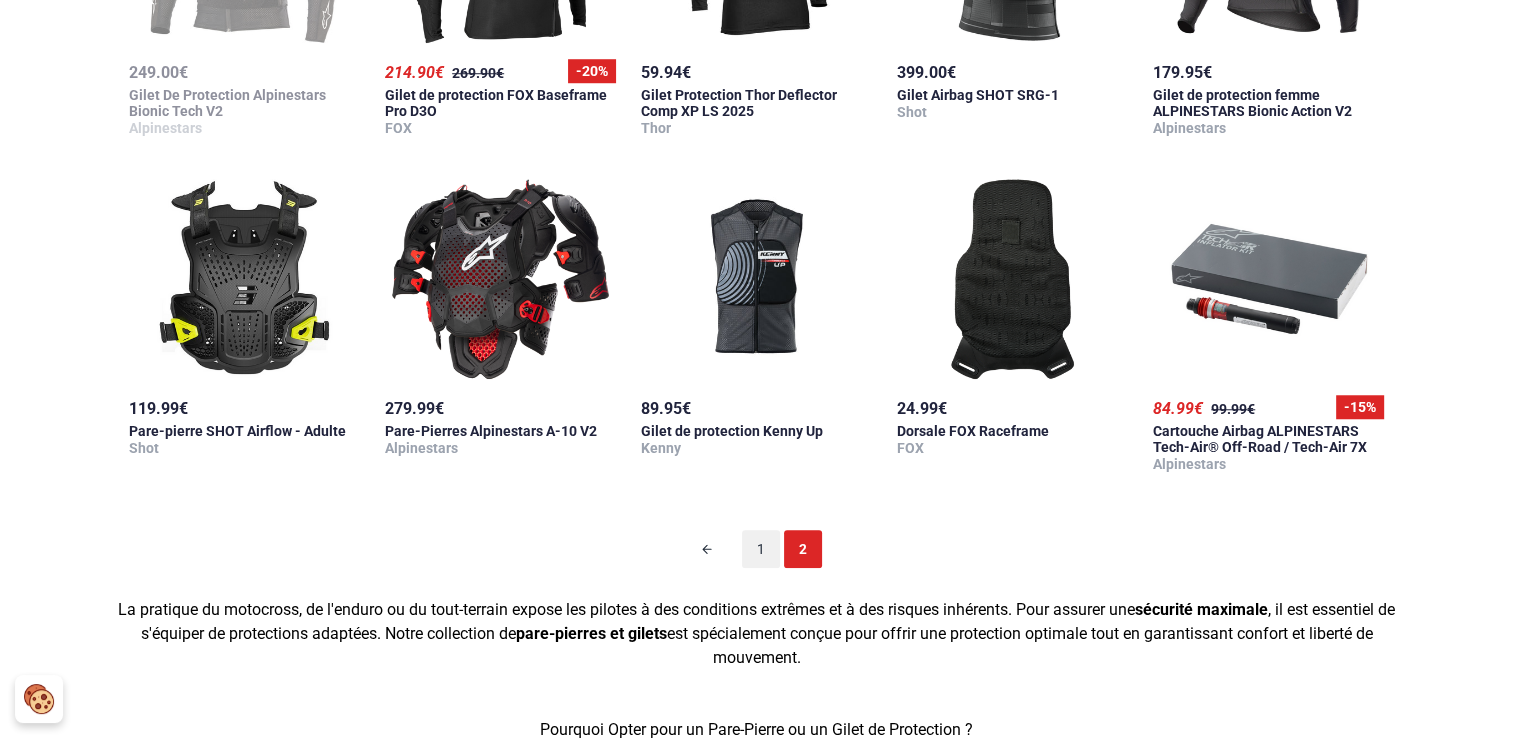 scroll, scrollTop: 98, scrollLeft: 0, axis: vertical 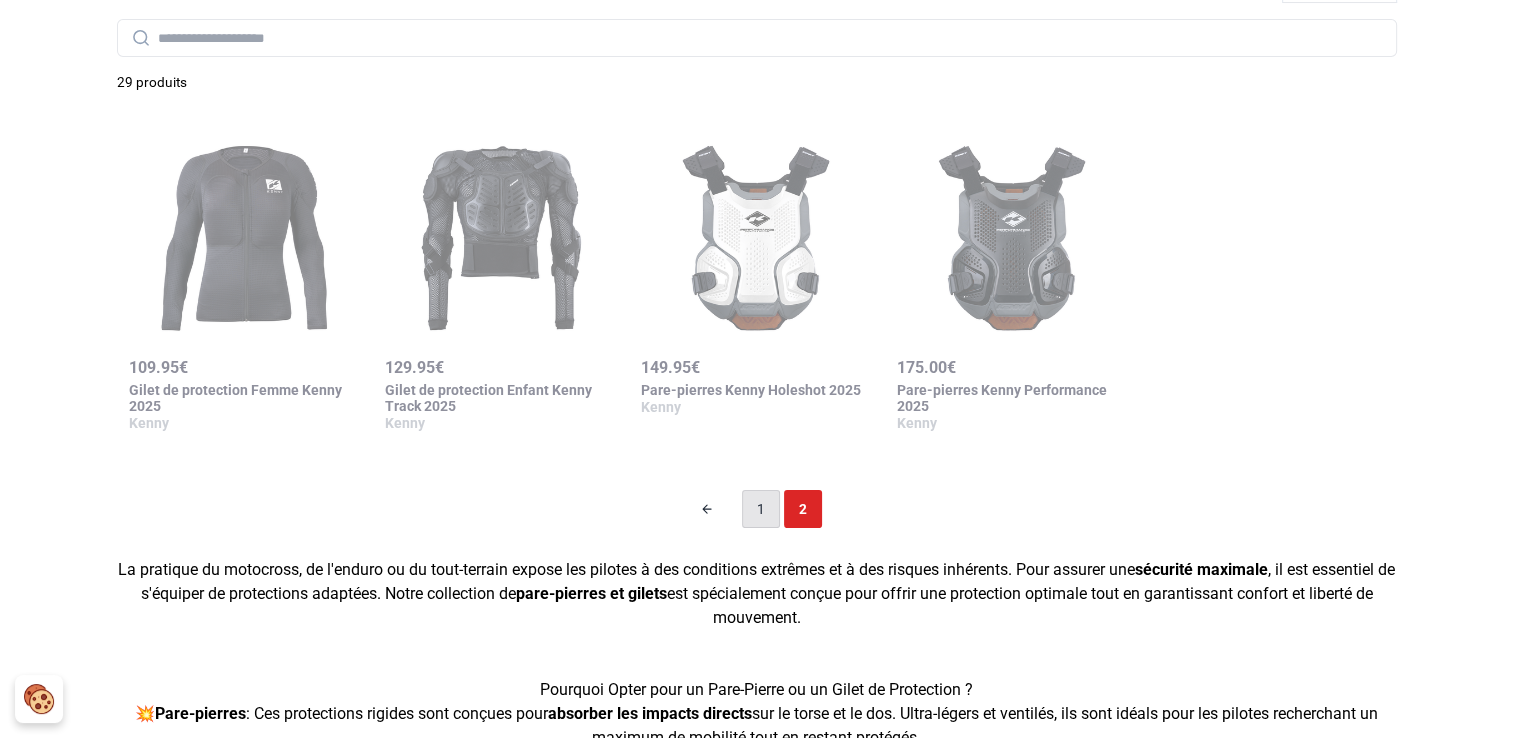 click on "1" at bounding box center [761, 509] 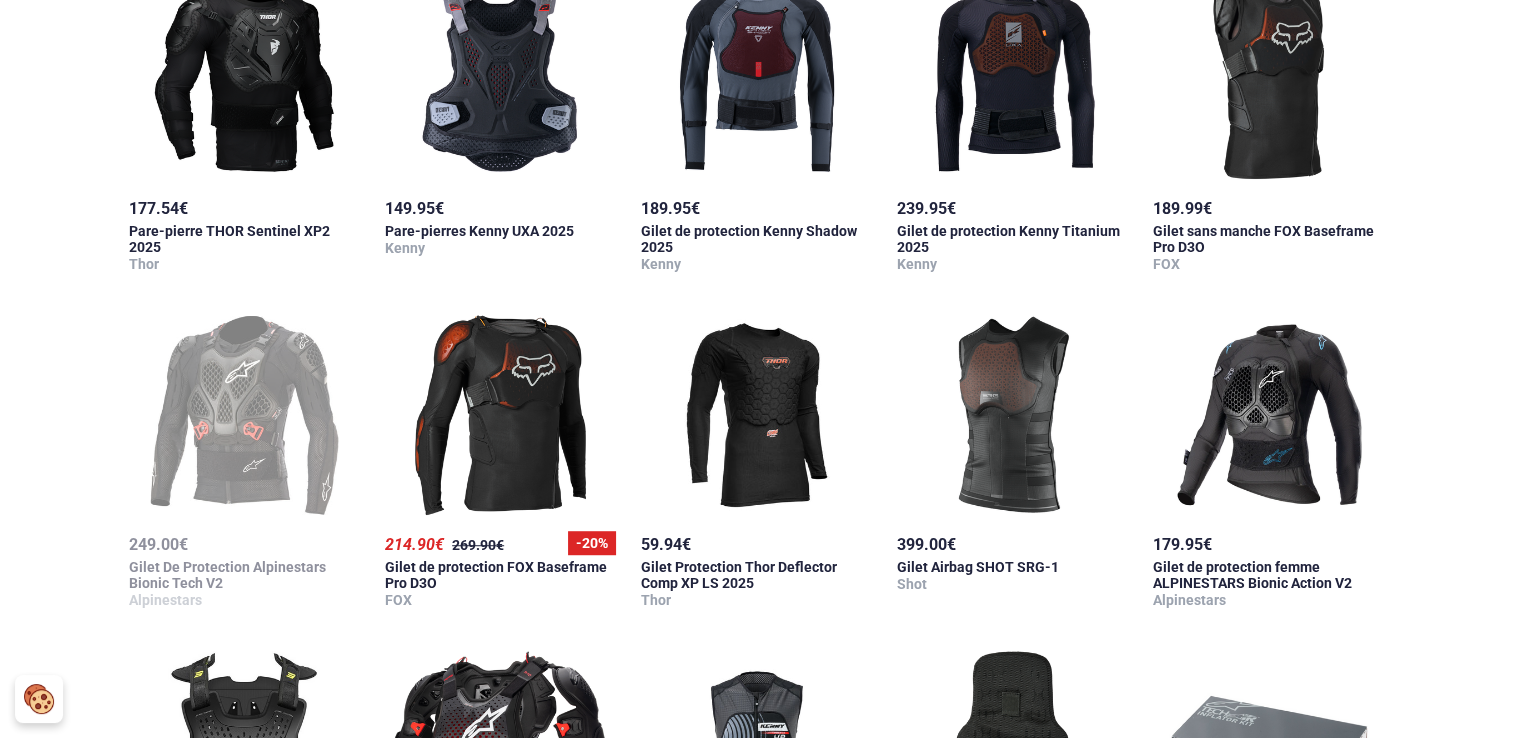 scroll, scrollTop: 1198, scrollLeft: 0, axis: vertical 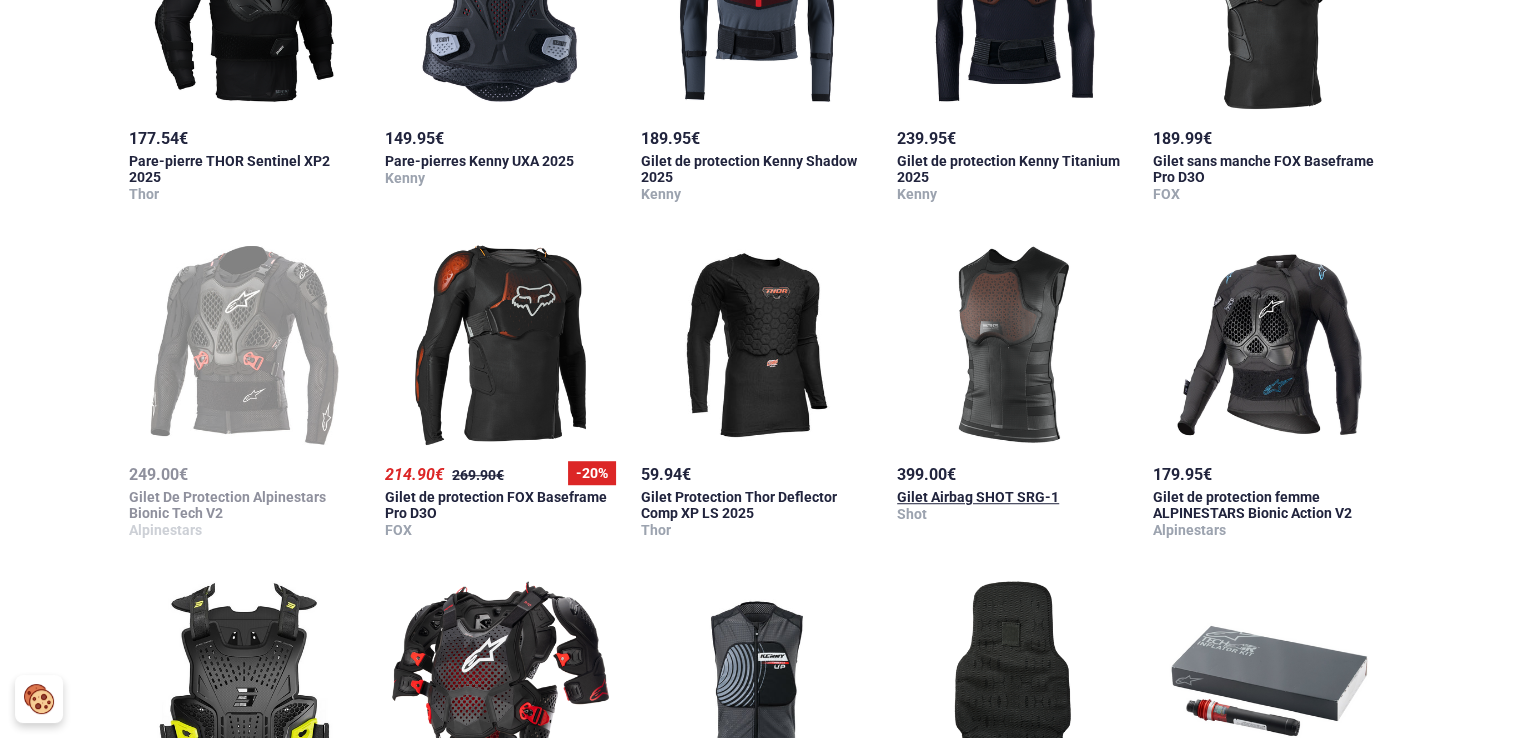 click on "Shot" at bounding box center (912, 514) 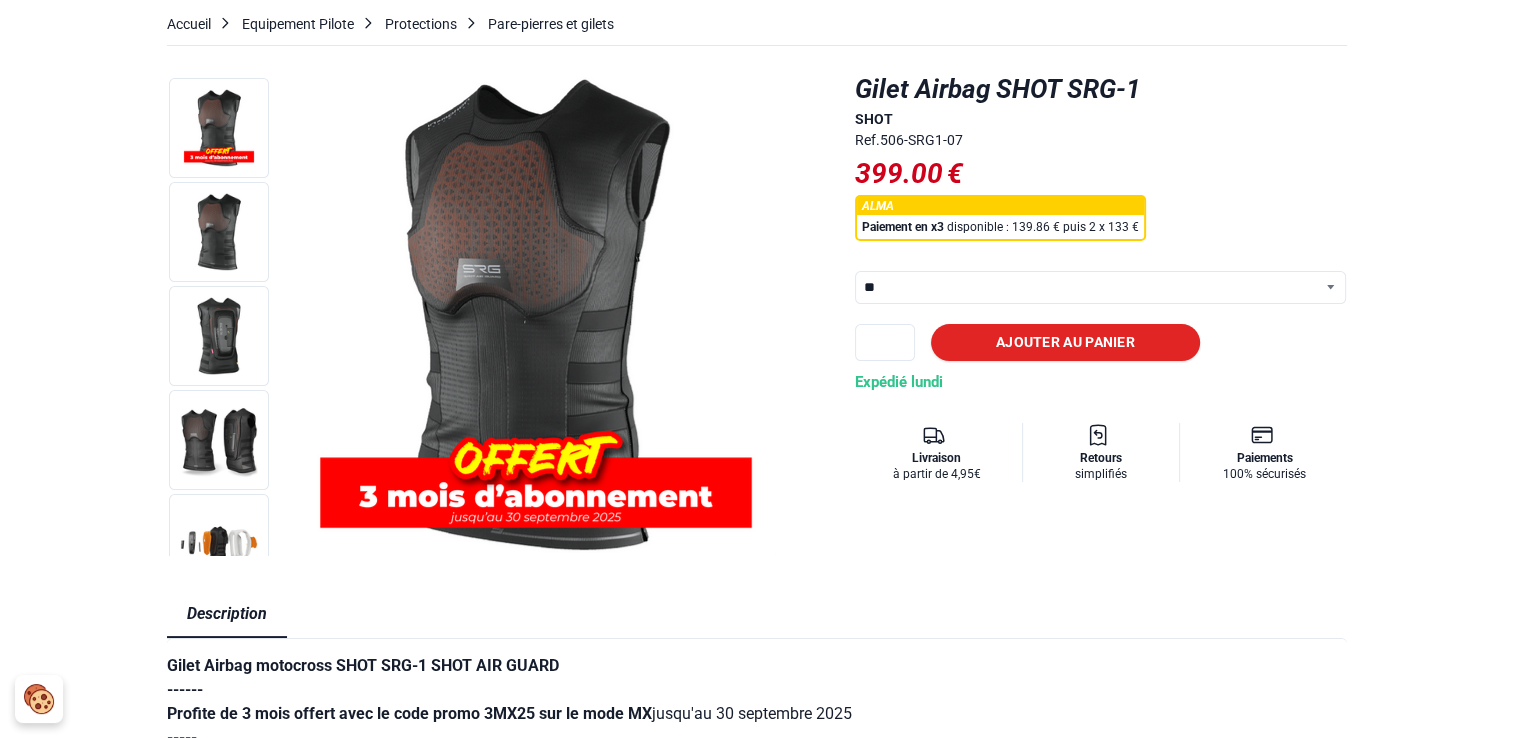 scroll, scrollTop: 200, scrollLeft: 0, axis: vertical 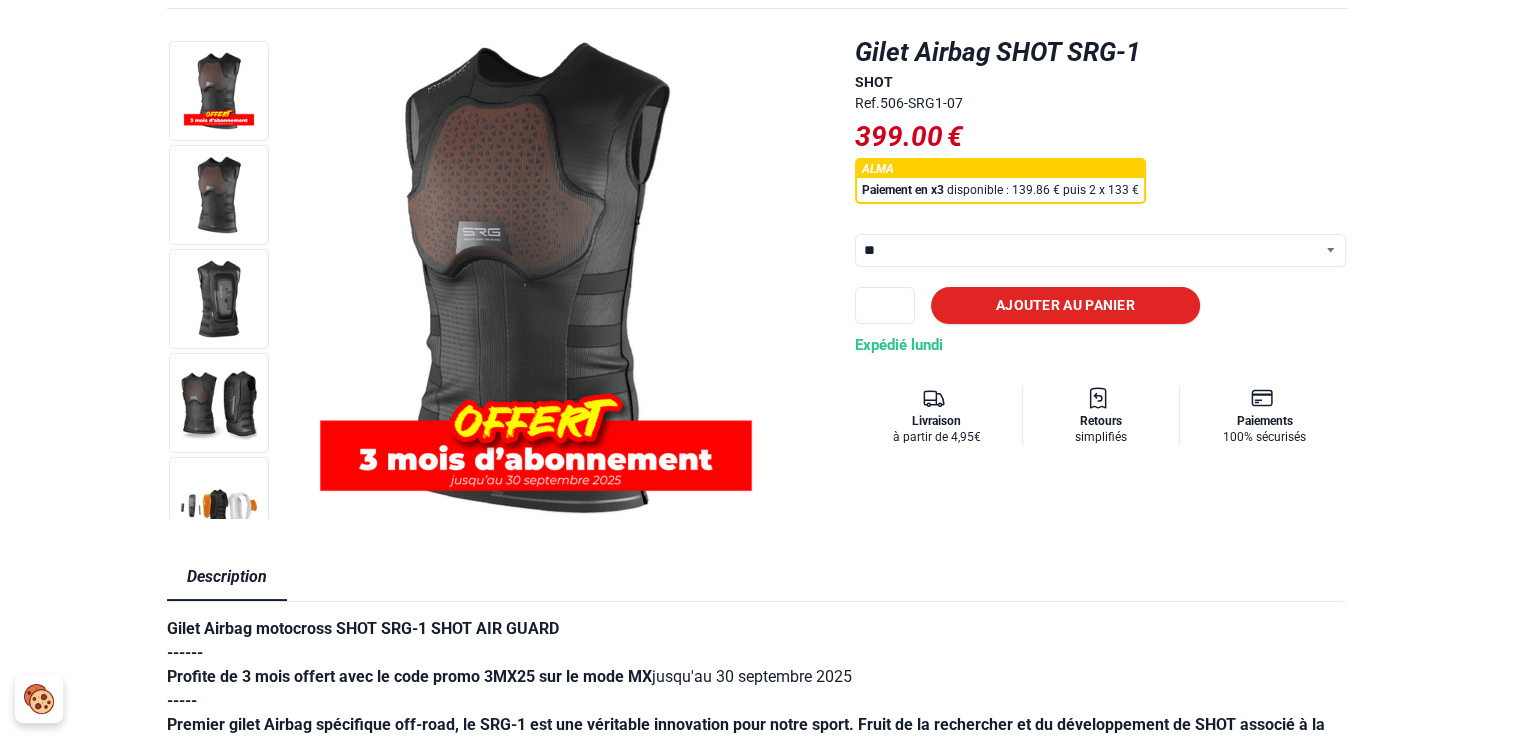 click on "**********" at bounding box center [1101, 250] 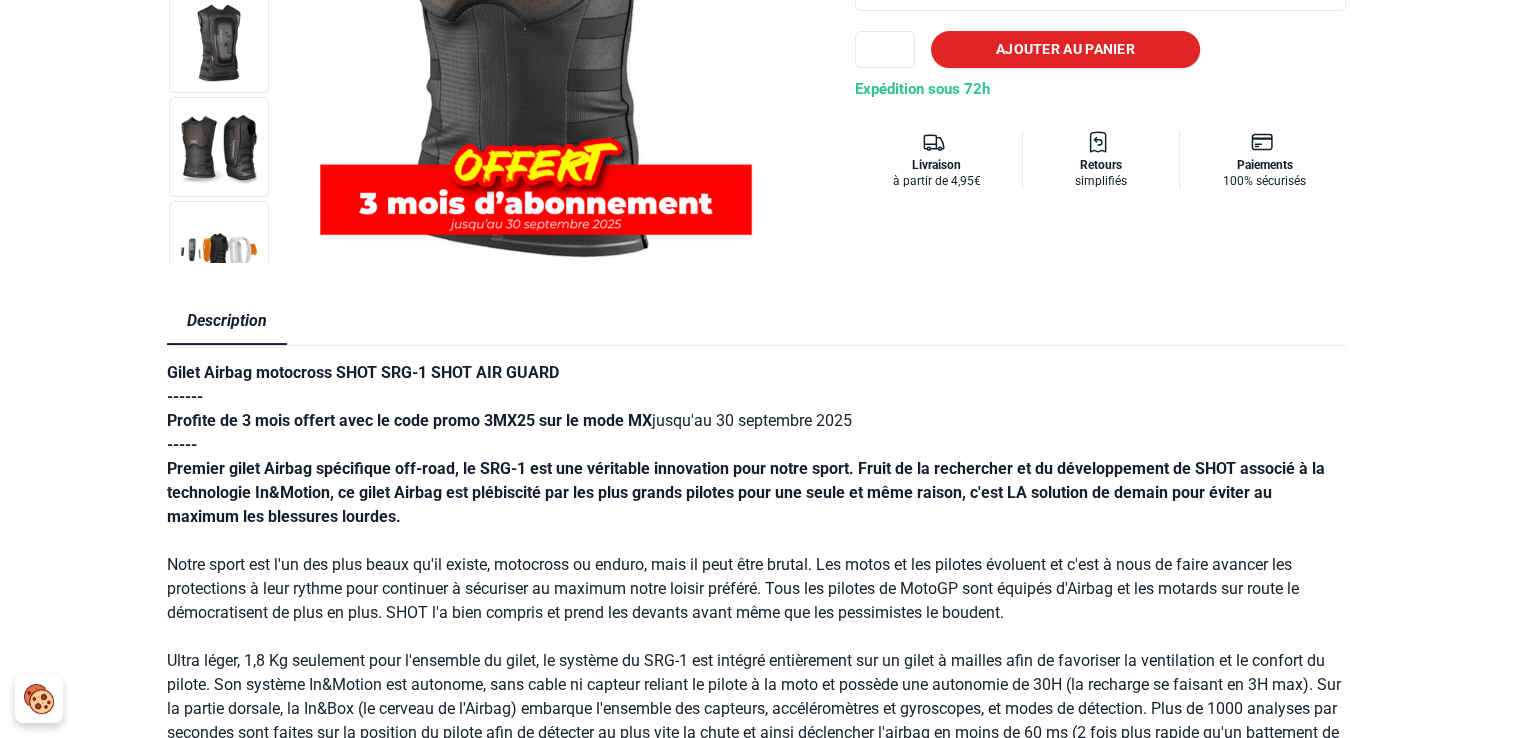 scroll, scrollTop: 500, scrollLeft: 0, axis: vertical 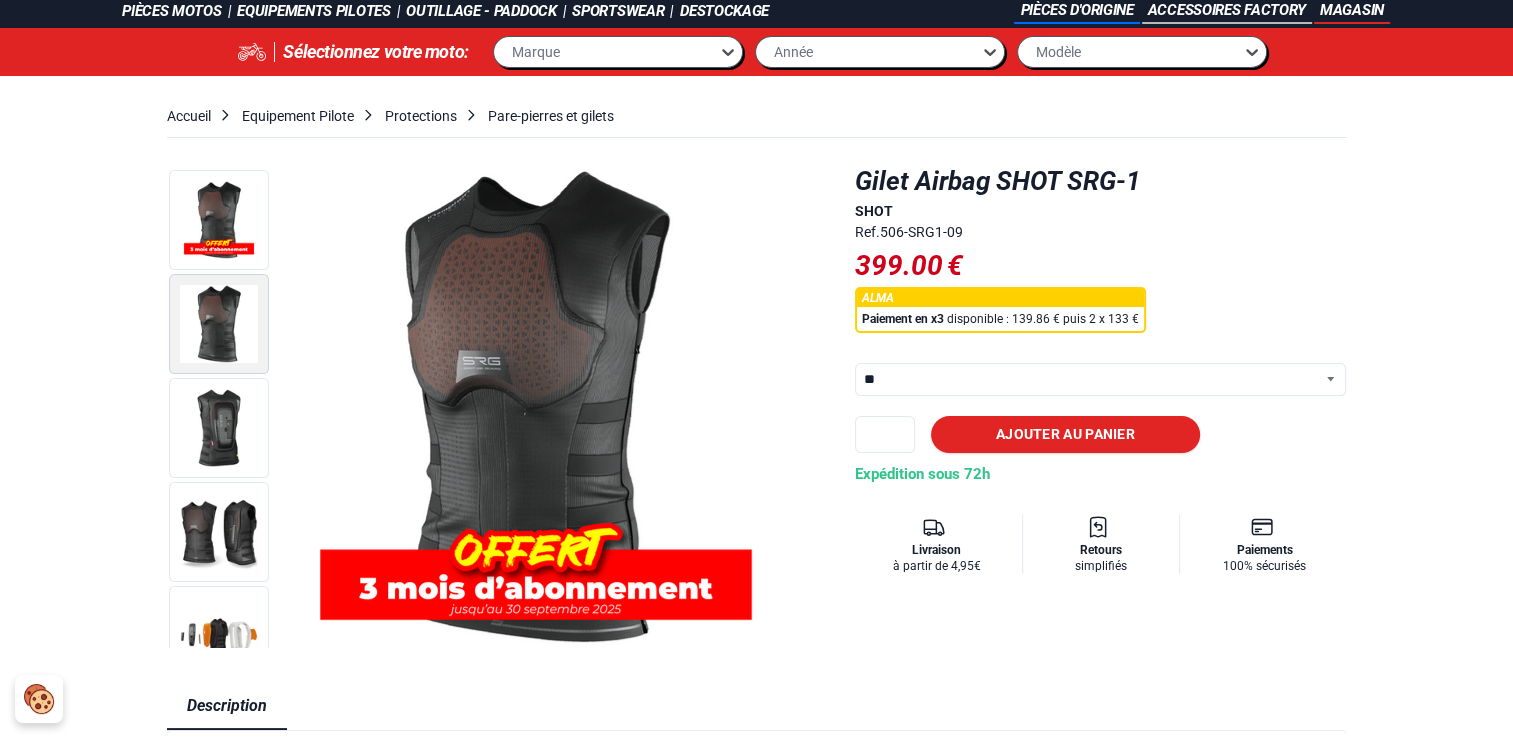 click at bounding box center (219, 324) 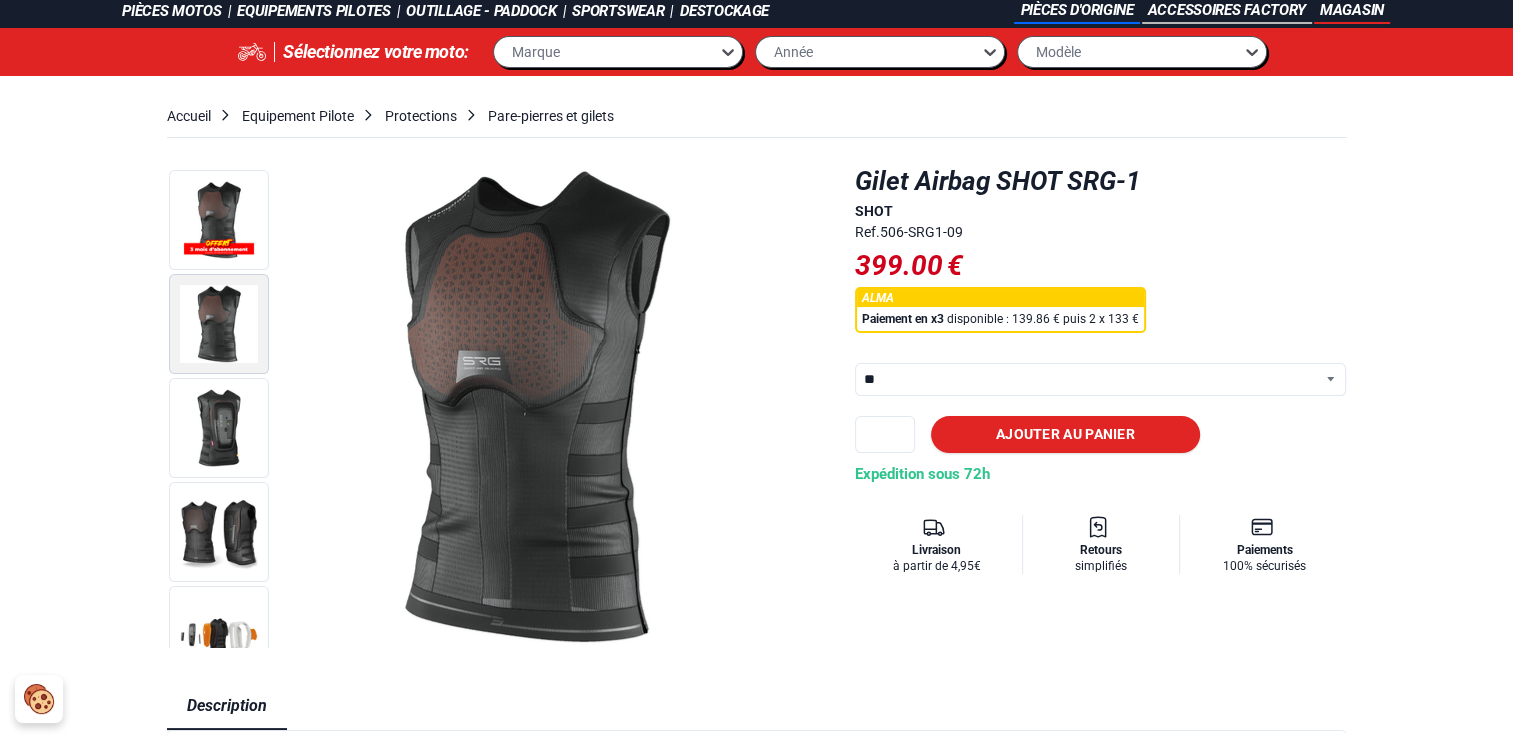 click at bounding box center [219, 324] 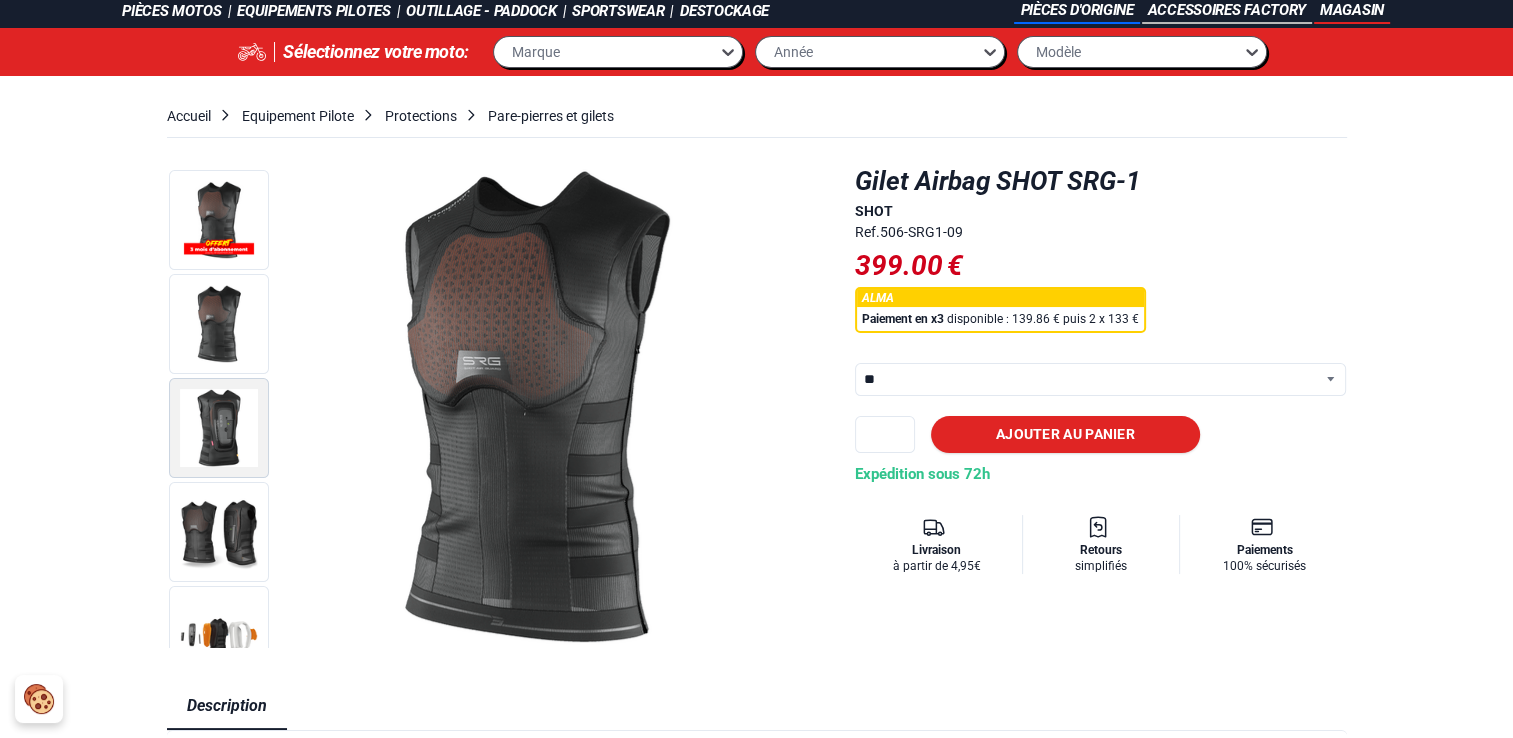 click at bounding box center (219, 428) 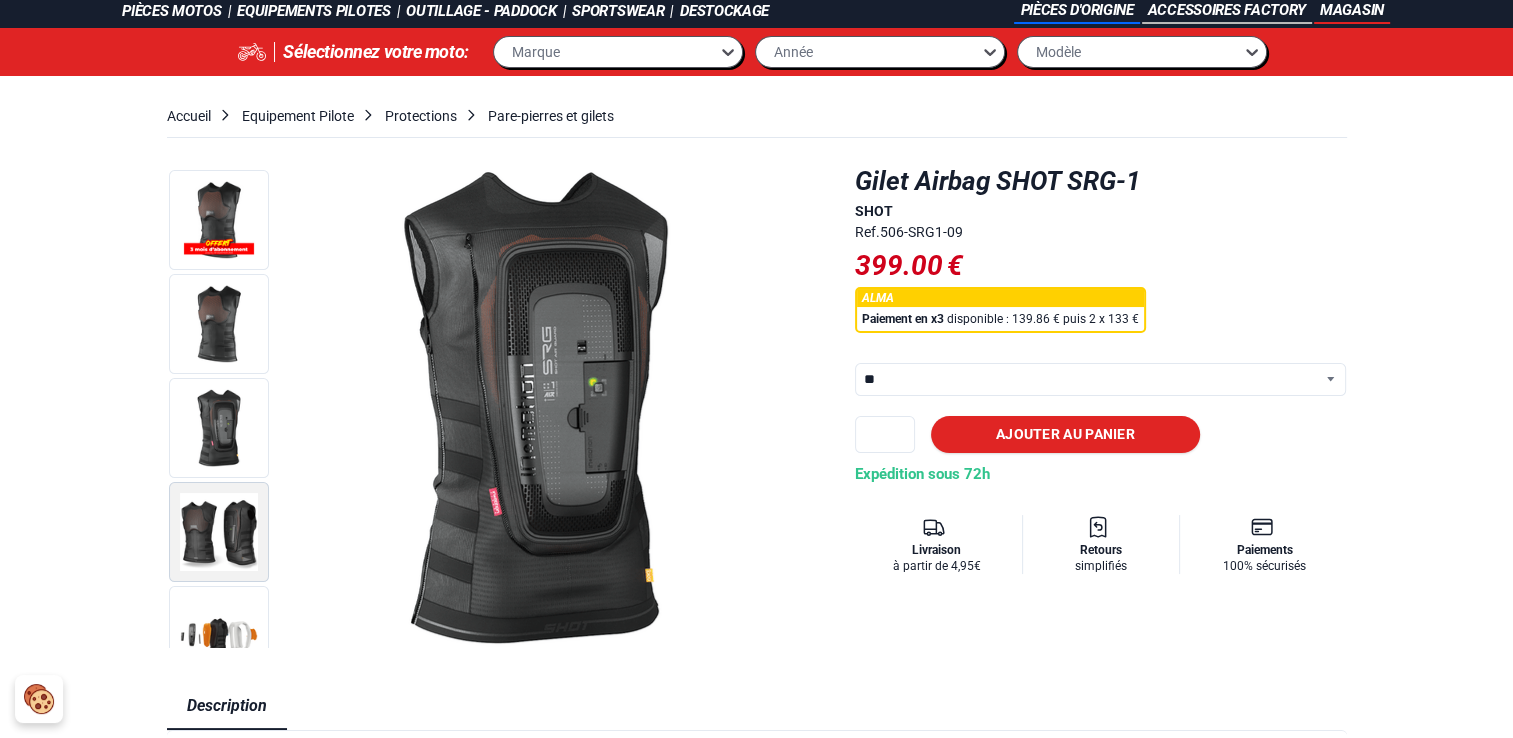 click at bounding box center [219, 532] 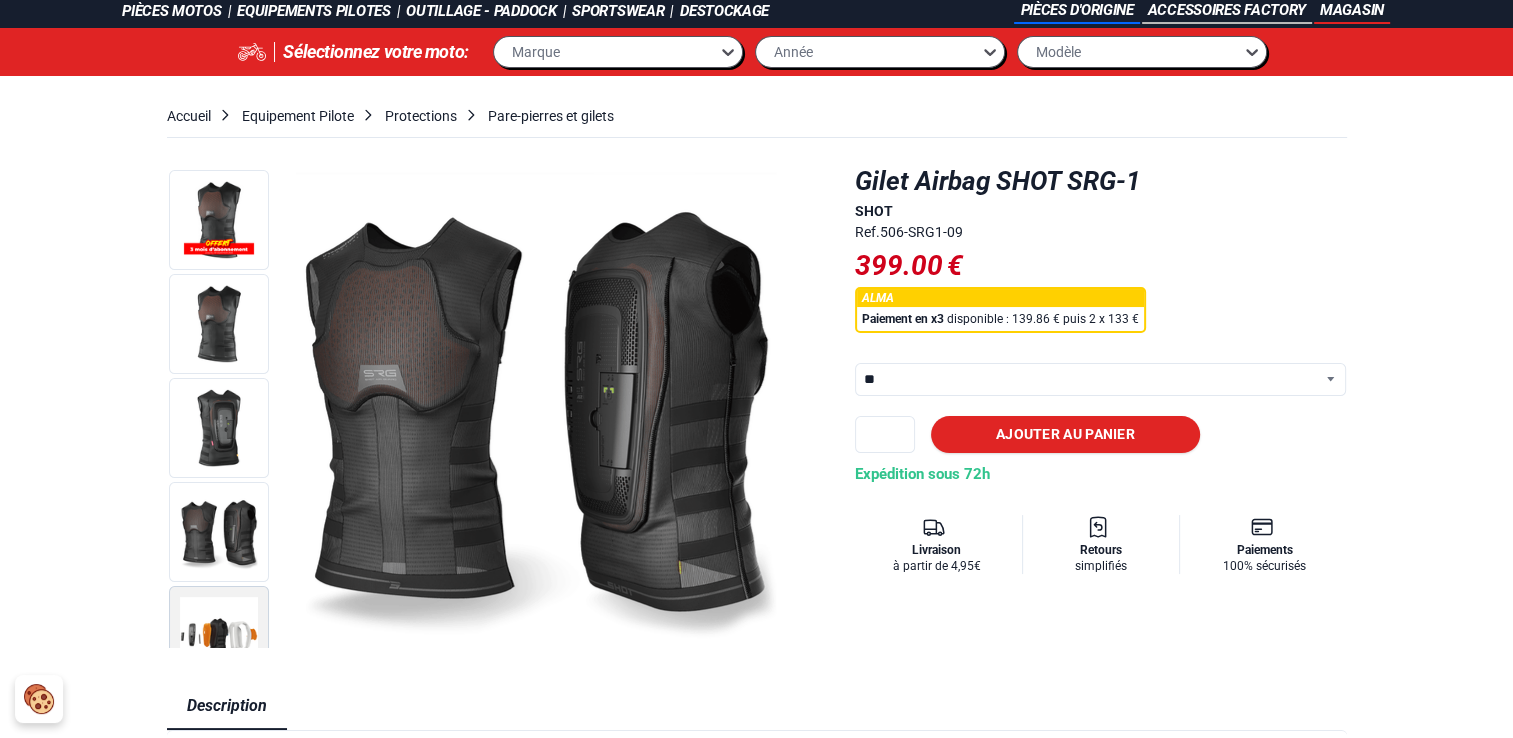 click at bounding box center [219, 636] 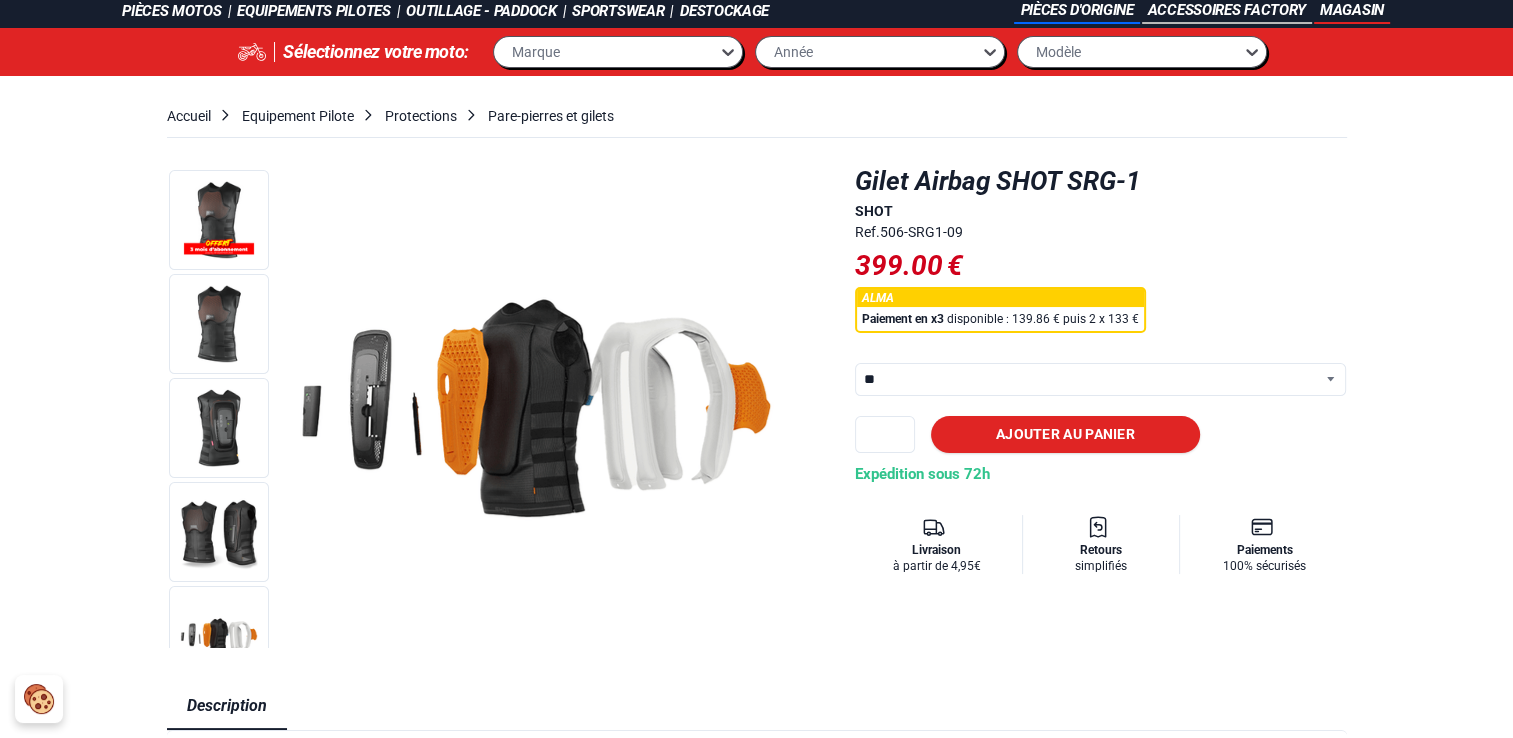 scroll, scrollTop: 40, scrollLeft: 0, axis: vertical 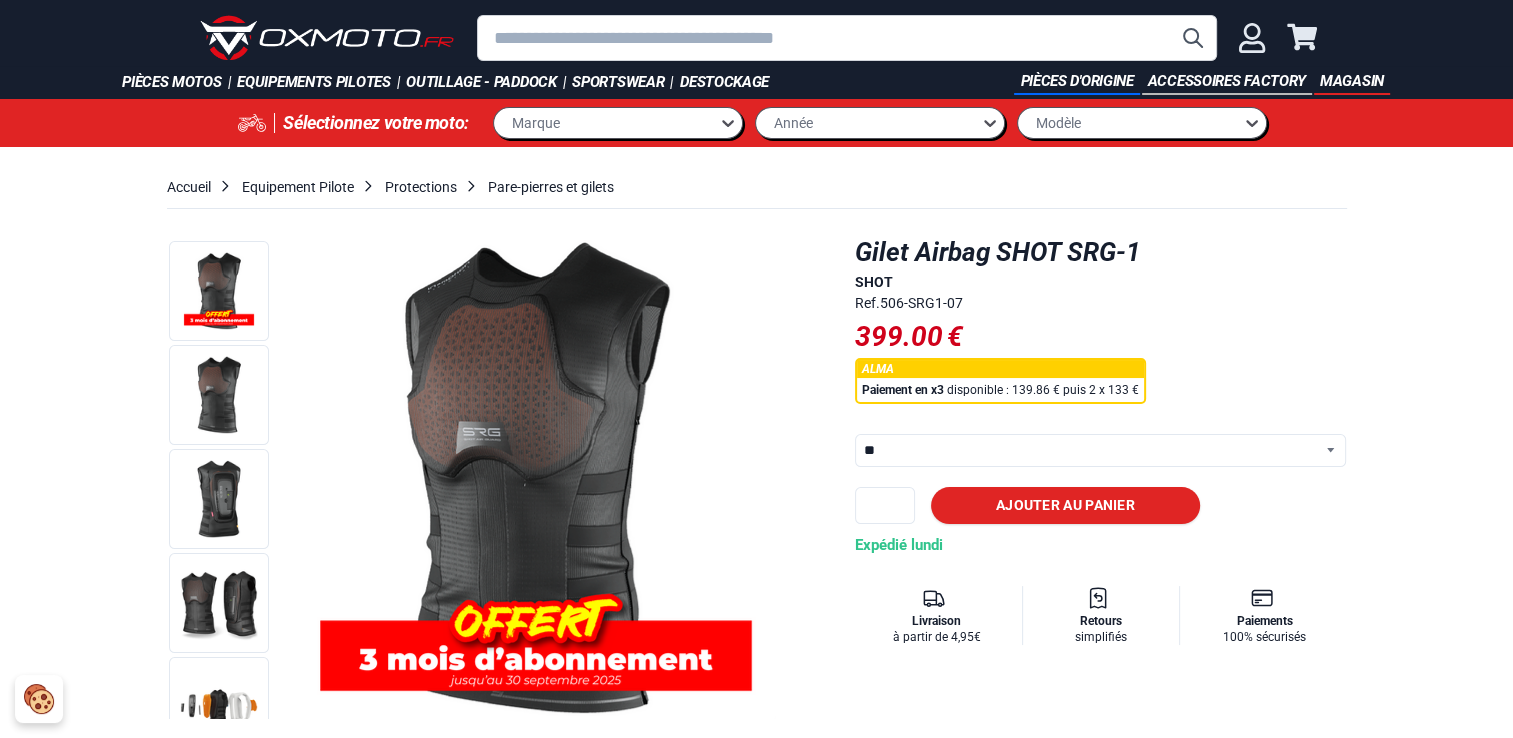 click on "SHOT" at bounding box center [874, 282] 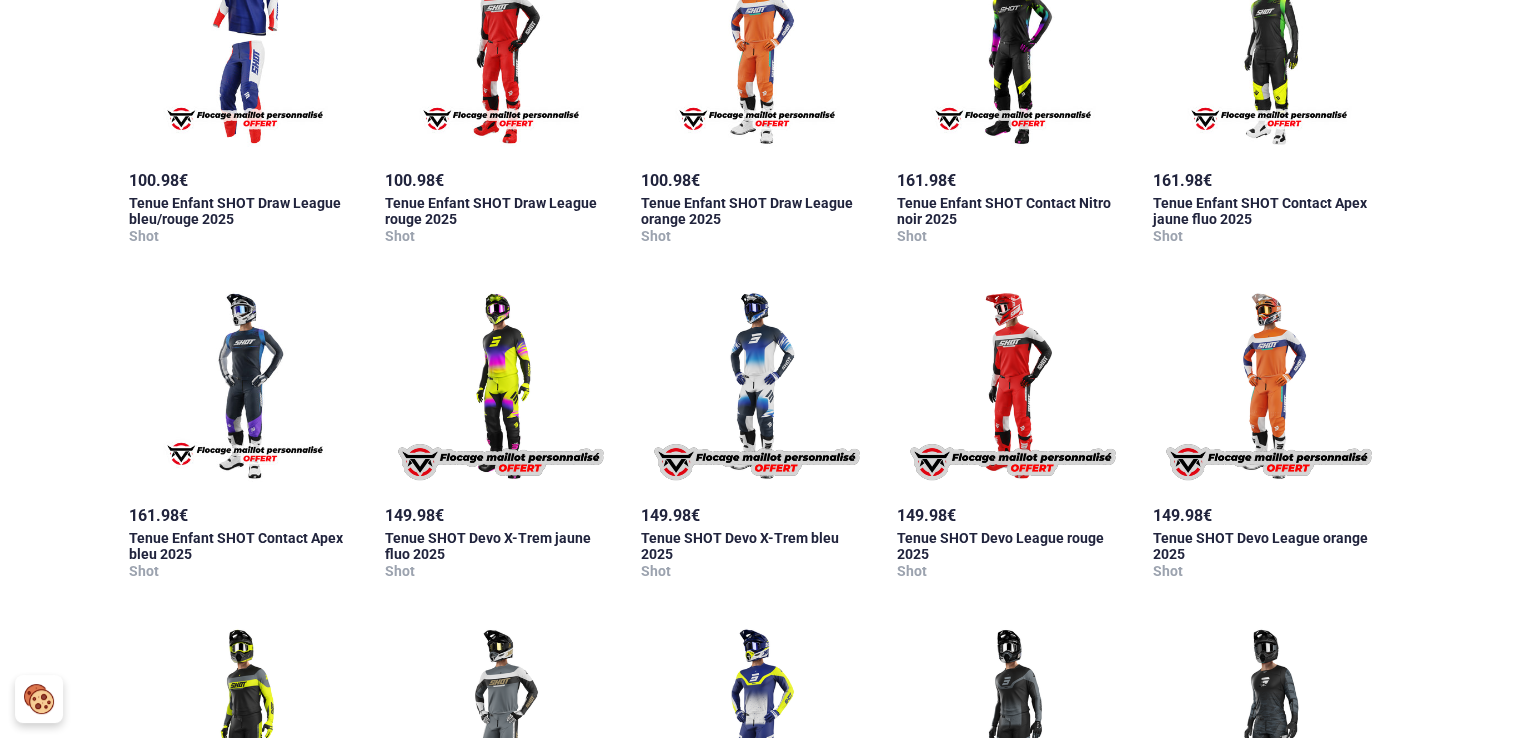 scroll, scrollTop: 0, scrollLeft: 0, axis: both 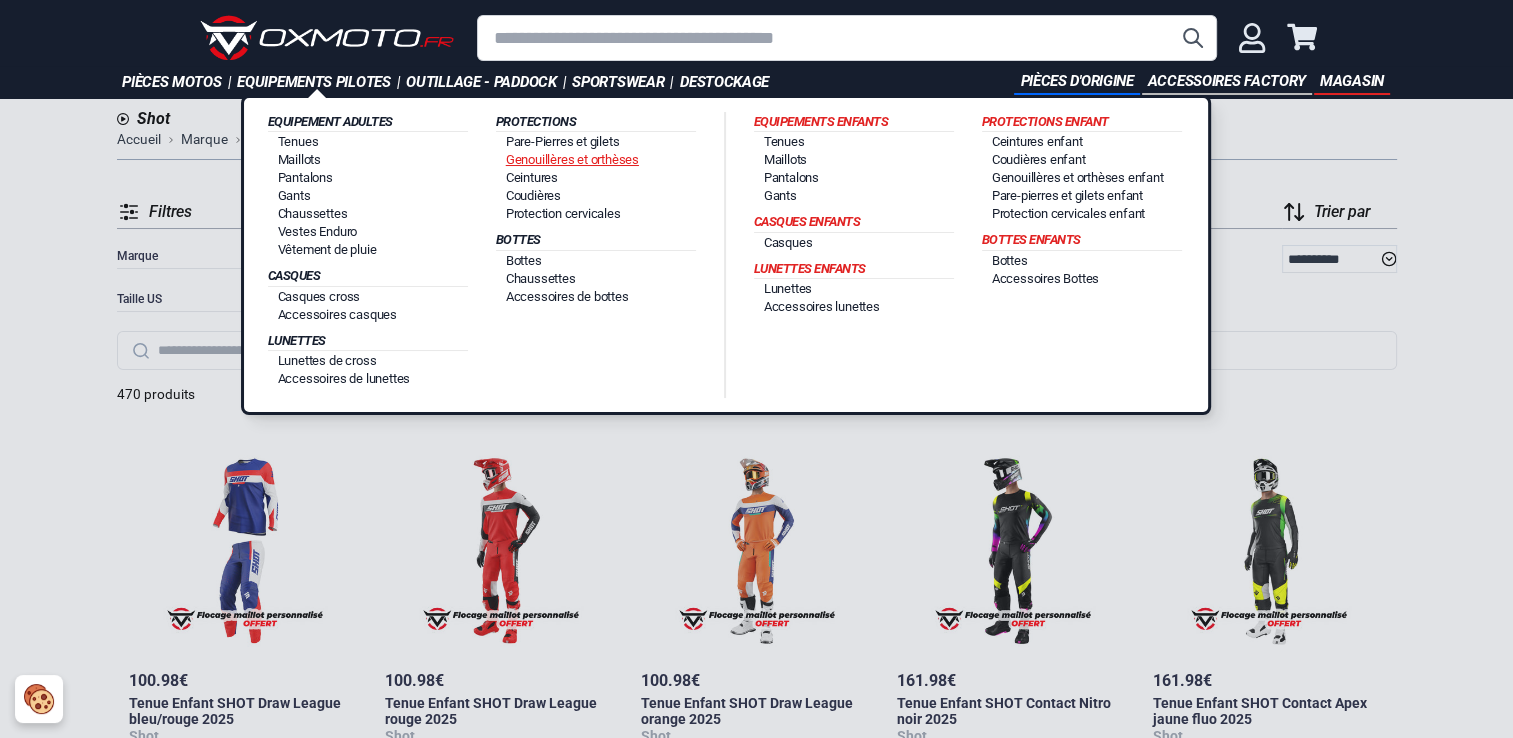 click on "Genouillères et orthèses" at bounding box center [572, 159] 